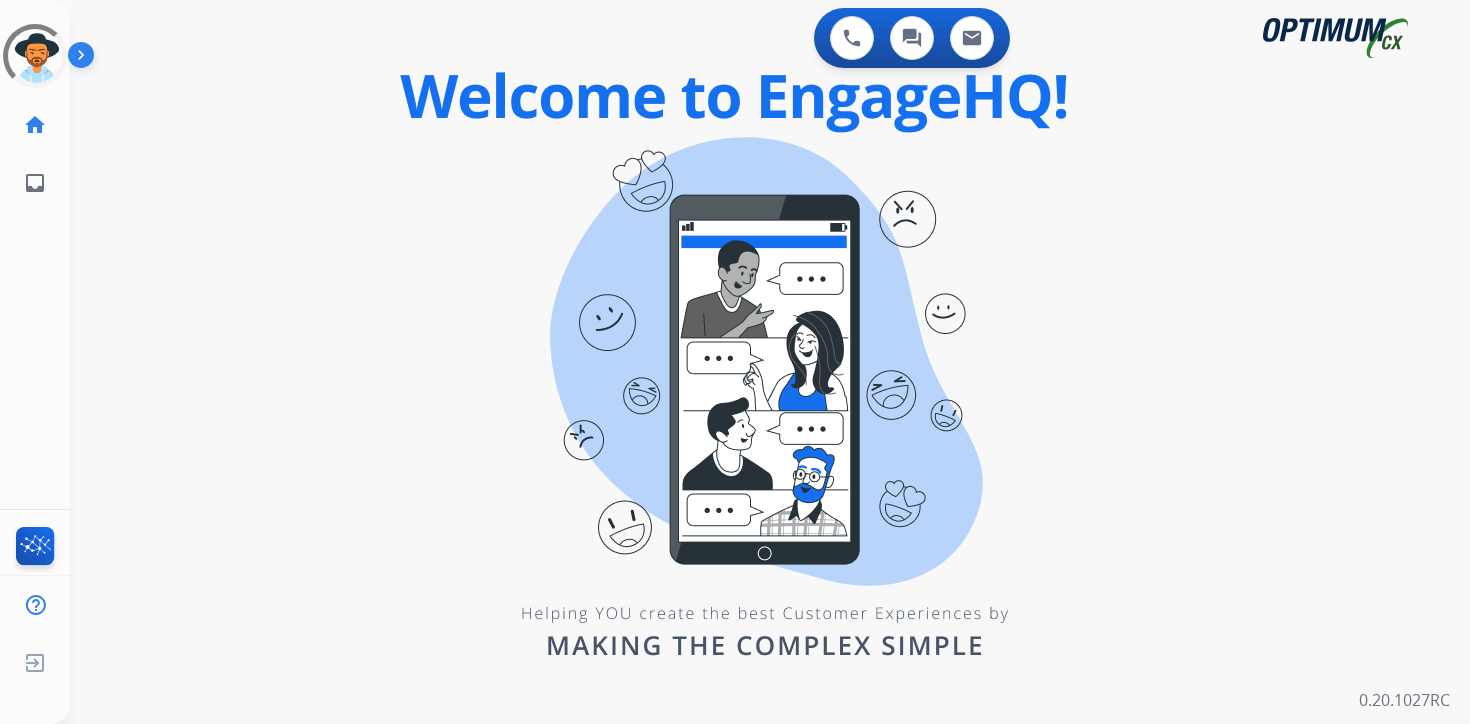 scroll, scrollTop: 0, scrollLeft: 0, axis: both 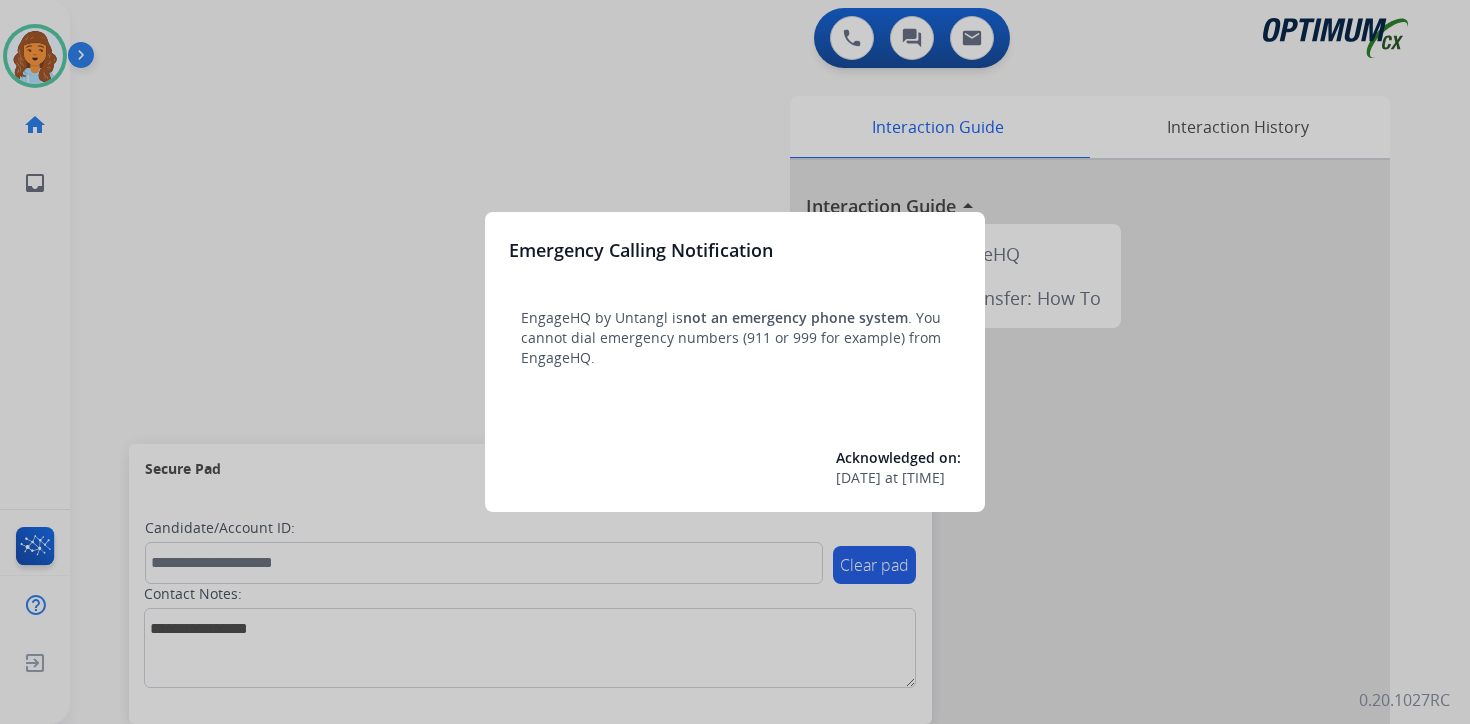 click at bounding box center (735, 362) 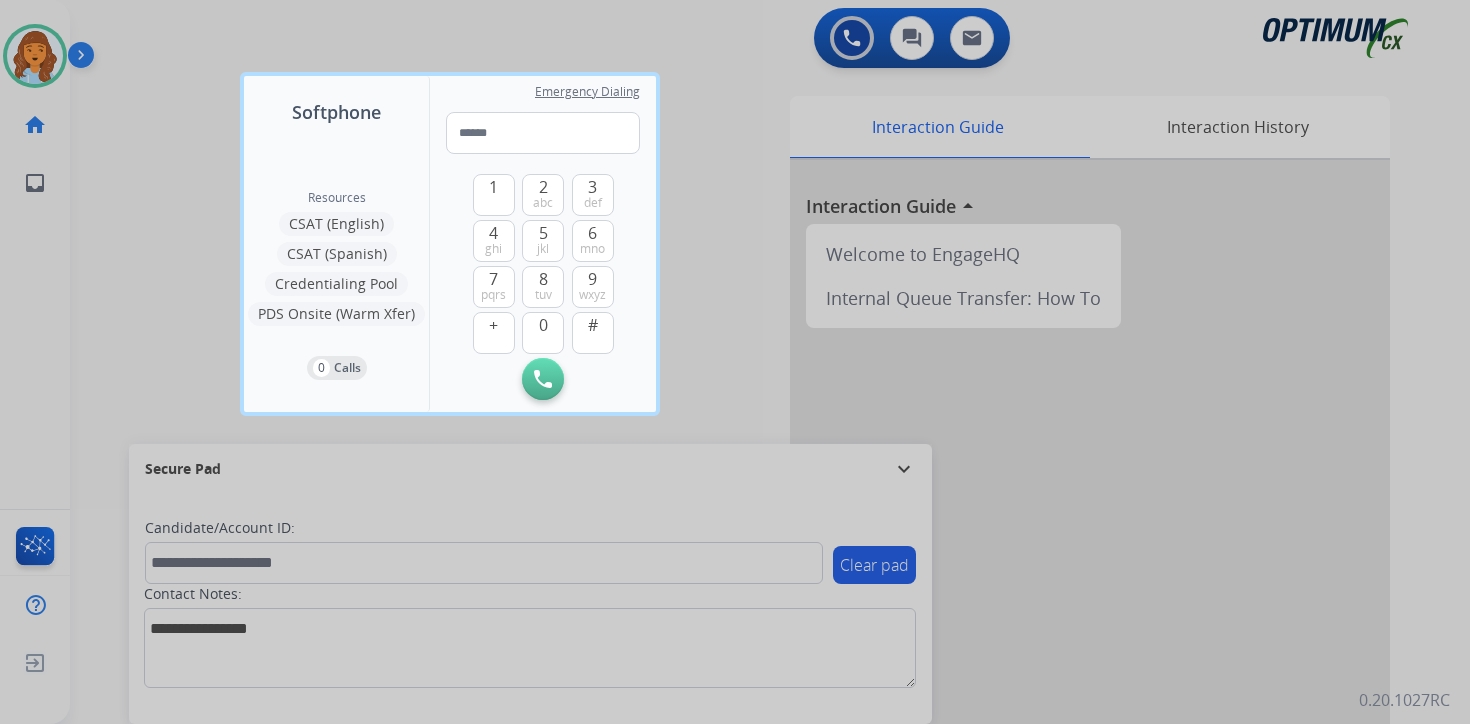 click at bounding box center (735, 362) 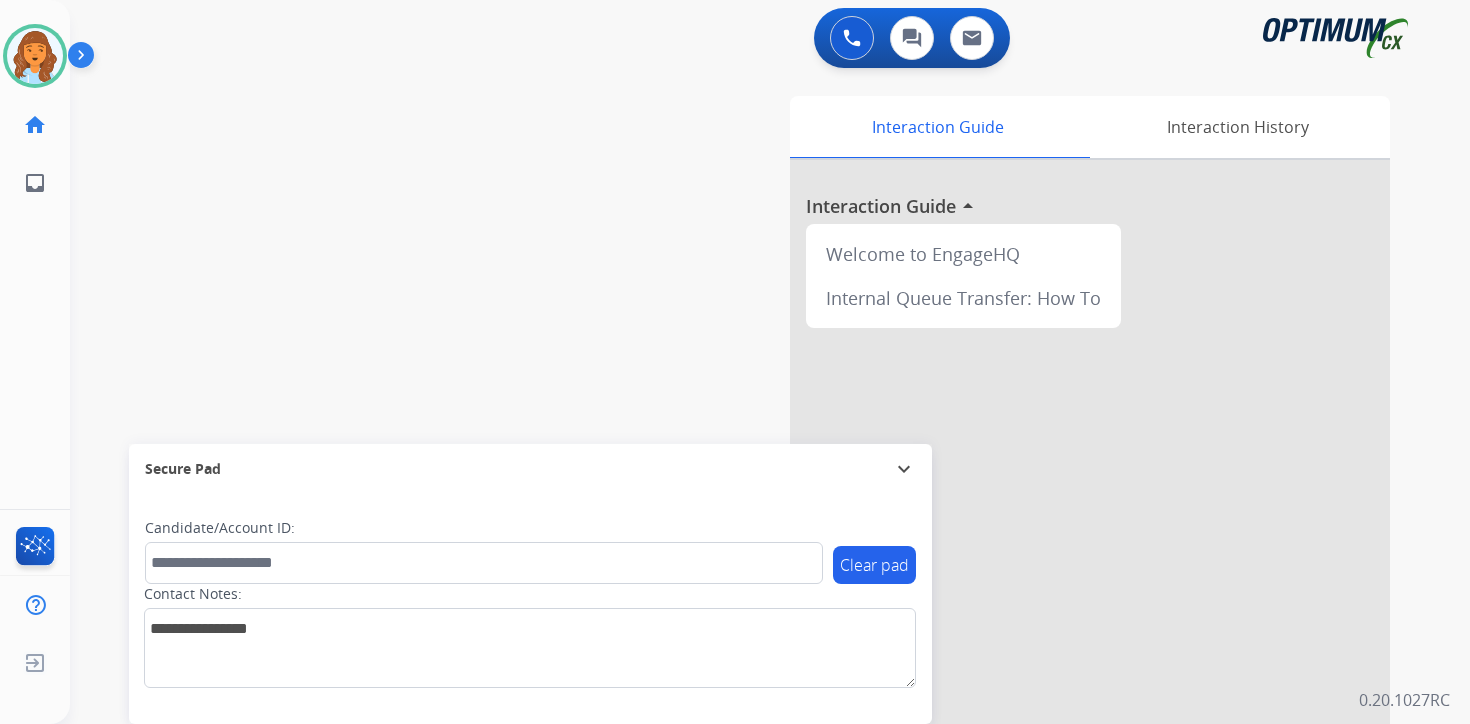 click at bounding box center [85, 59] 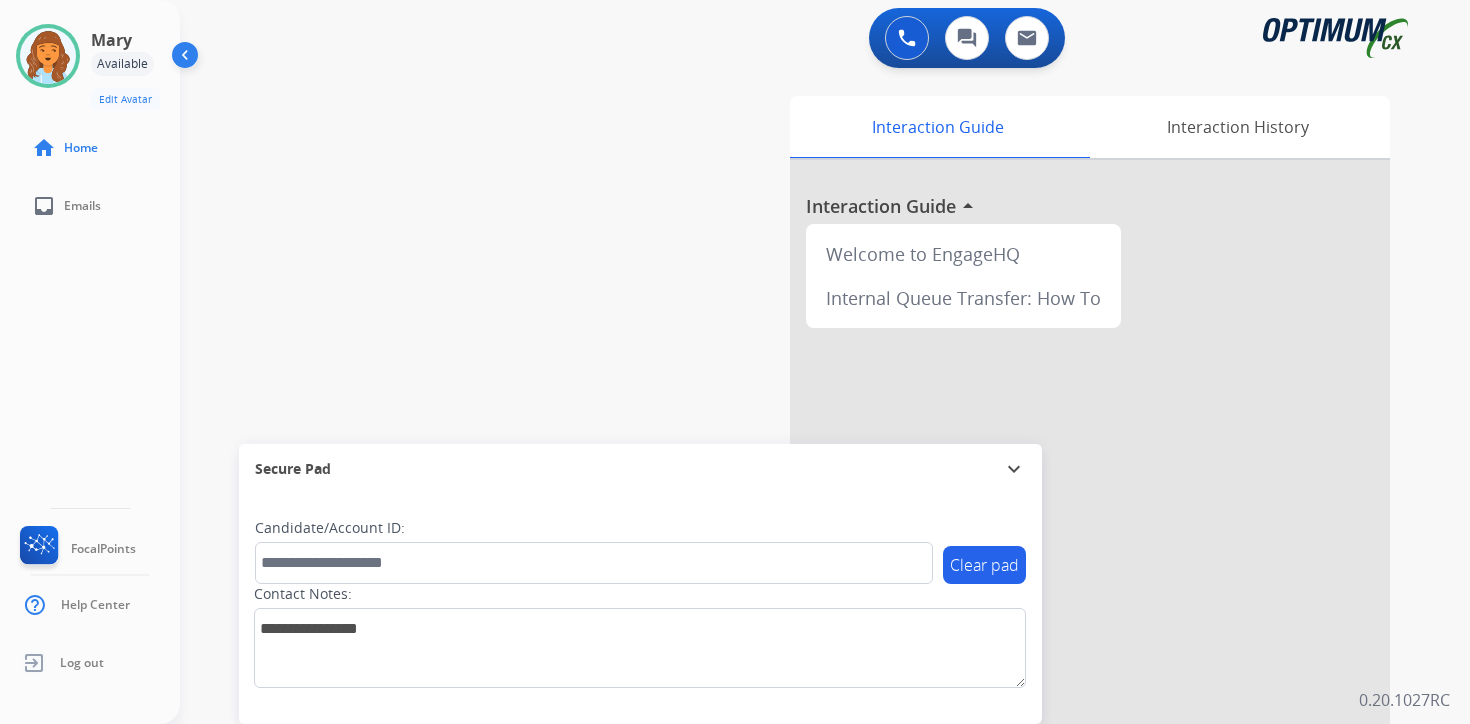 click on "Interaction Guide   Interaction History  Interaction Guide arrow_drop_up  Welcome to EngageHQ   Internal Queue Transfer: How To" at bounding box center (1059, 497) 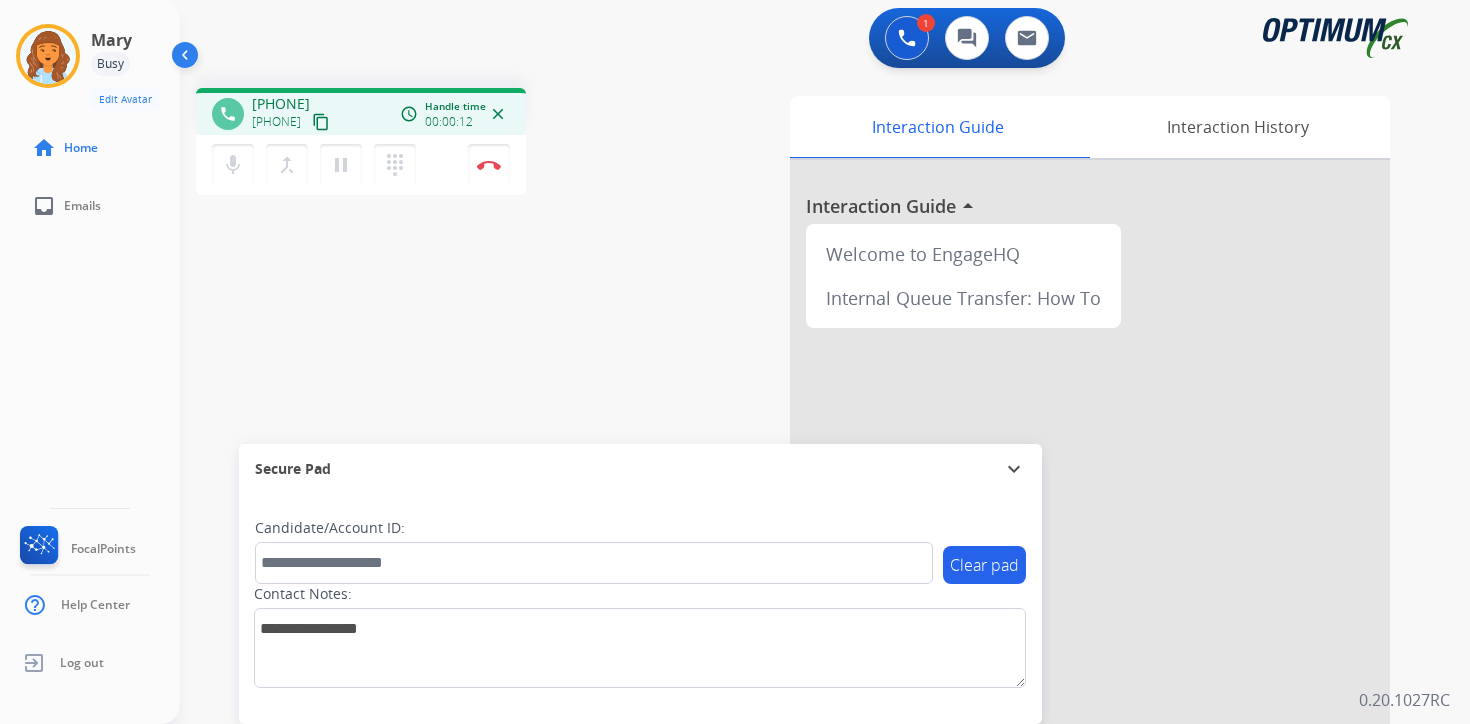 click on "content_copy" at bounding box center (321, 122) 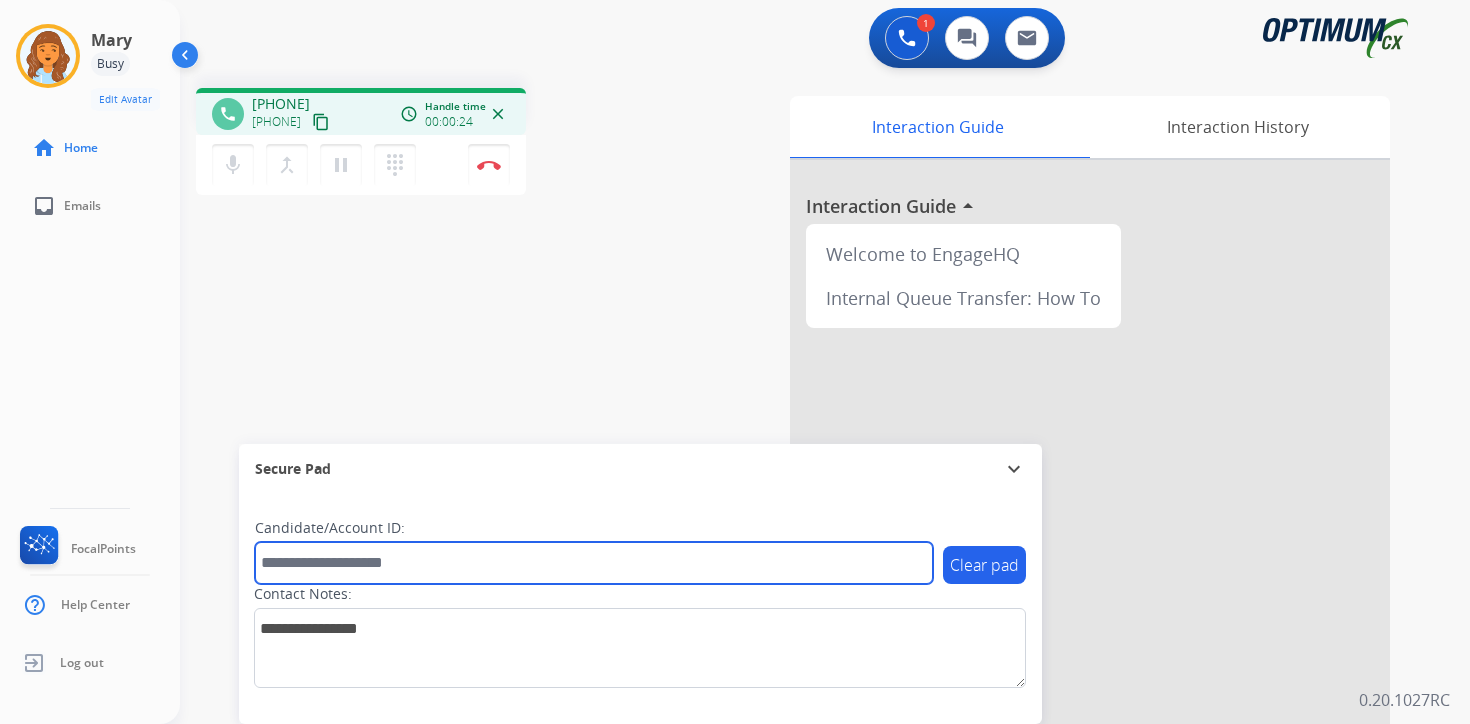 click at bounding box center [594, 563] 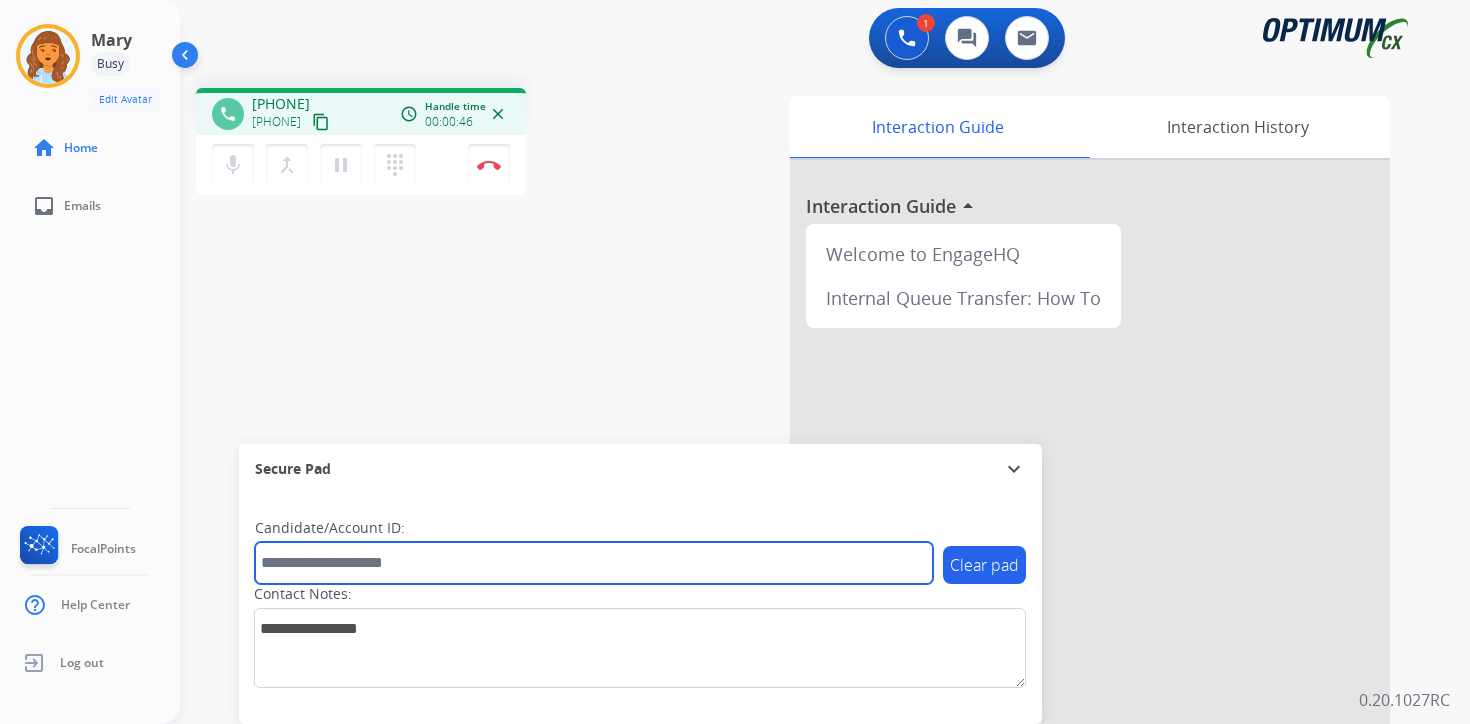click at bounding box center (594, 563) 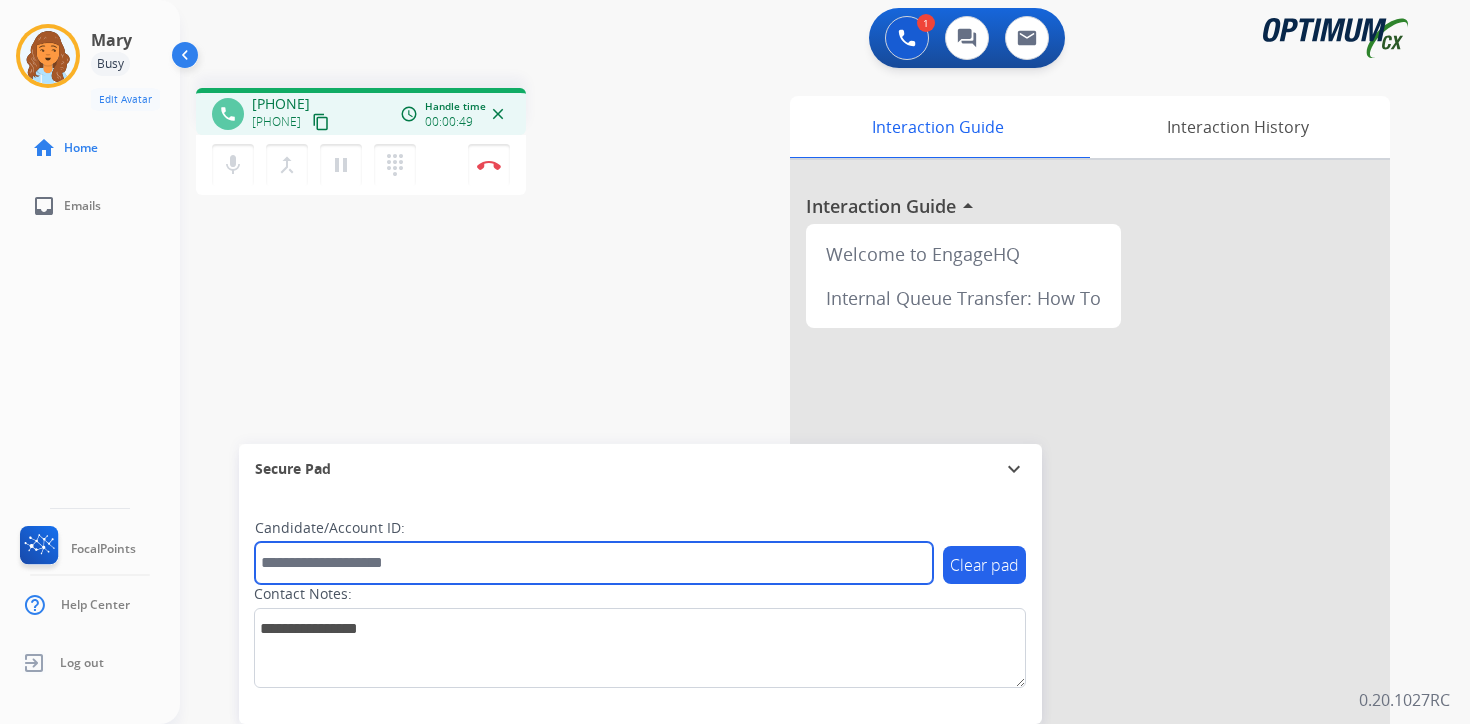 click at bounding box center (594, 563) 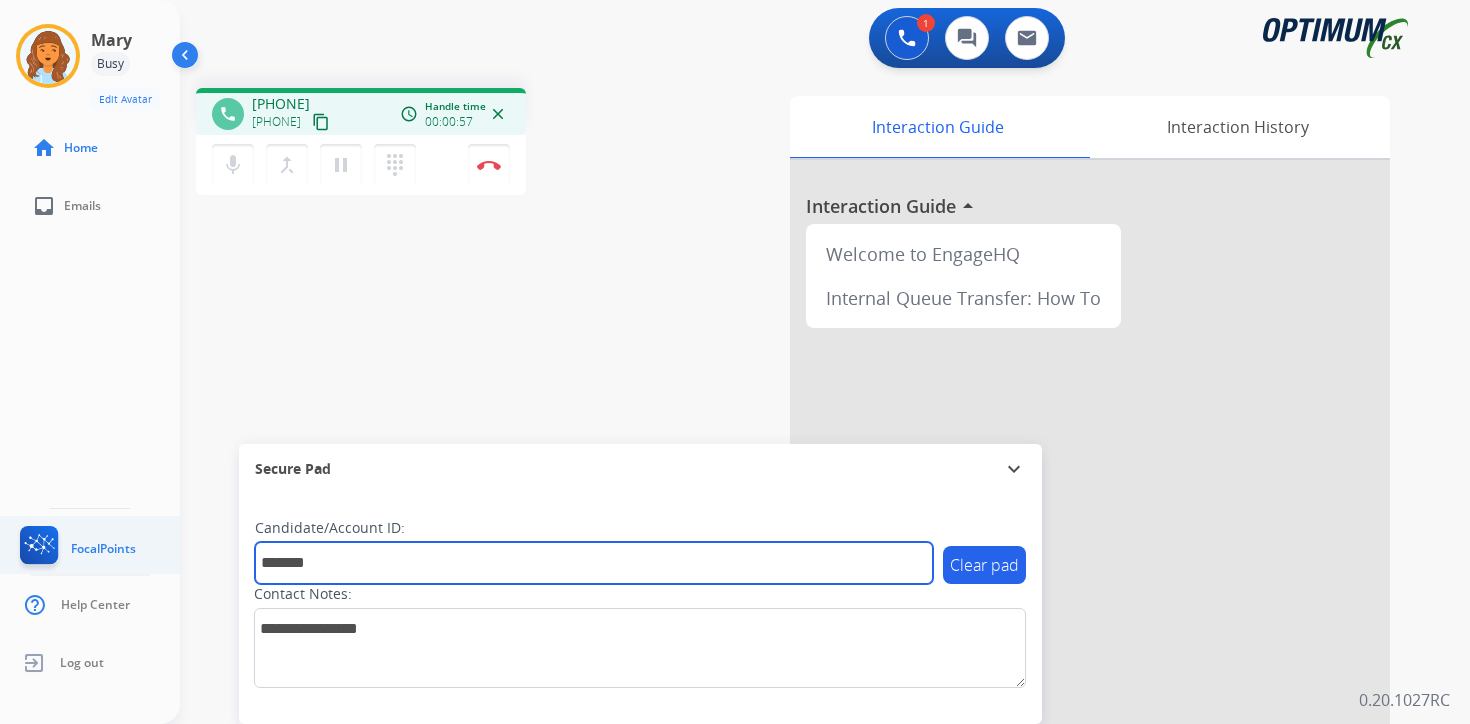 type on "*******" 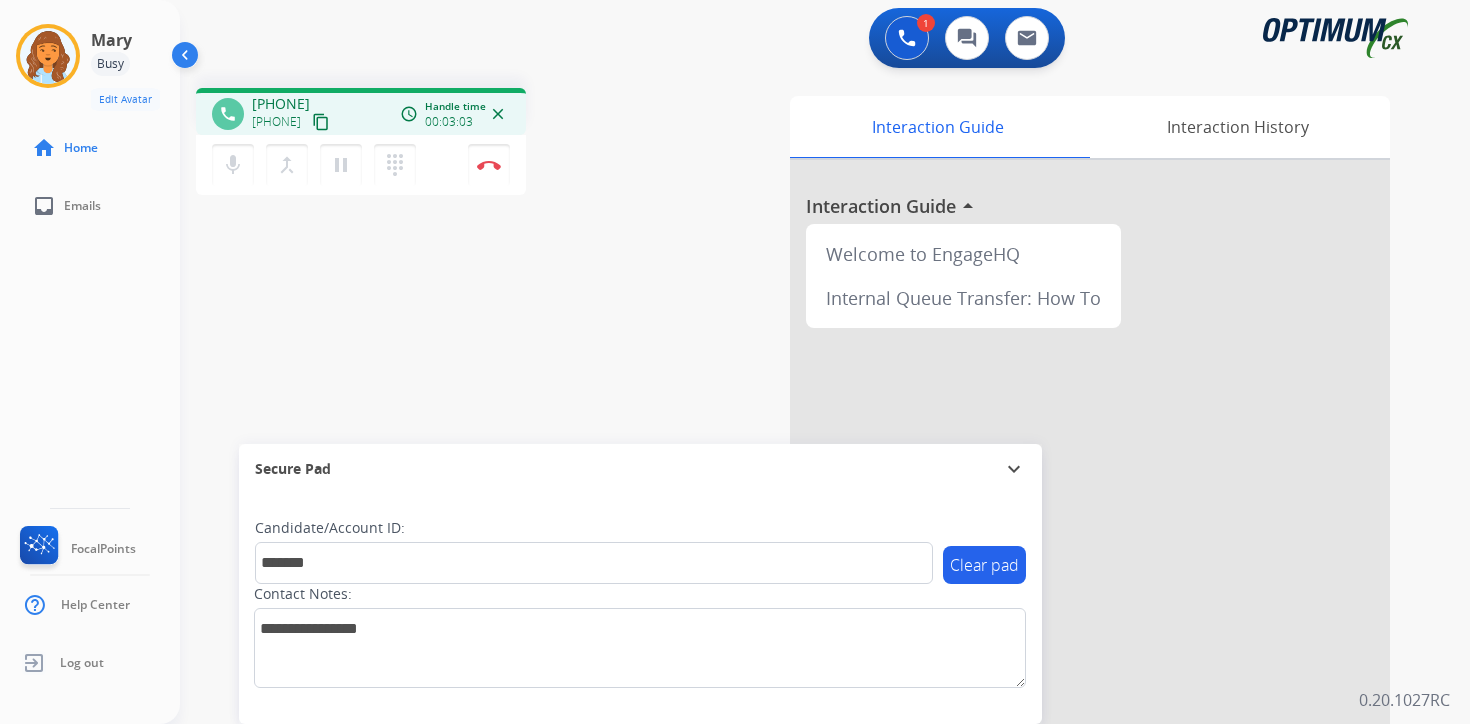 click on "1 Voice Interactions  0  Chat Interactions   0  Email Interactions phone [PHONE] [PHONE] content_copy access_time Call metrics Queue   00:19 Hold   00:00 Talk   02:54 Total   03:12 Handle time 00:03:03 close mic Mute merge_type Bridge pause Hold dialpad Dialpad Disconnect swap_horiz Break voice bridge close_fullscreen Connect 3-Way Call merge_type Separate 3-Way Call  Interaction Guide   Interaction History  Interaction Guide arrow_drop_up  Welcome to EngageHQ   Internal Queue Transfer: How To  Secure Pad expand_more Clear pad Candidate/Account ID: ******* Contact Notes:                  0.20.1027RC" at bounding box center (825, 362) 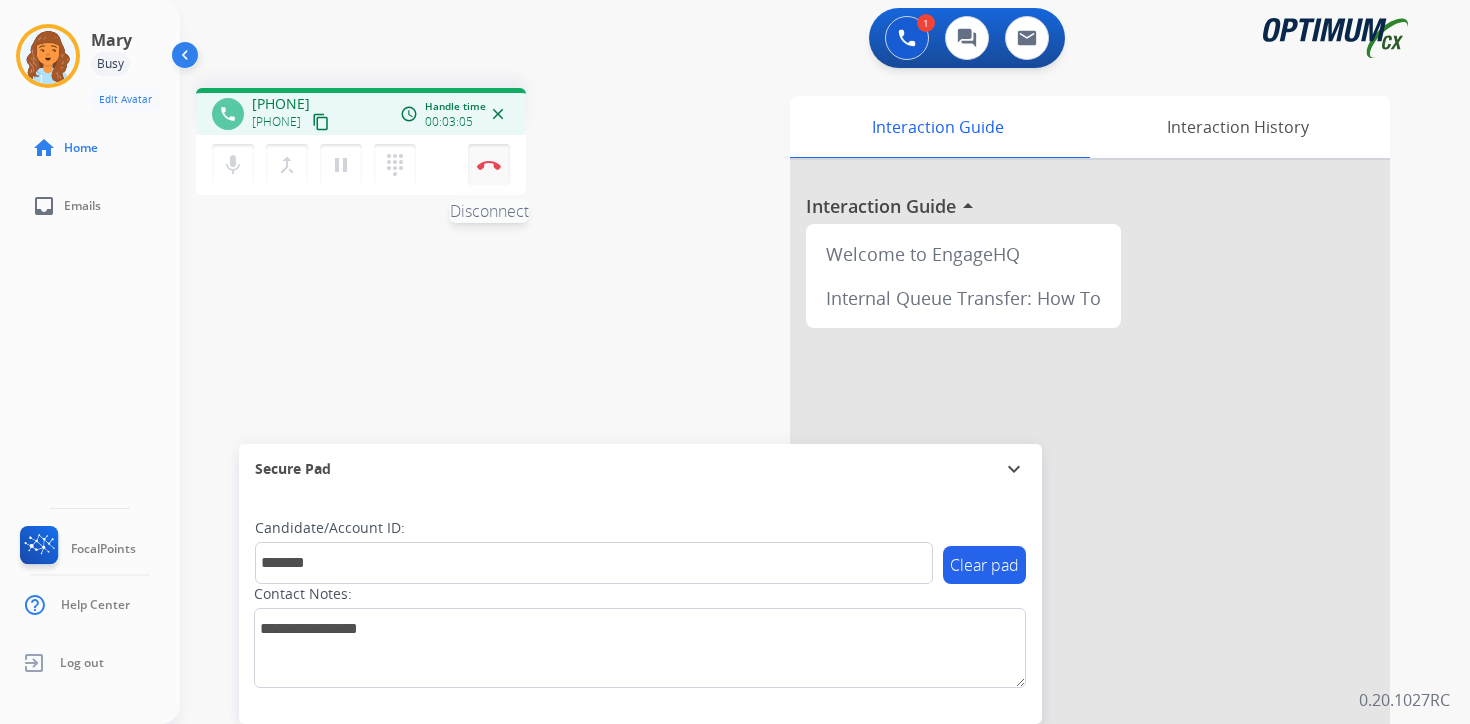 click at bounding box center [489, 165] 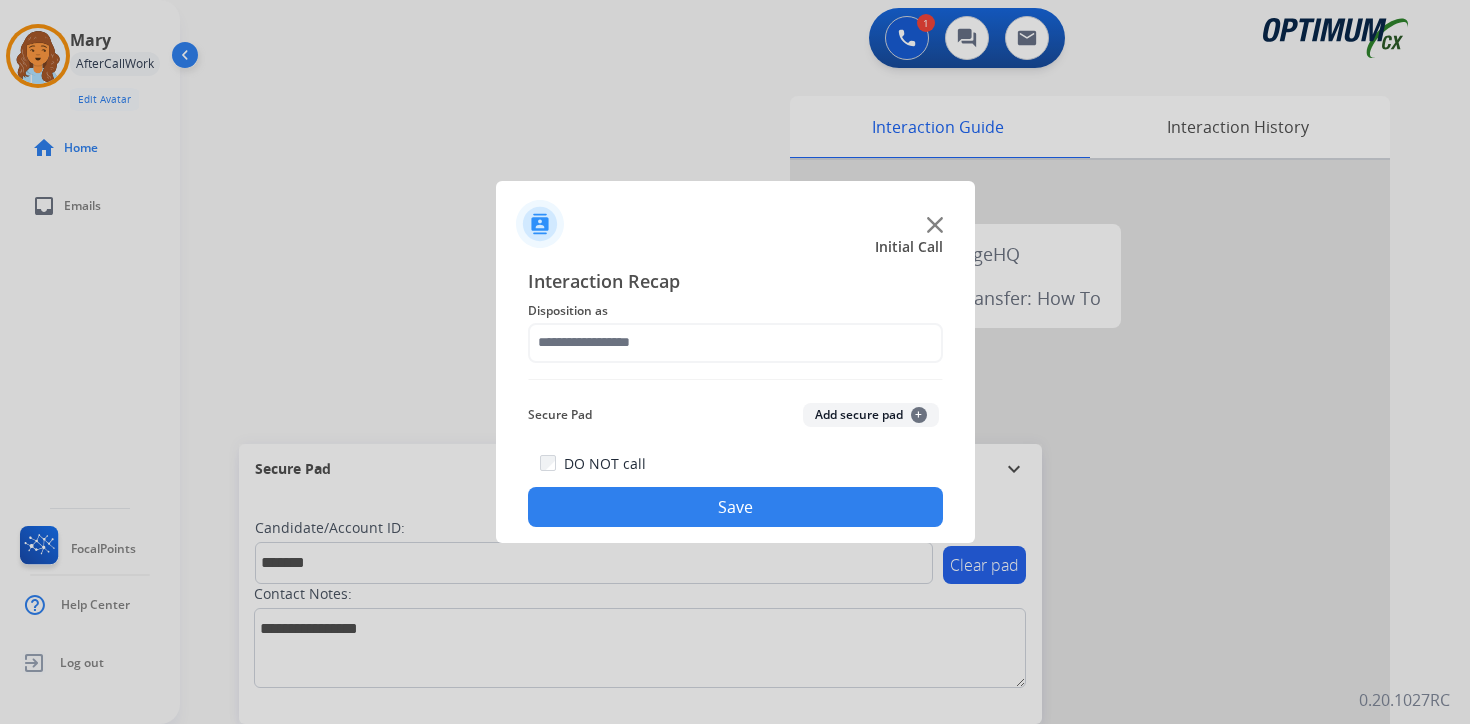 click on "Add secure pad  +" 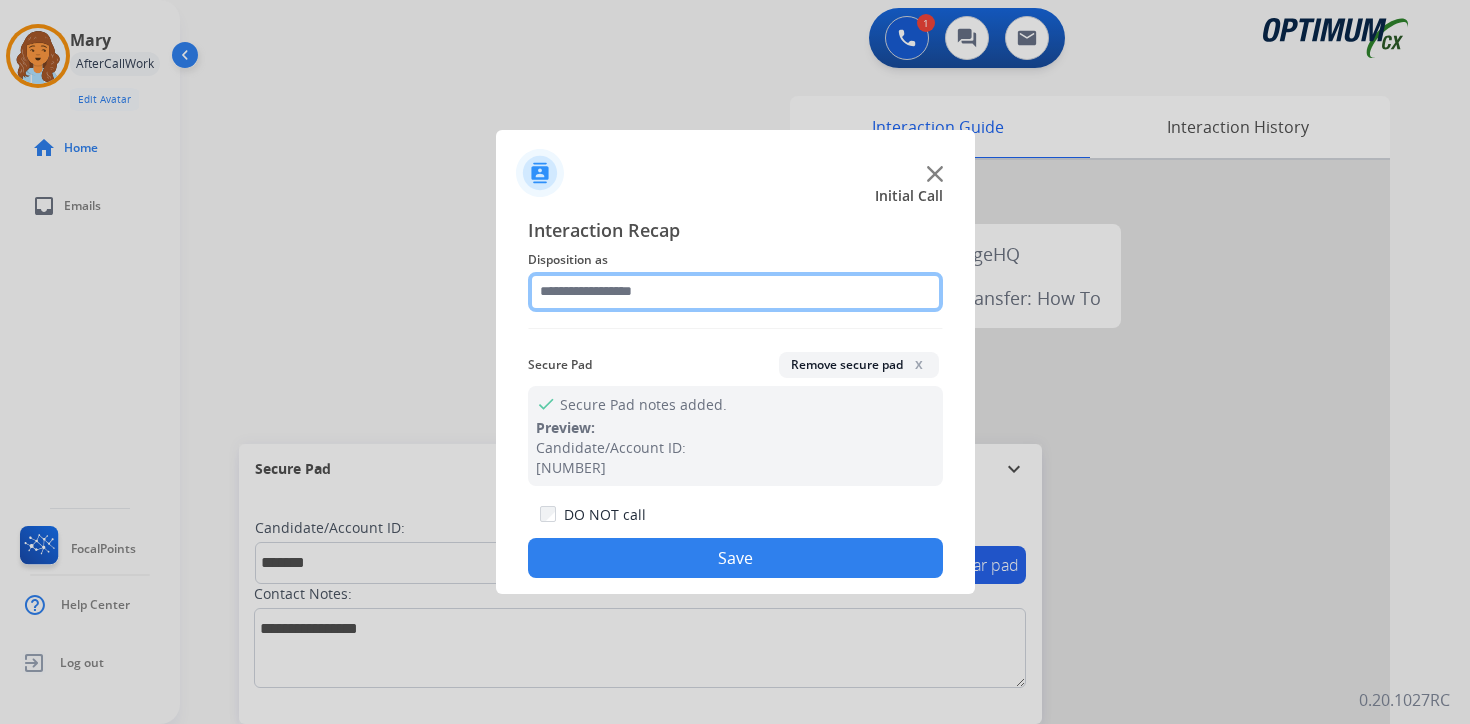 click 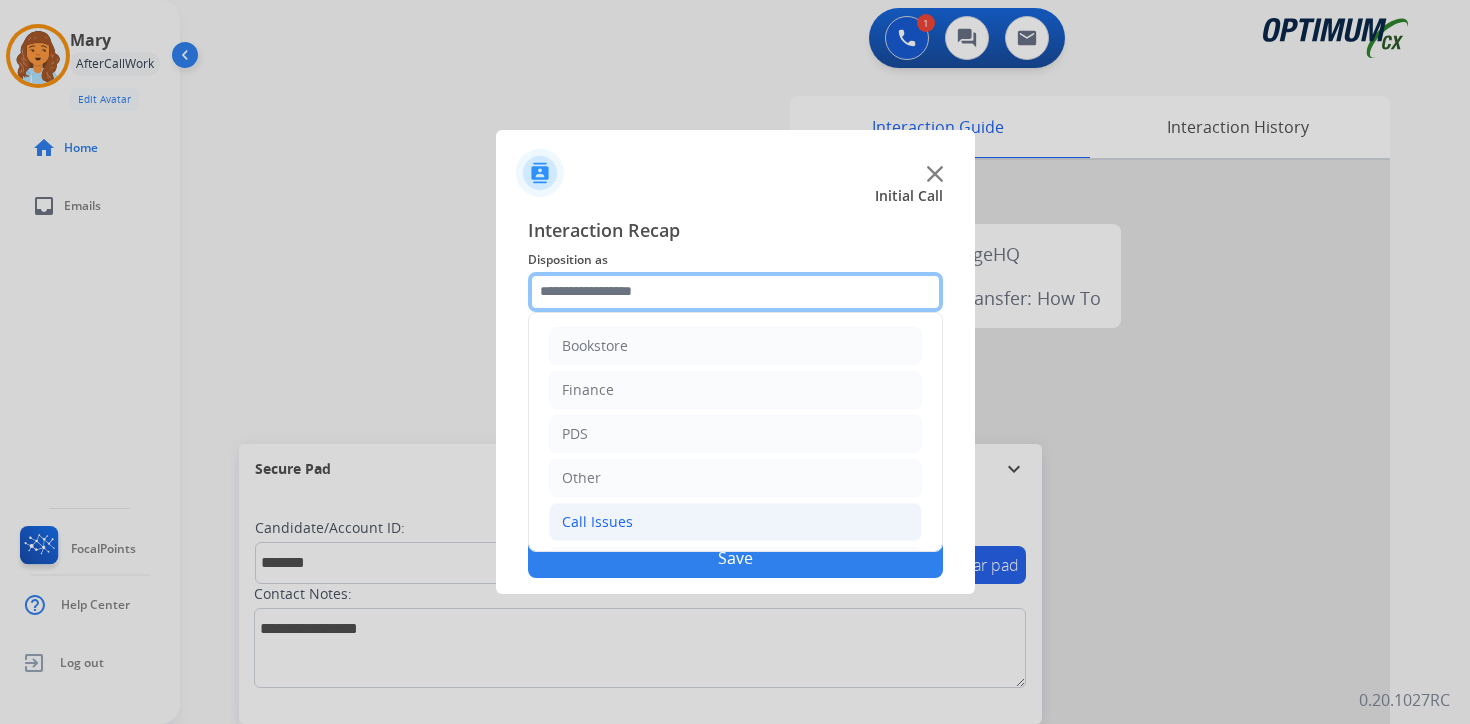 scroll, scrollTop: 136, scrollLeft: 0, axis: vertical 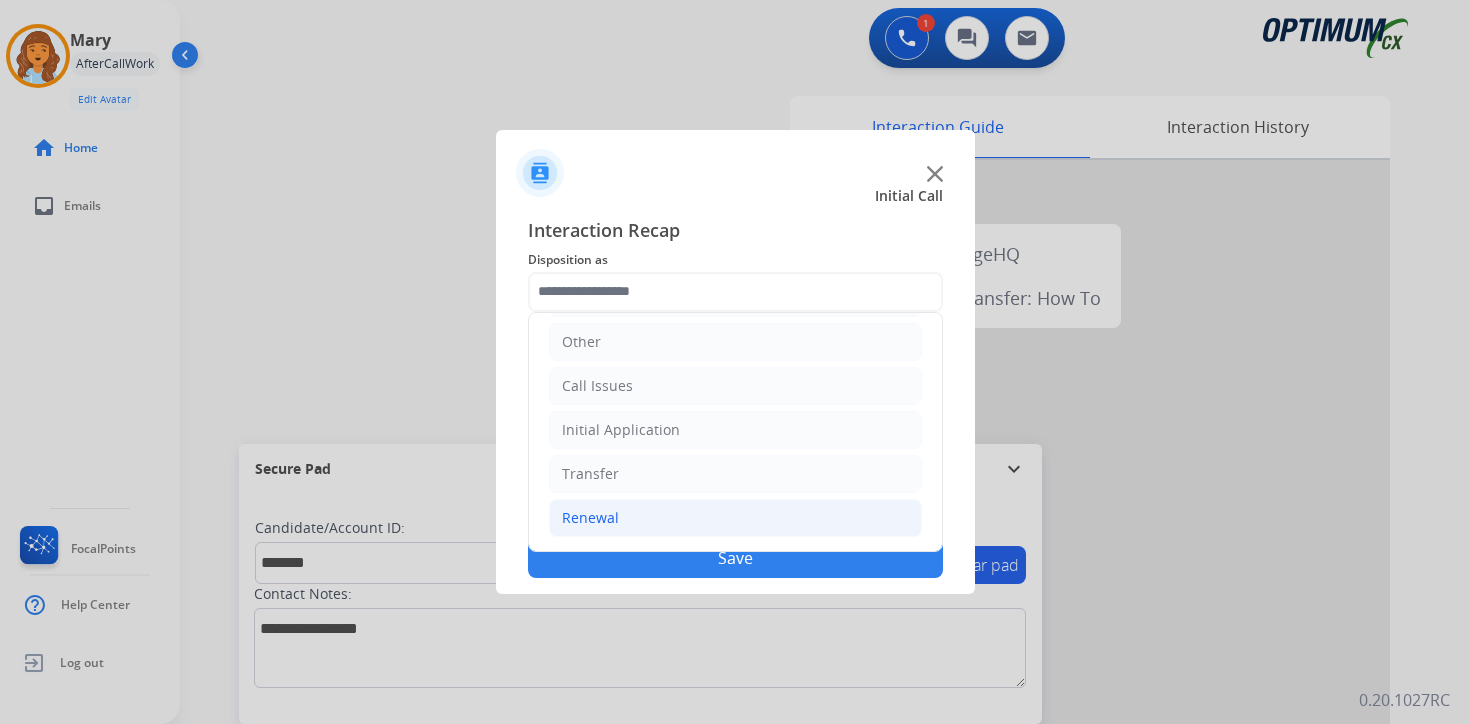 click on "Renewal" 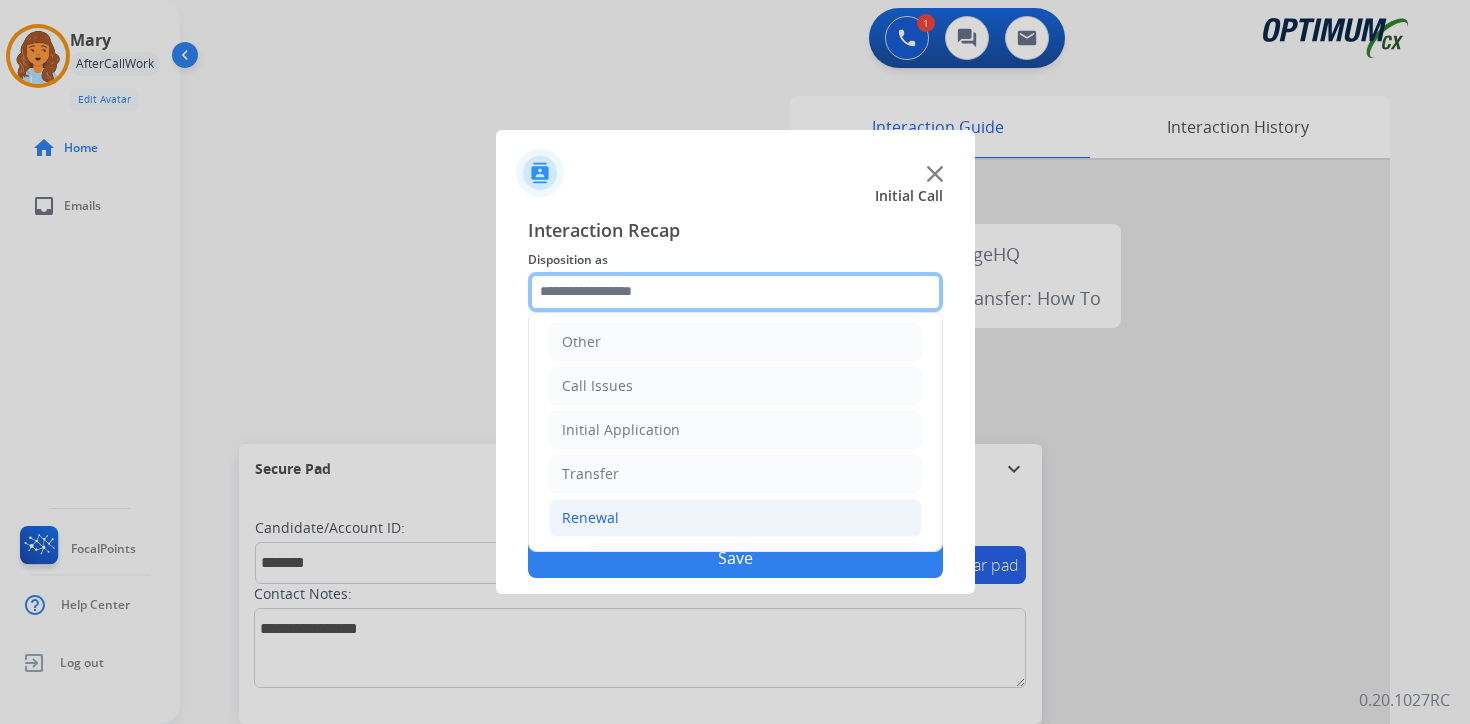 scroll, scrollTop: 469, scrollLeft: 0, axis: vertical 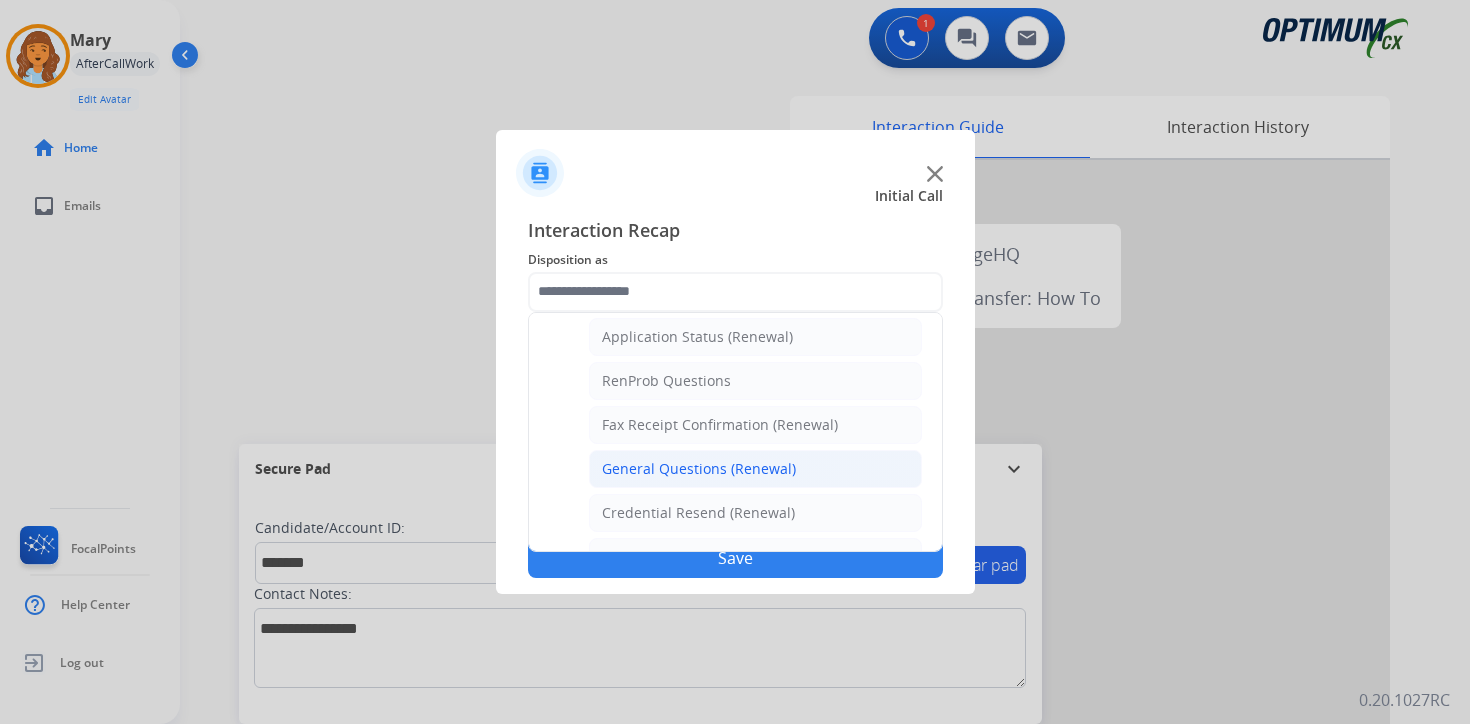 click on "General Questions (Renewal)" 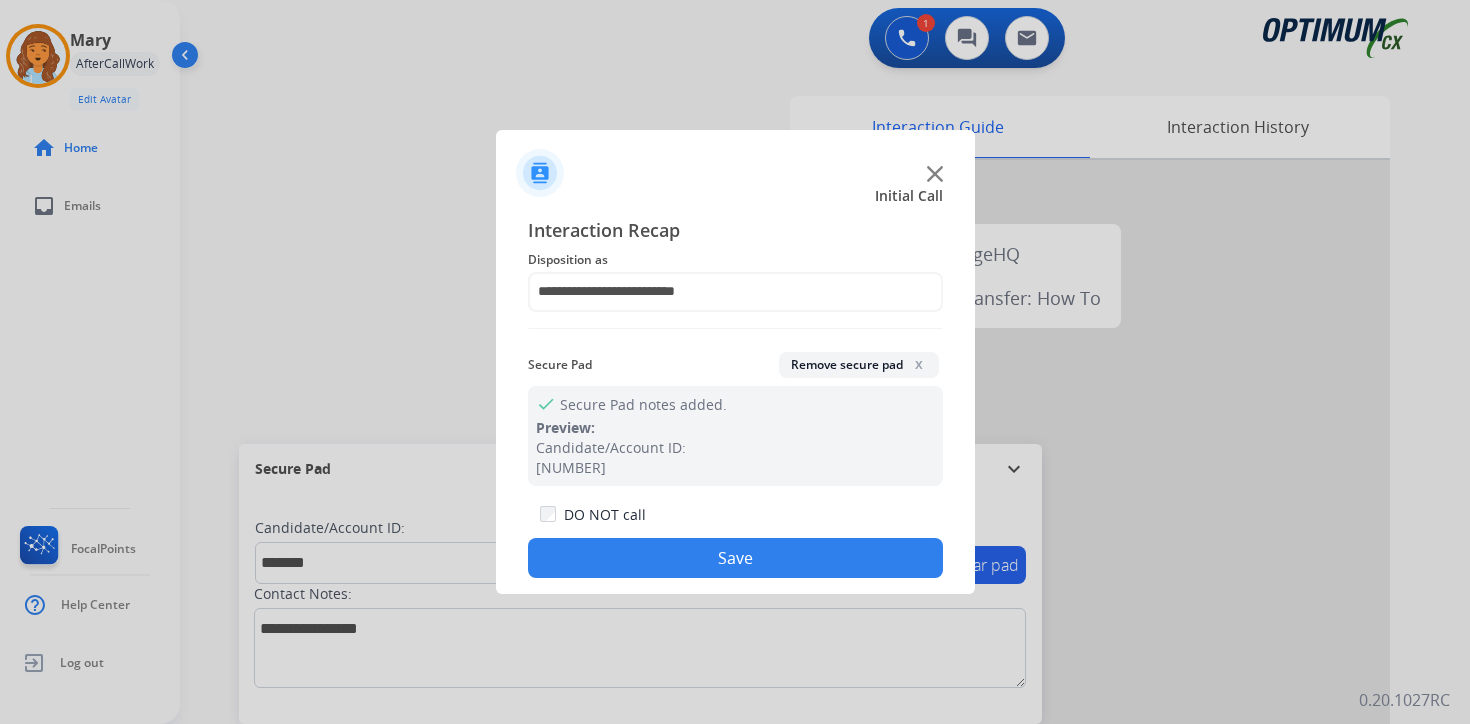 drag, startPoint x: 670, startPoint y: 549, endPoint x: 619, endPoint y: 551, distance: 51.0392 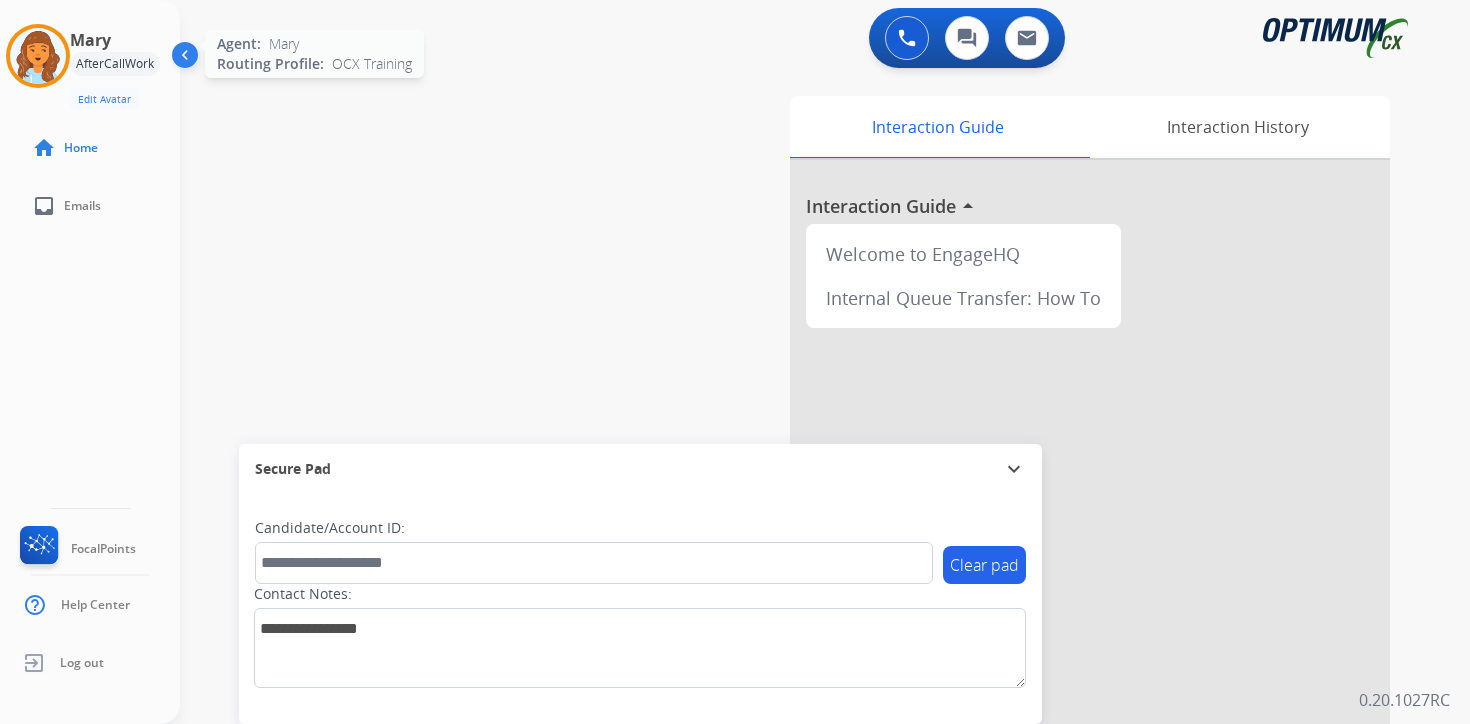 click at bounding box center (38, 56) 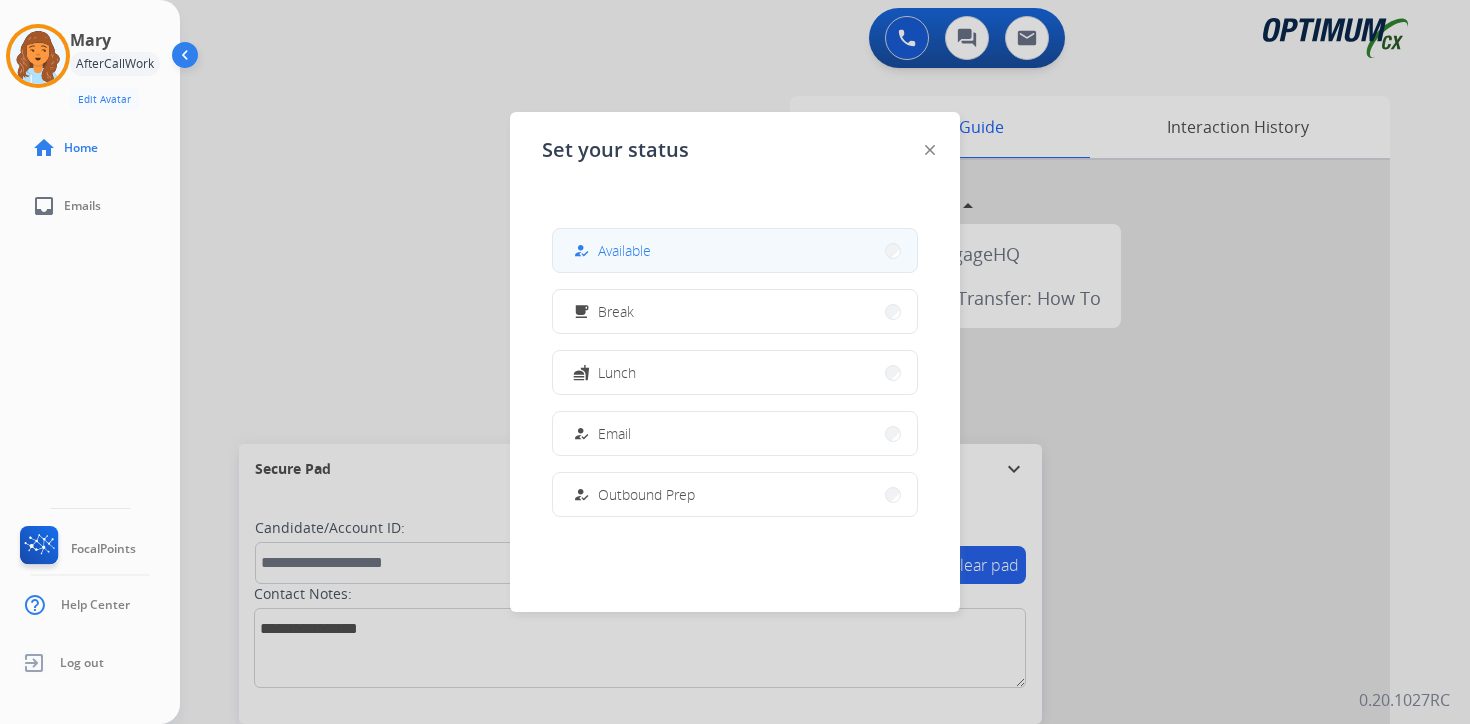 click on "how_to_reg Available" at bounding box center [735, 250] 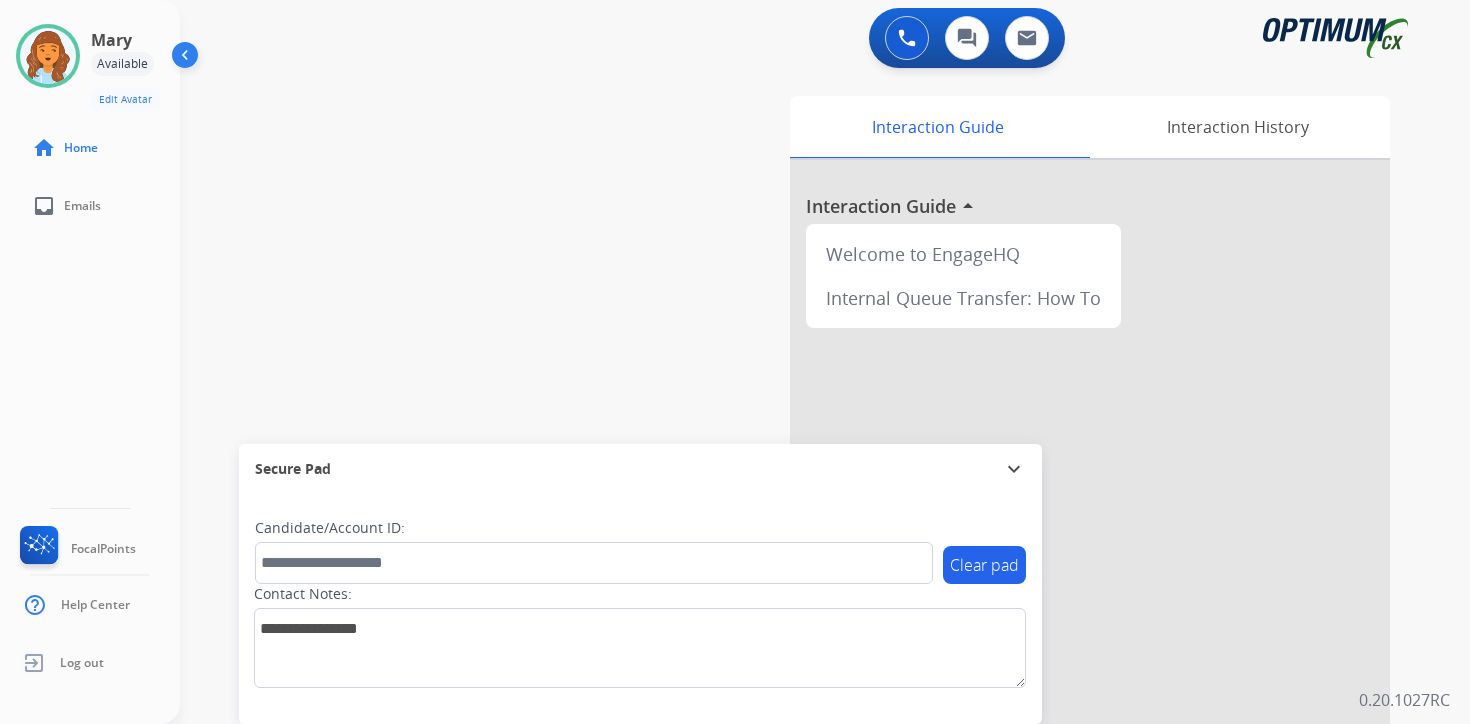 click on "0 Voice Interactions  0  Chat Interactions   0  Email Interactions swap_horiz Break voice bridge close_fullscreen Connect 3-Way Call merge_type Separate 3-Way Call  Interaction Guide   Interaction History  Interaction Guide arrow_drop_up  Welcome to EngageHQ   Internal Queue Transfer: How To  Secure Pad expand_more Clear pad Candidate/Account ID: Contact Notes:                  0.20.1027RC" at bounding box center (825, 362) 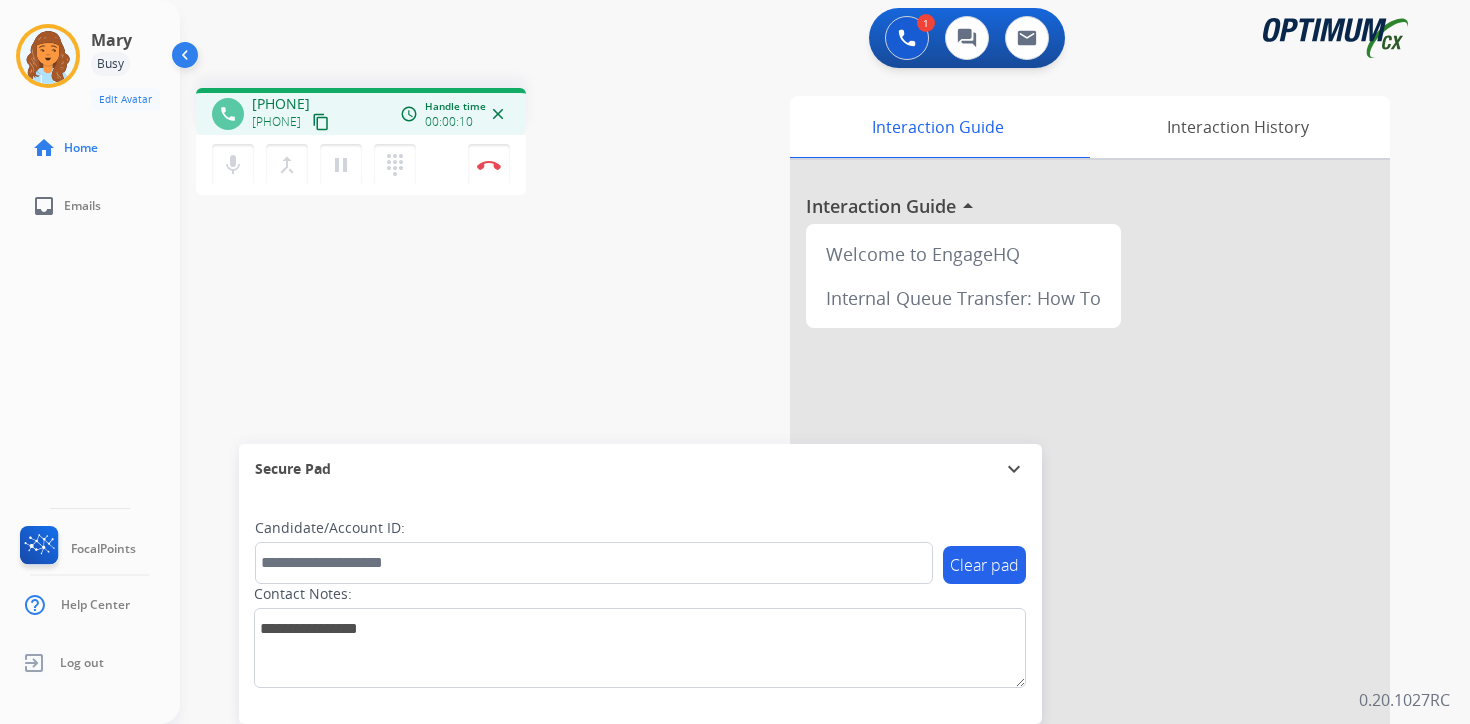 click on "content_copy" at bounding box center (321, 122) 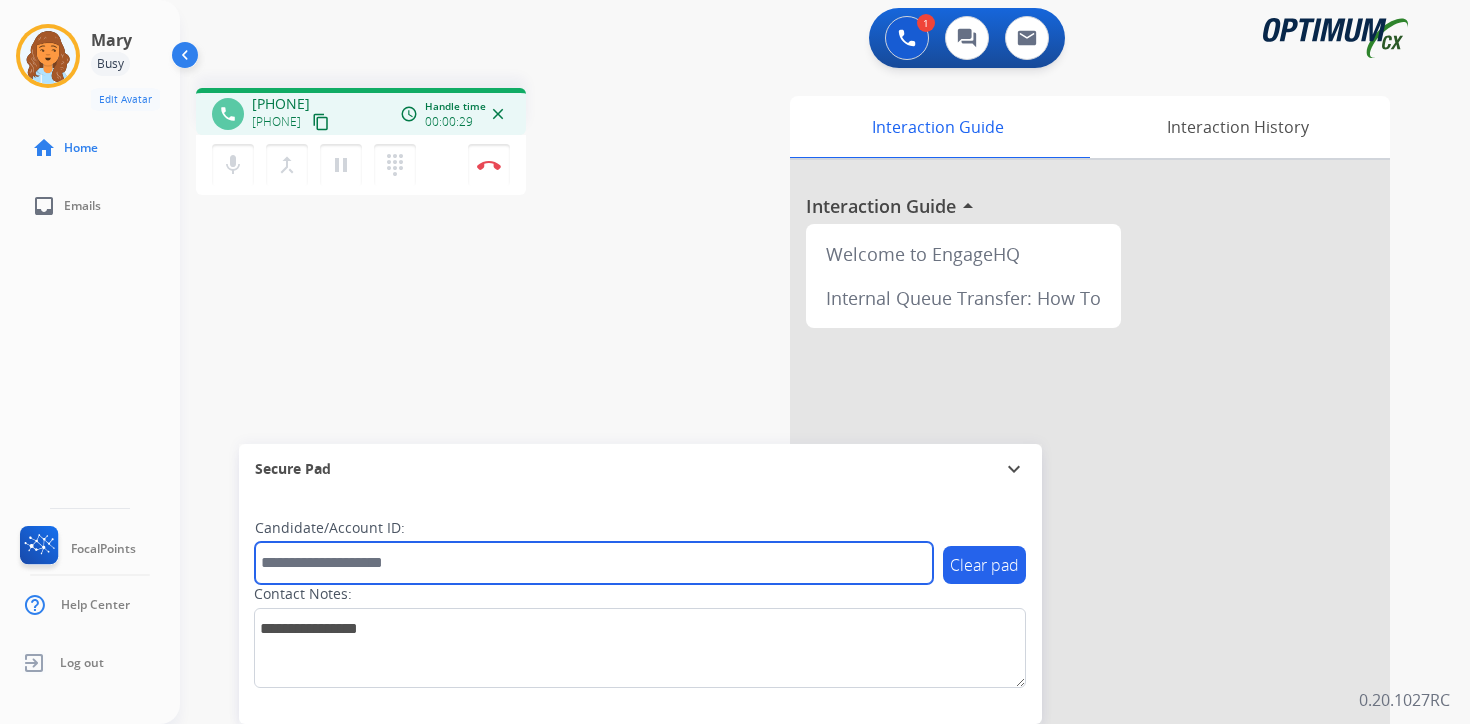 click at bounding box center [594, 563] 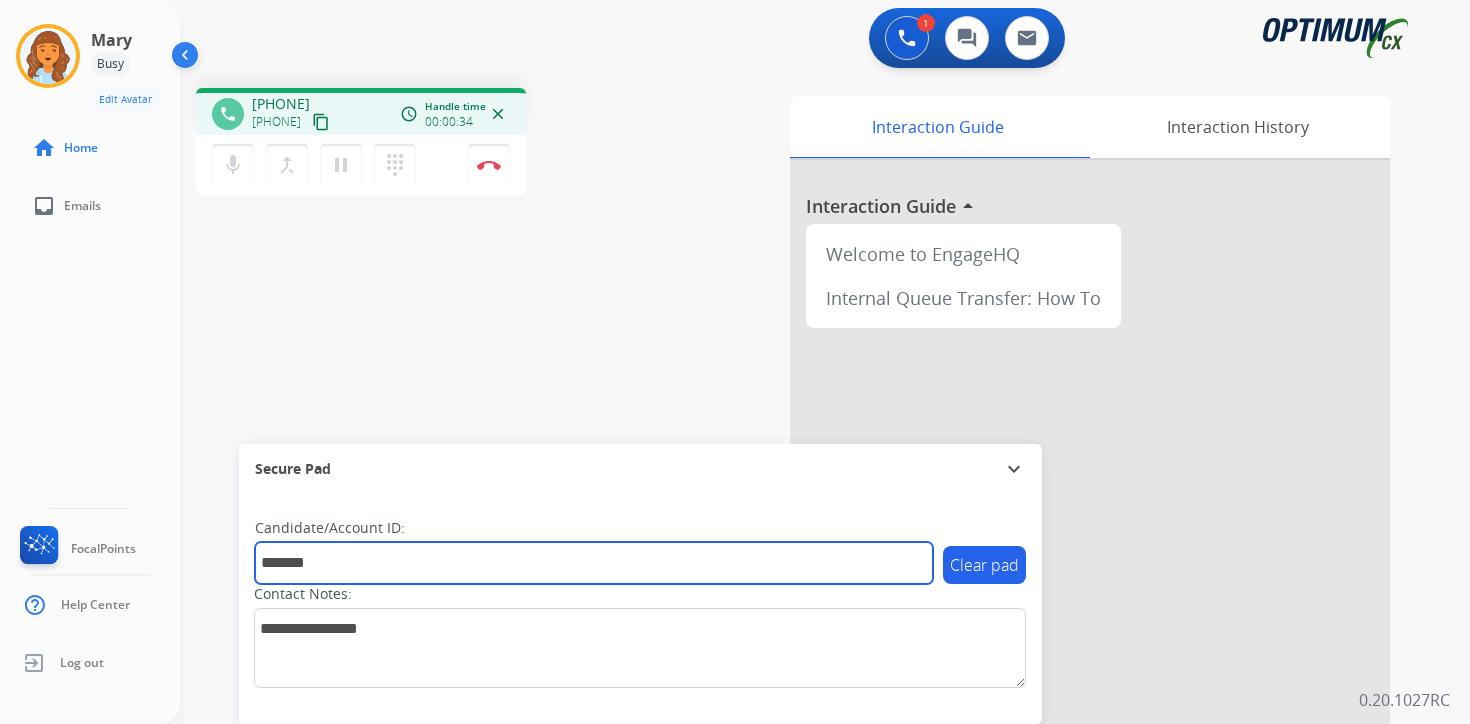 type on "*******" 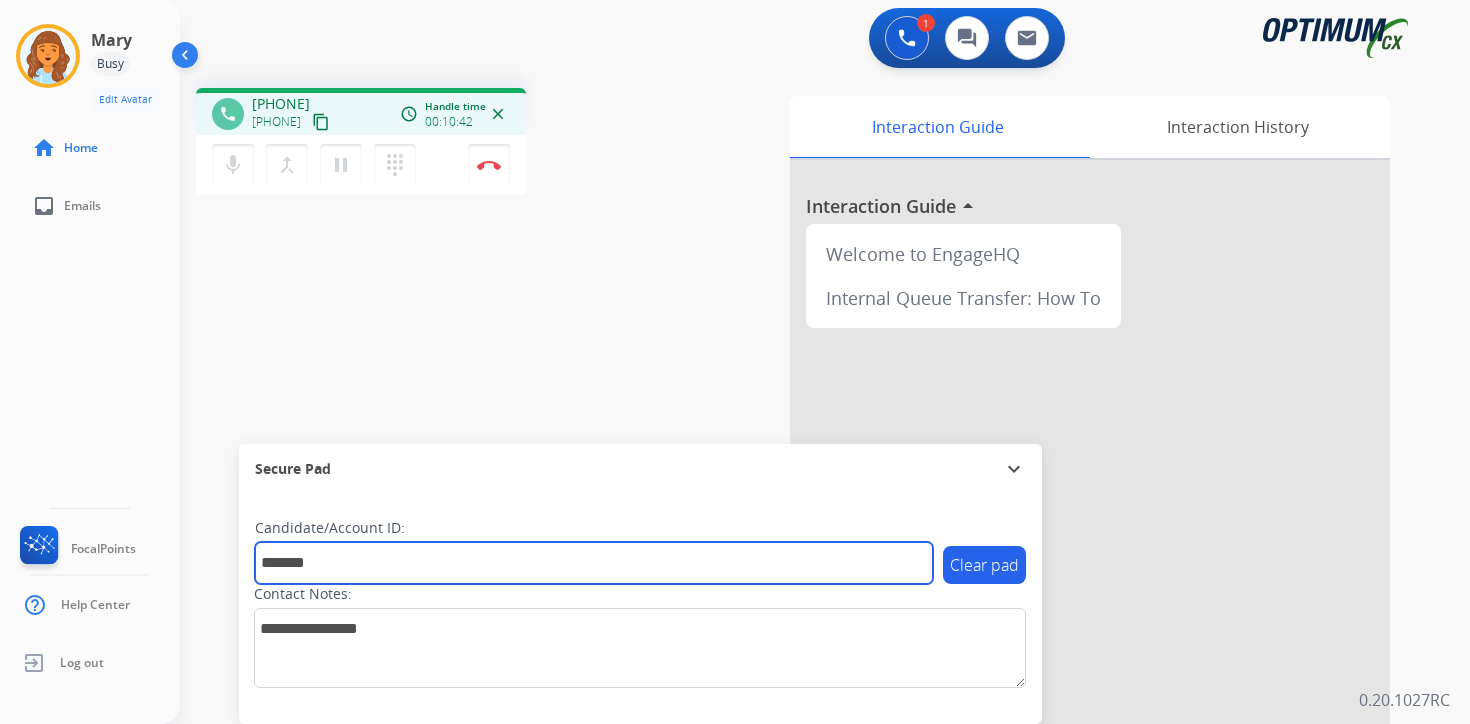click on "*******" at bounding box center (594, 563) 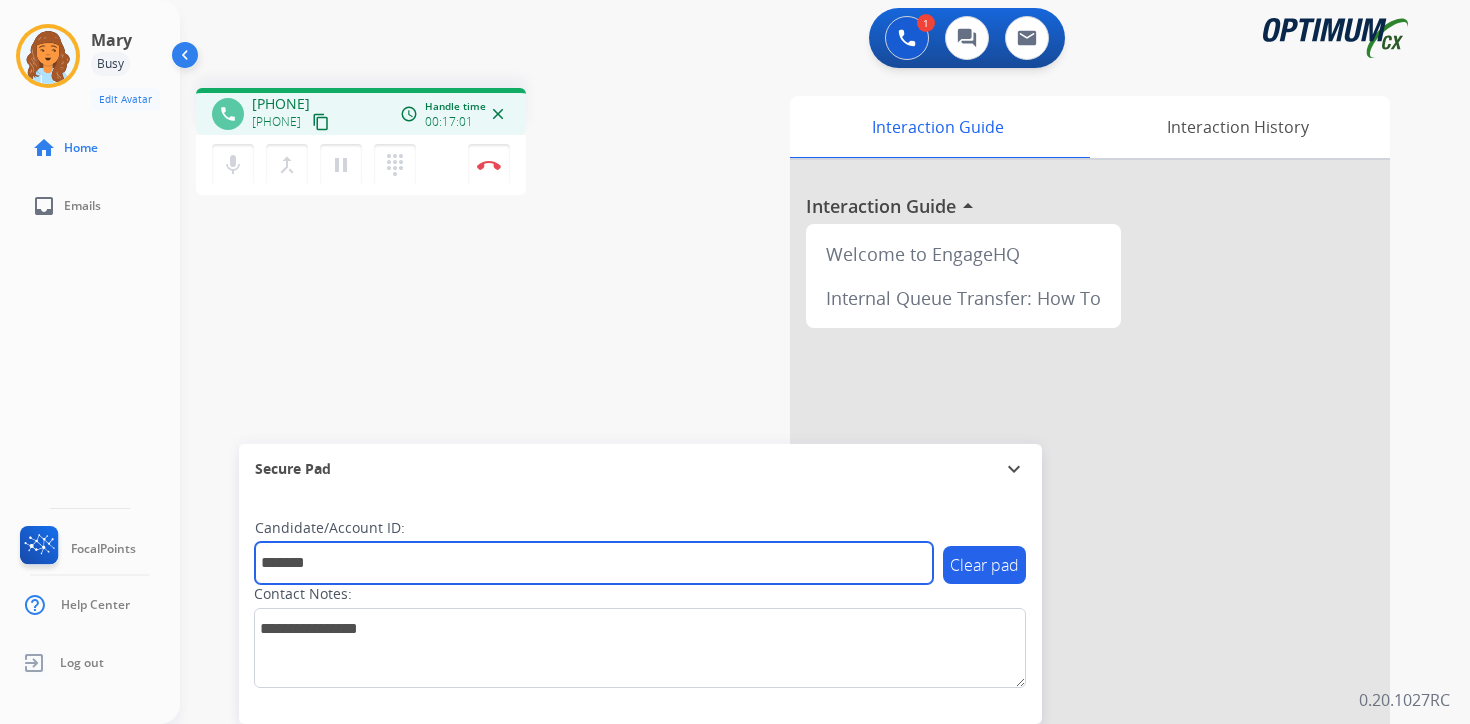 click on "*******" at bounding box center [594, 563] 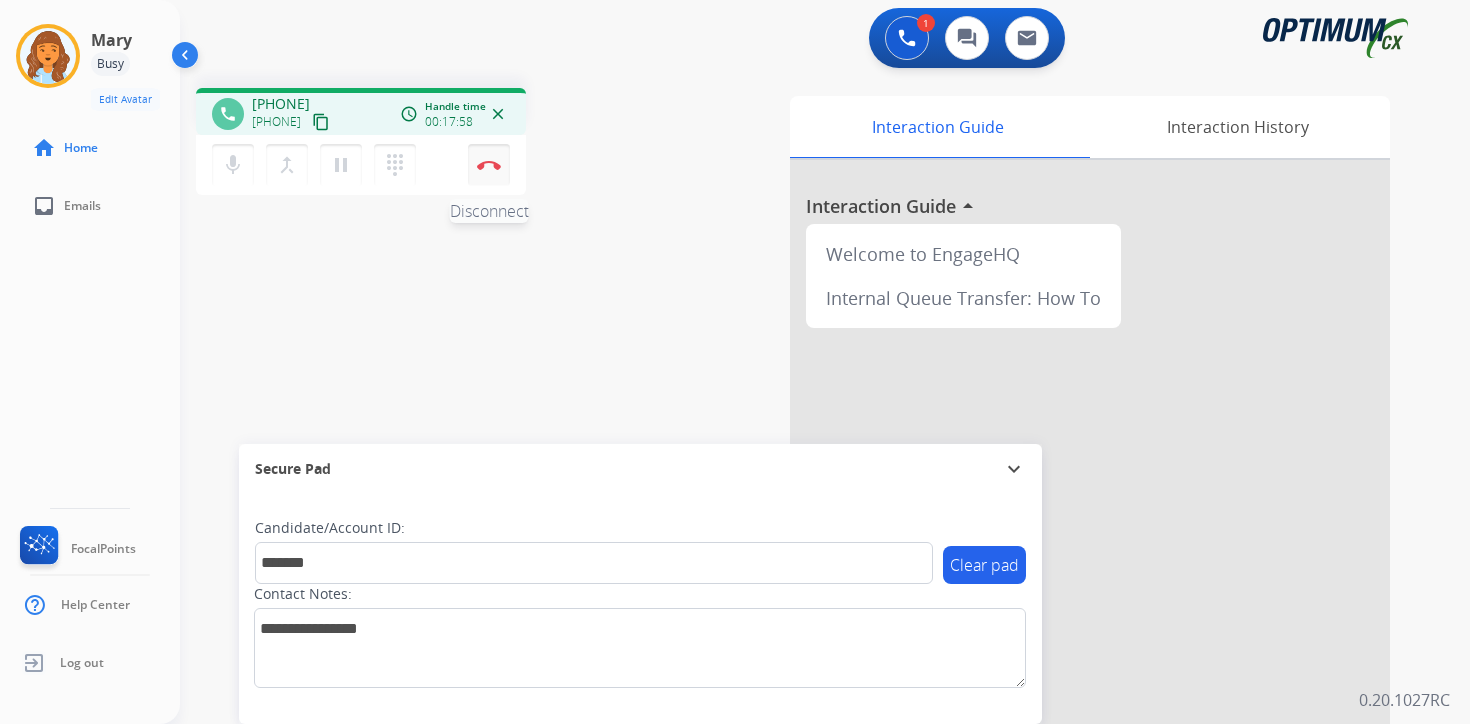 click at bounding box center (489, 165) 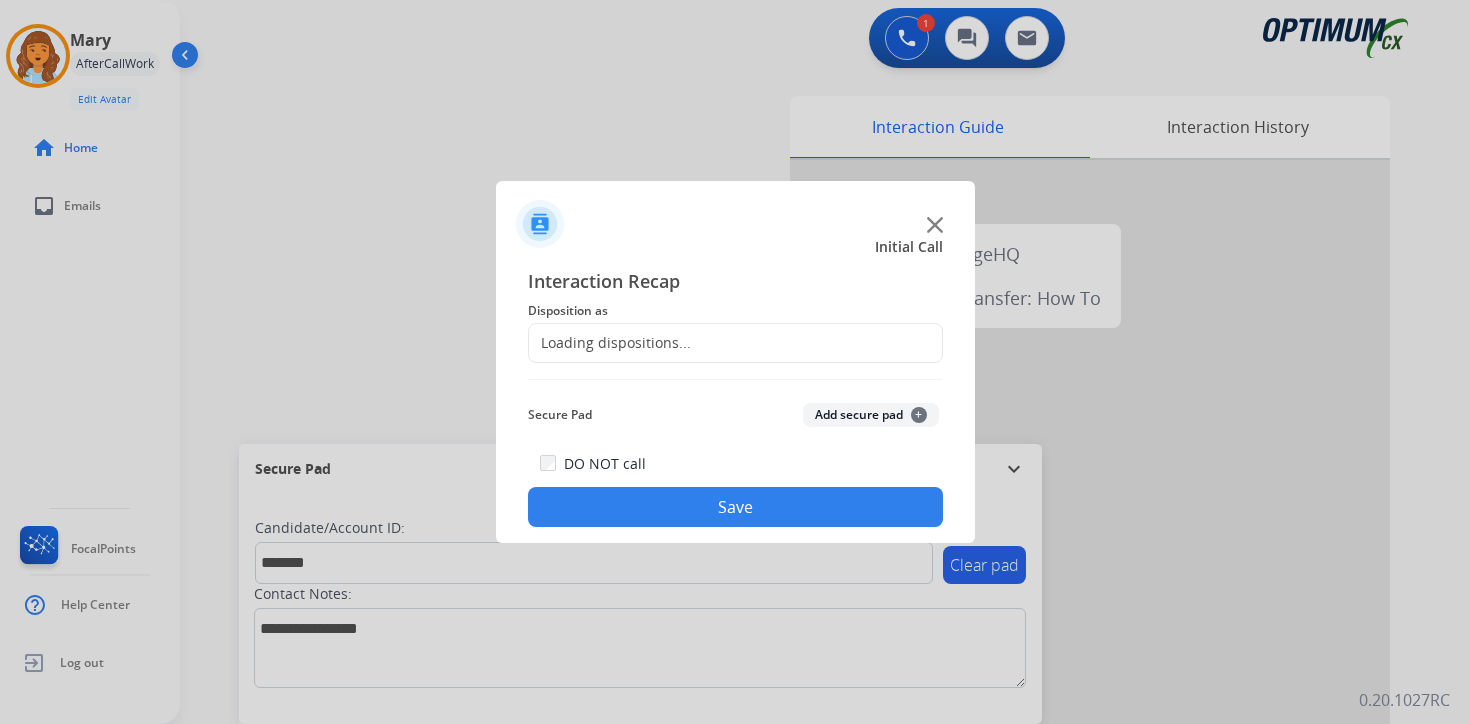 click on "Add secure pad  +" 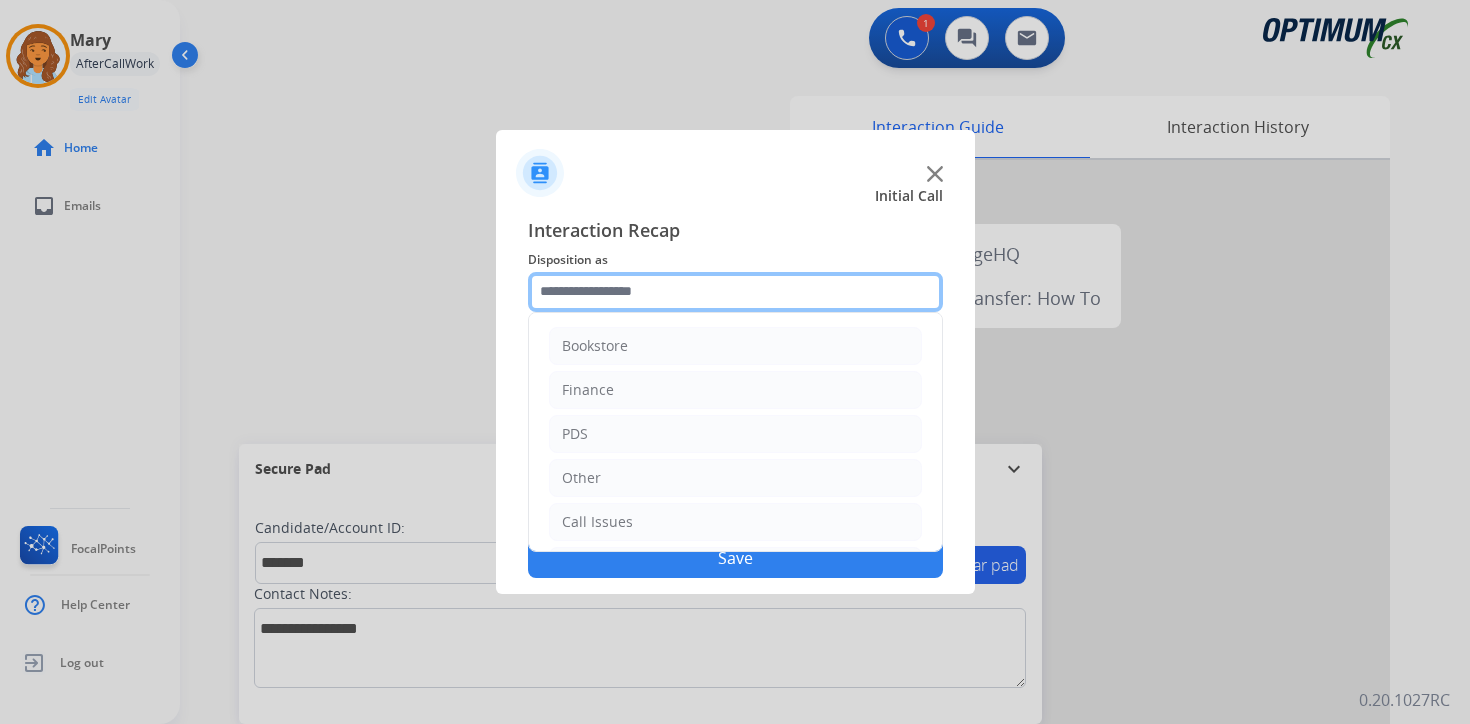click 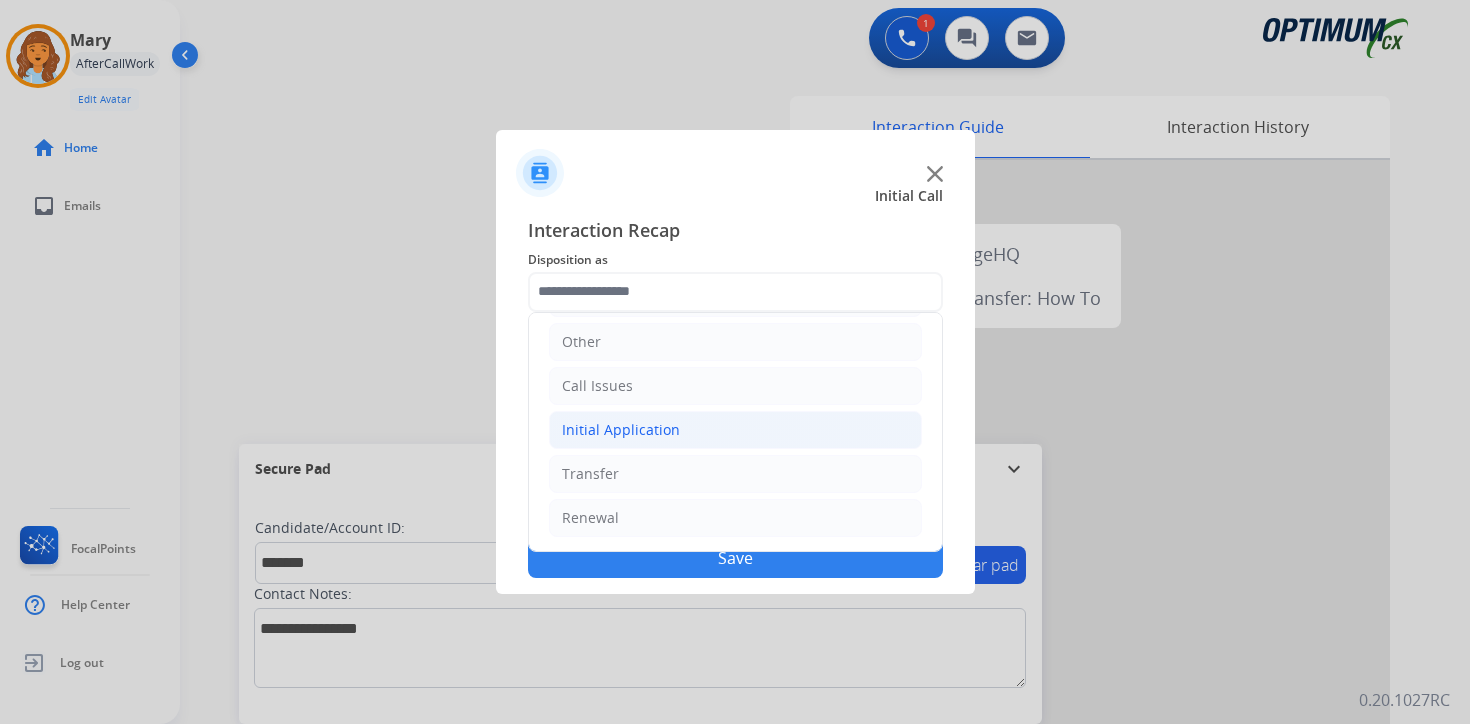 click on "Initial Application" 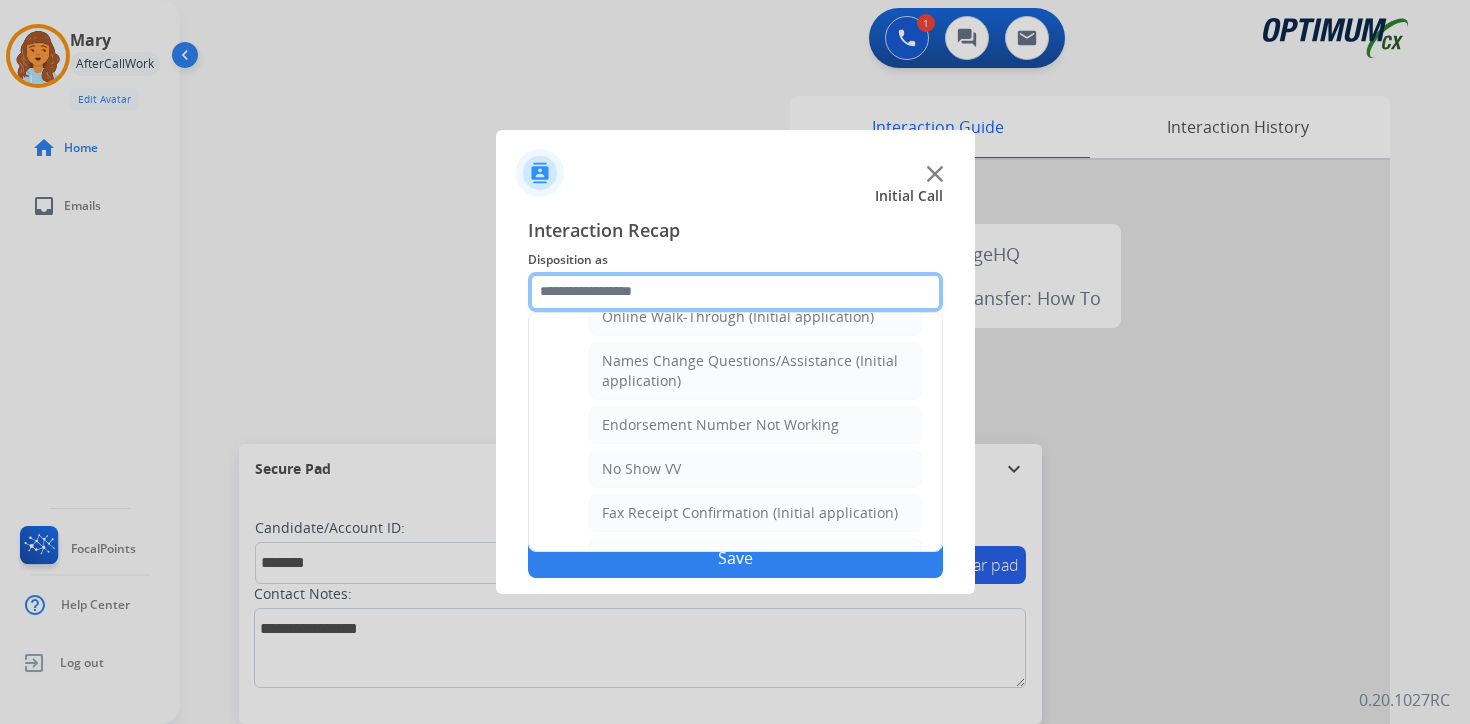 scroll, scrollTop: 803, scrollLeft: 0, axis: vertical 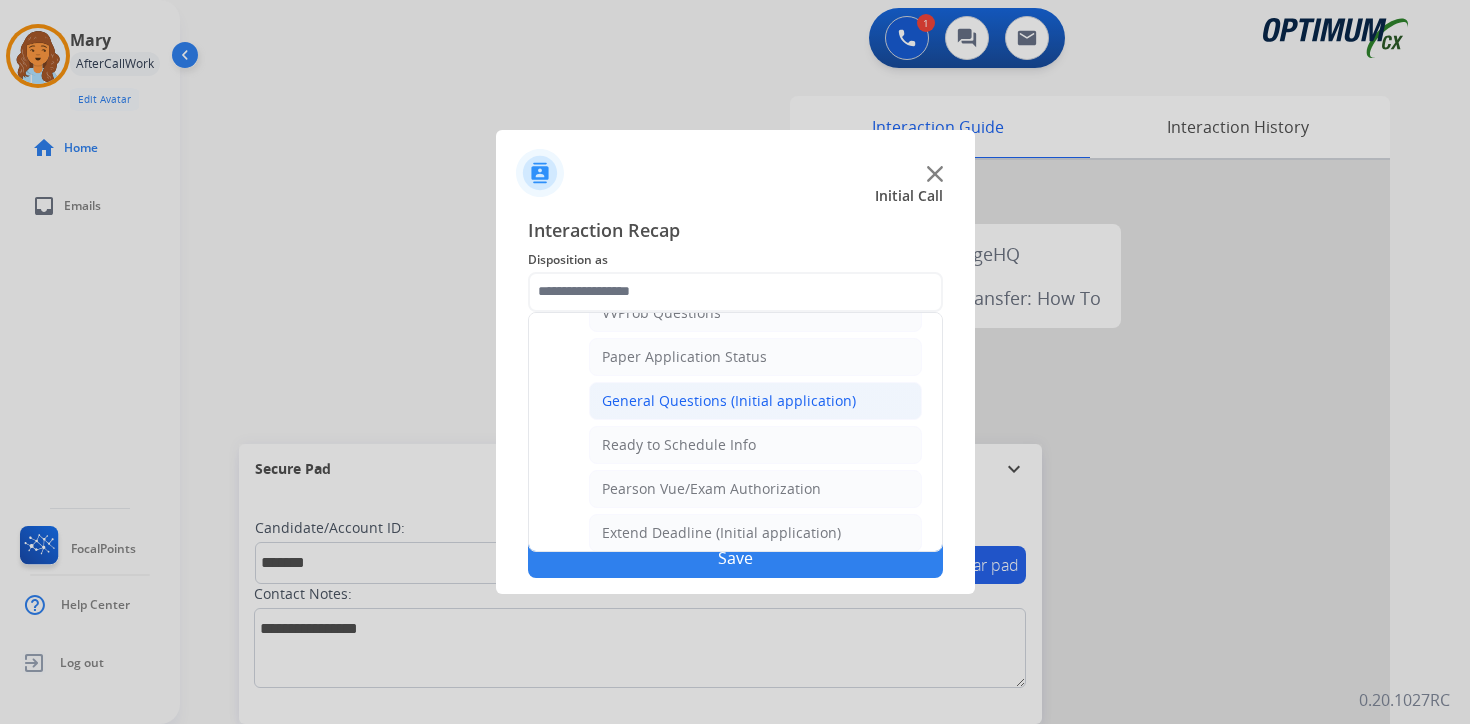 click on "General Questions (Initial application)" 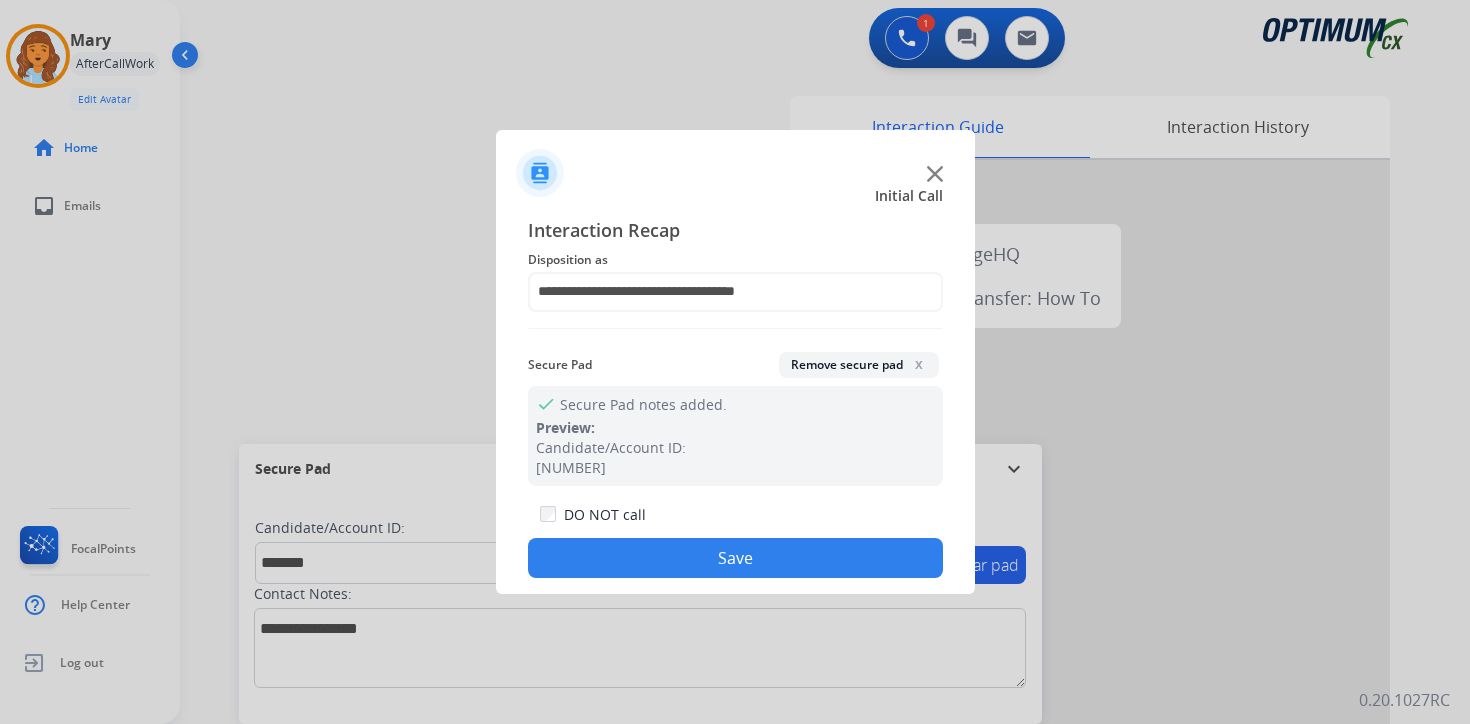 click on "Save" 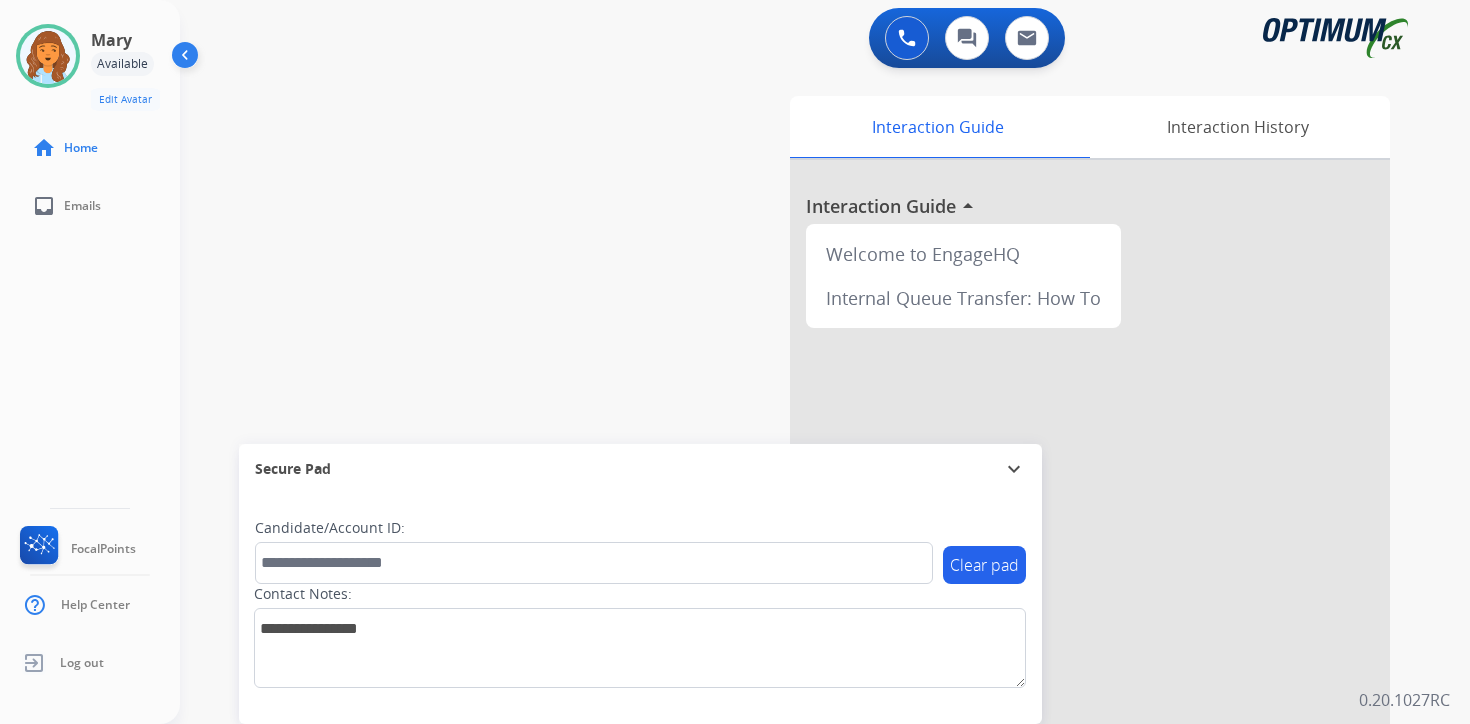 click on "Interaction Guide   Interaction History  Interaction Guide arrow_drop_up  Welcome to EngageHQ   Internal Queue Transfer: How To" at bounding box center [1059, 497] 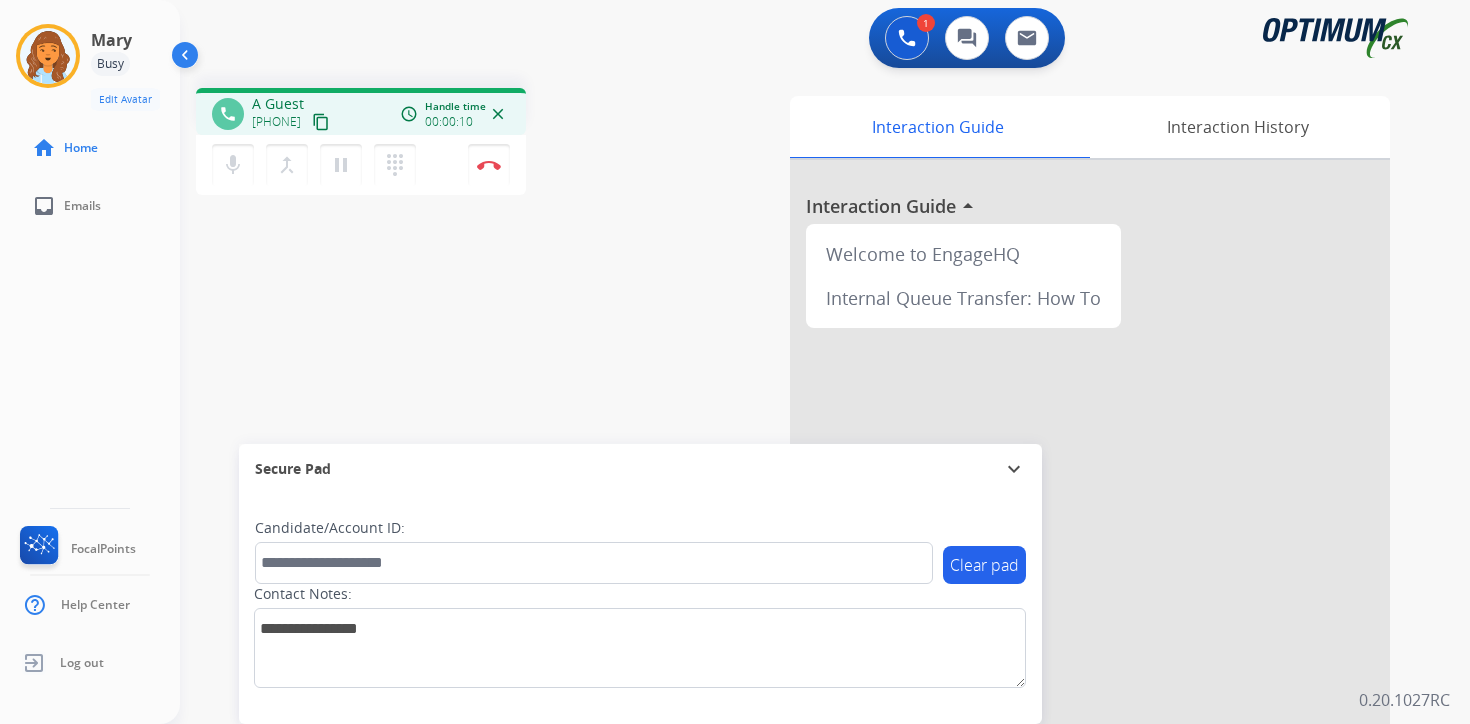 click on "content_copy" at bounding box center [321, 122] 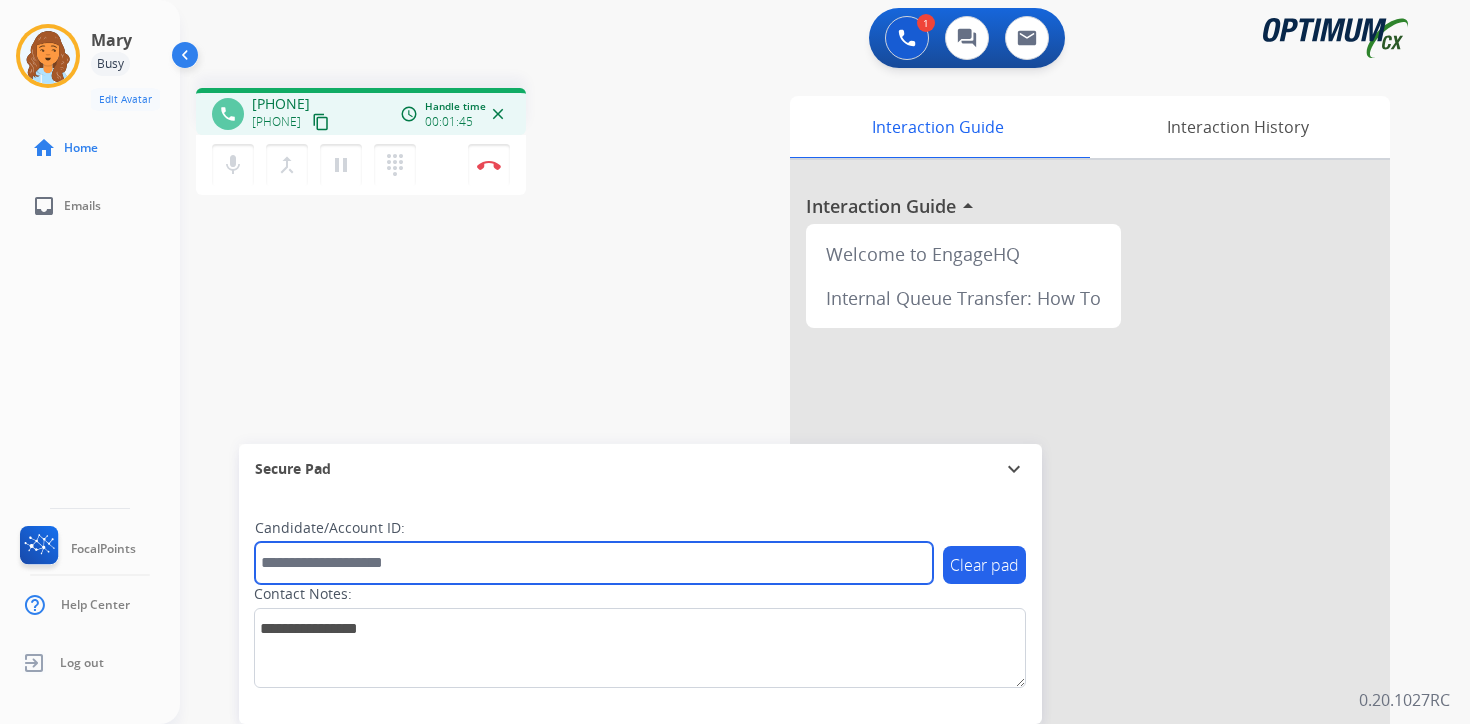 click at bounding box center (594, 563) 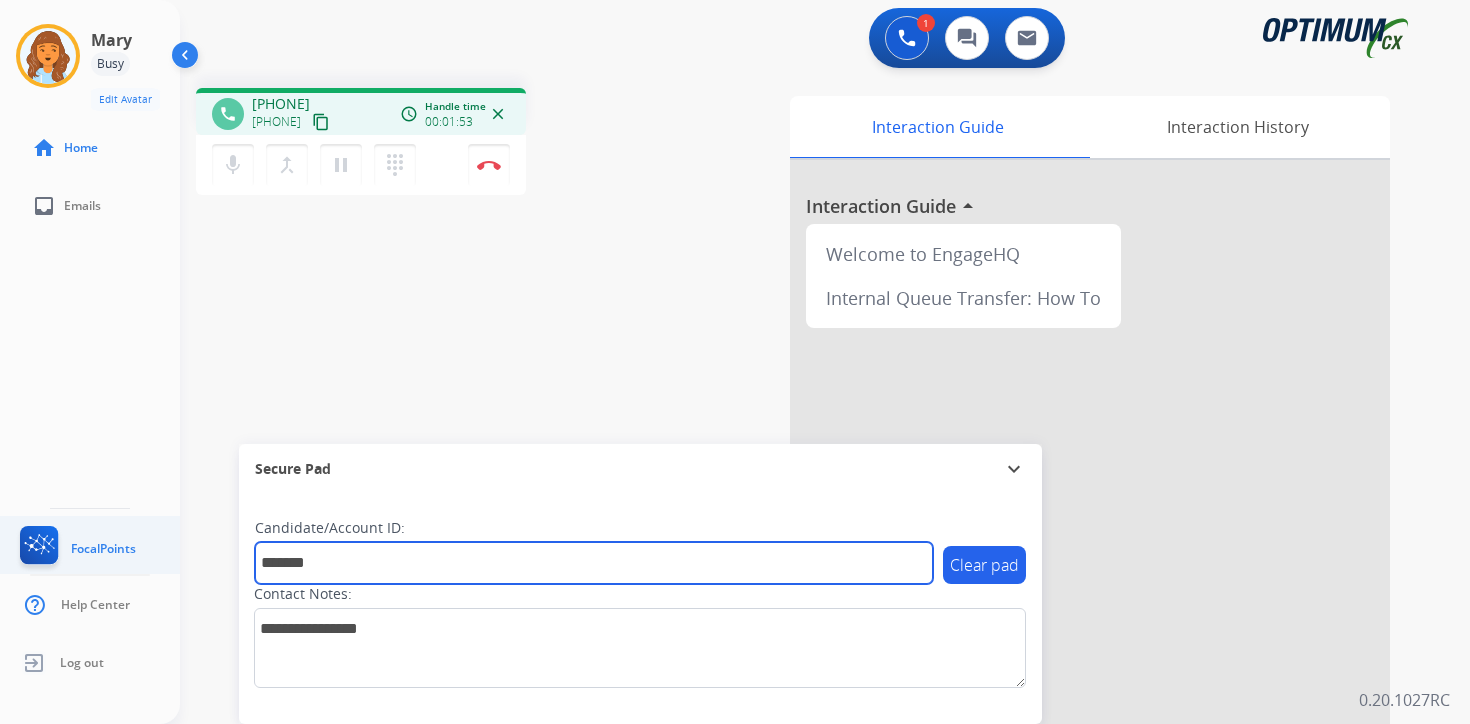 type on "*******" 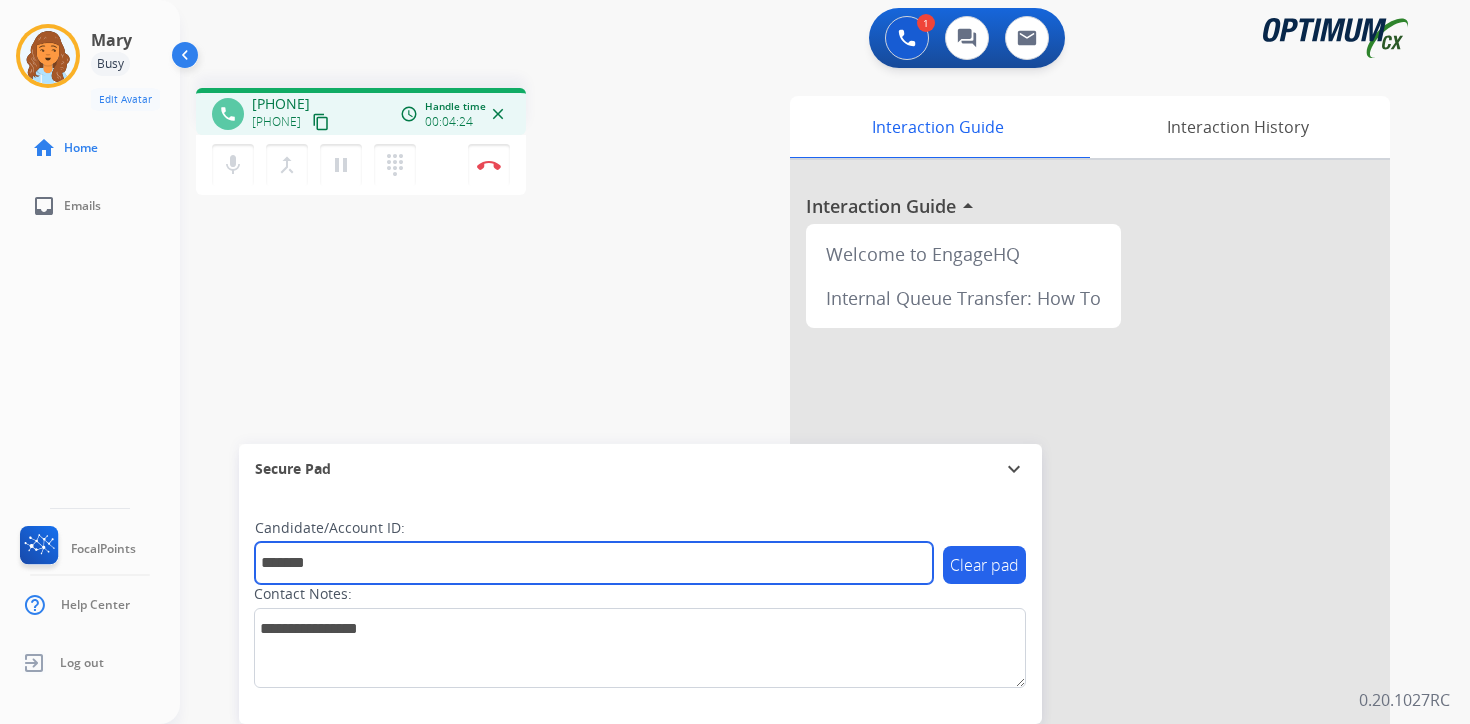 click on "*******" at bounding box center (594, 563) 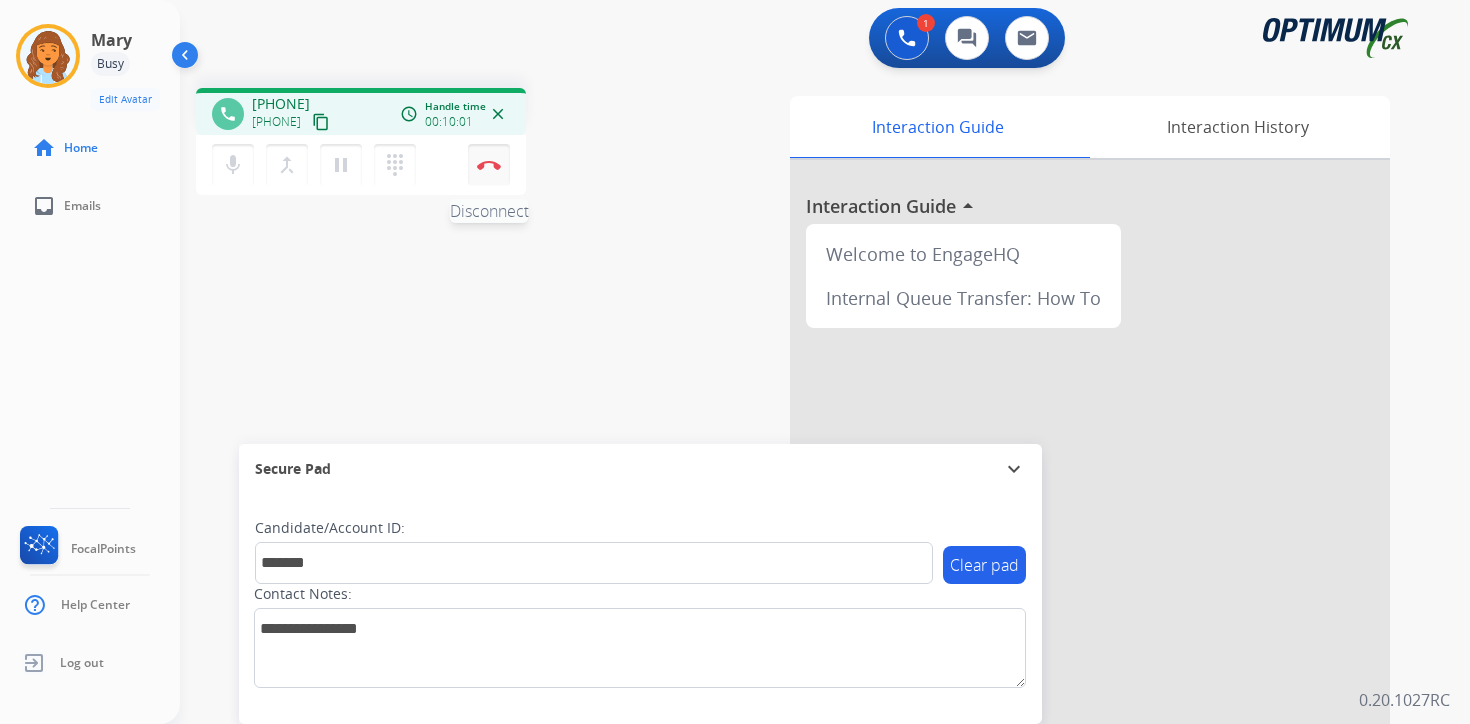 click at bounding box center (489, 165) 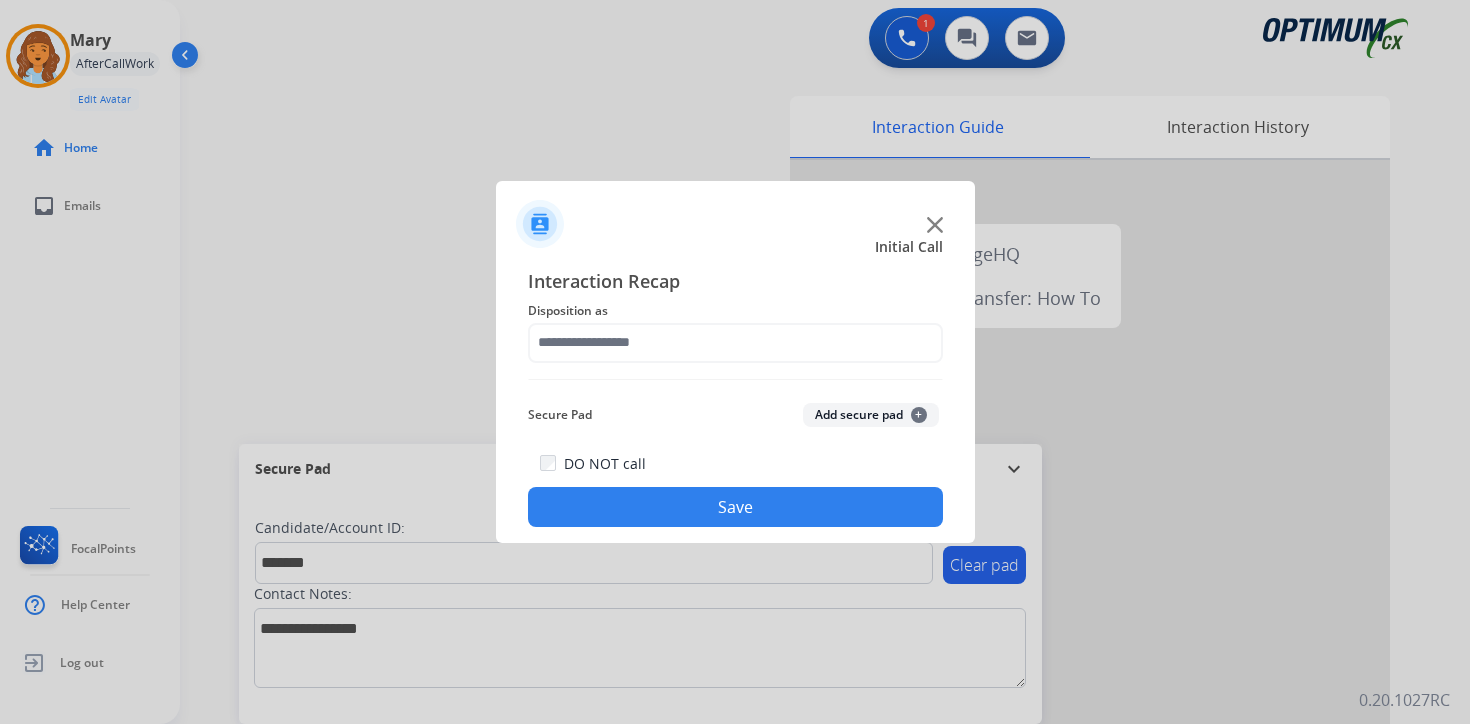 click on "Add secure pad  +" 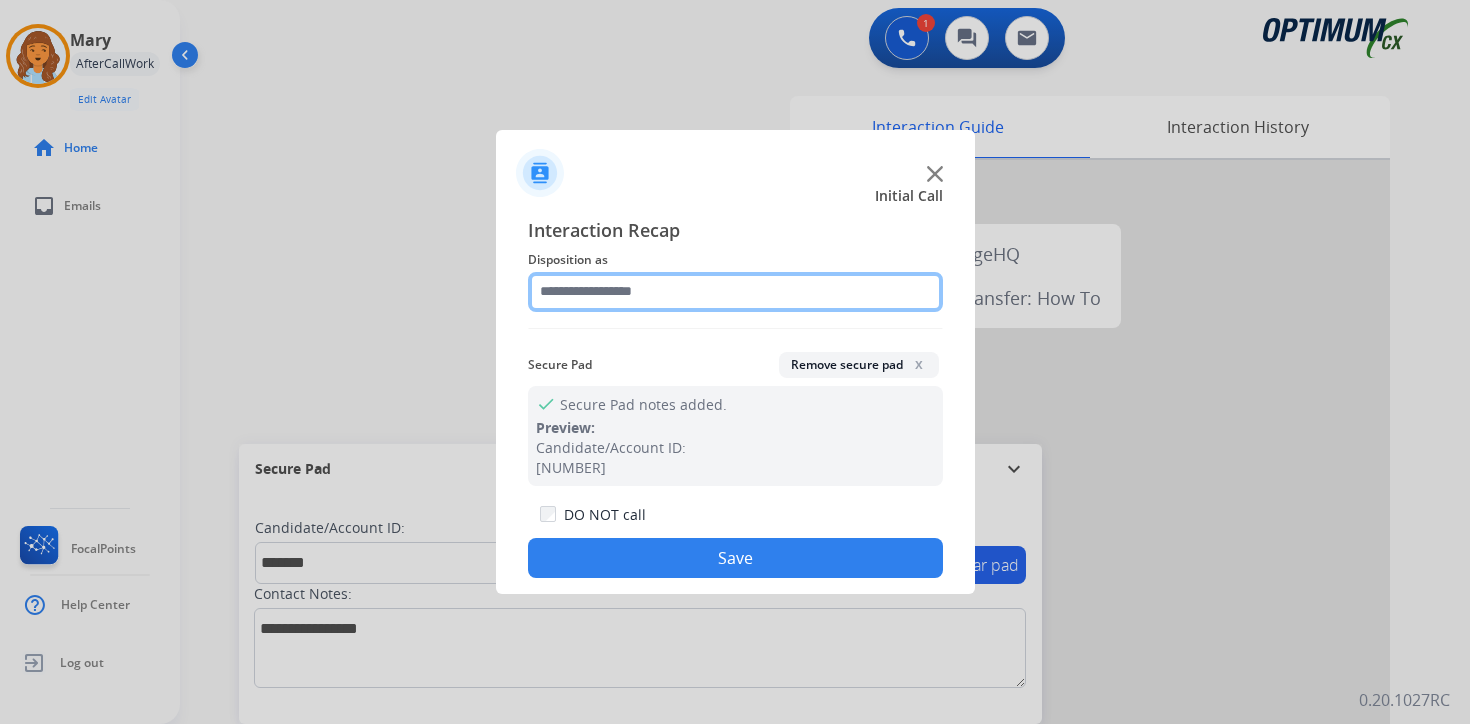 click 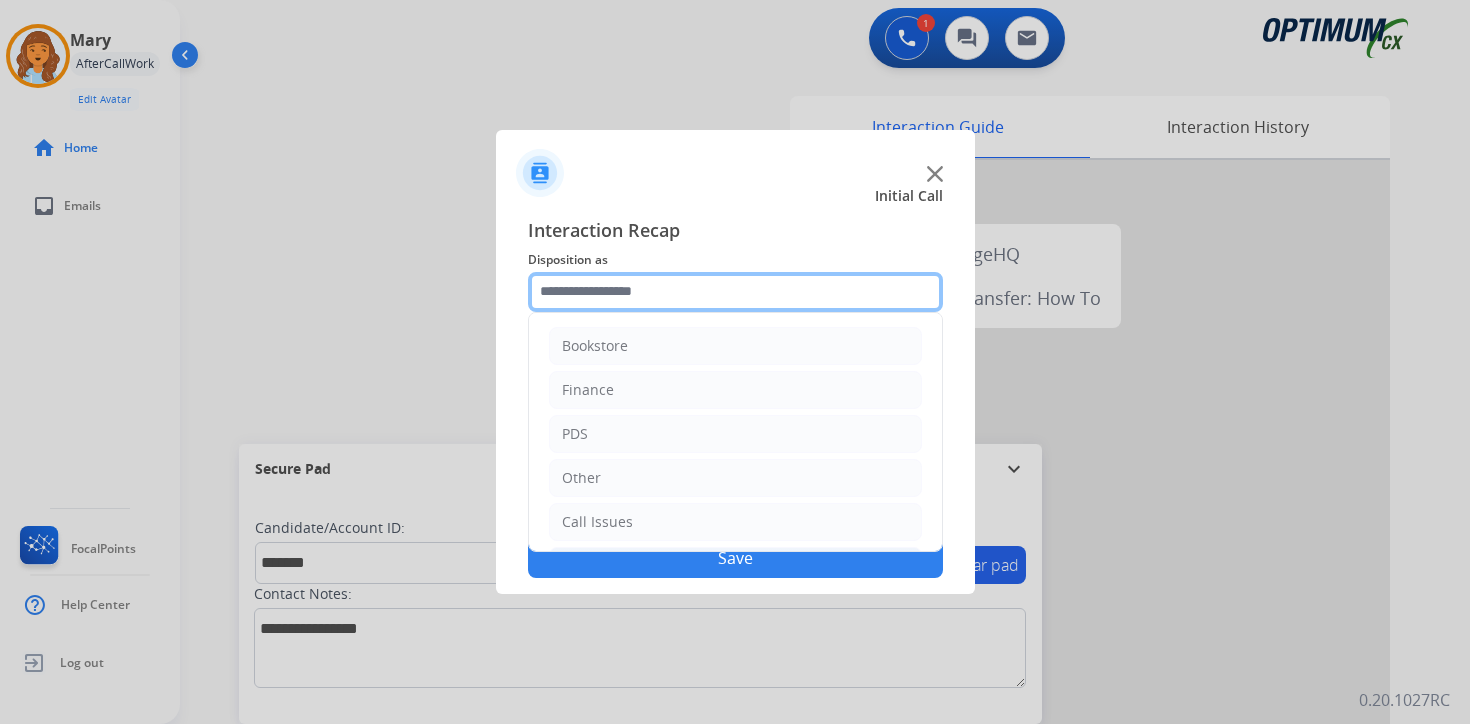 scroll, scrollTop: 136, scrollLeft: 0, axis: vertical 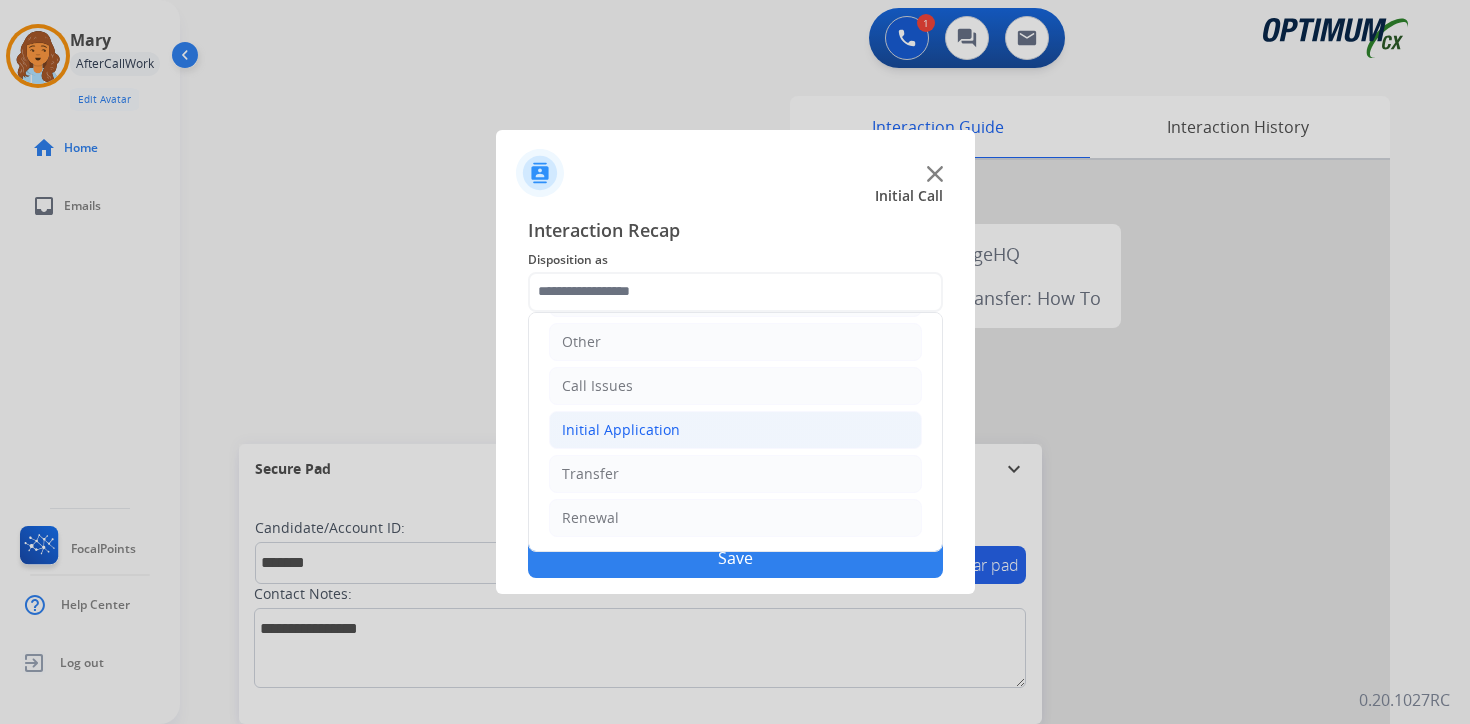 click on "Initial Application" 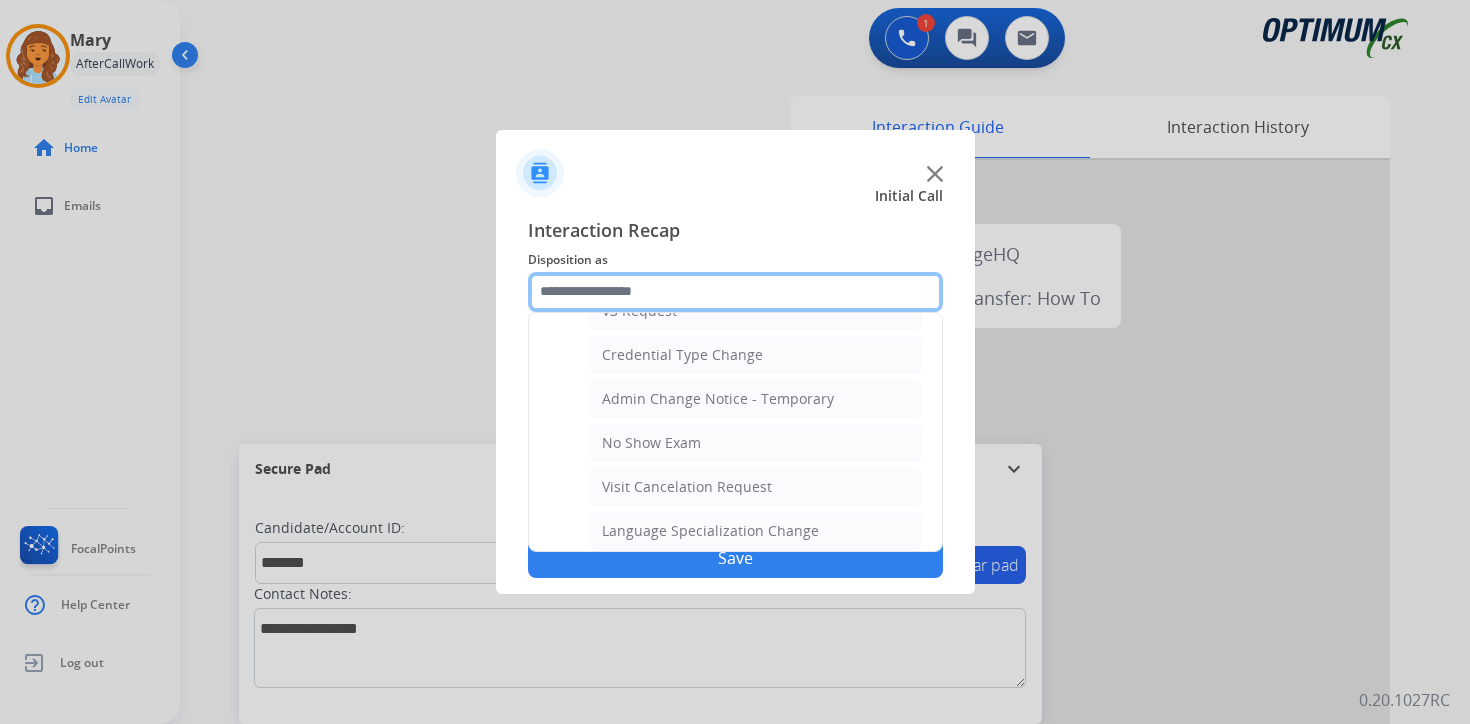 scroll, scrollTop: 1136, scrollLeft: 0, axis: vertical 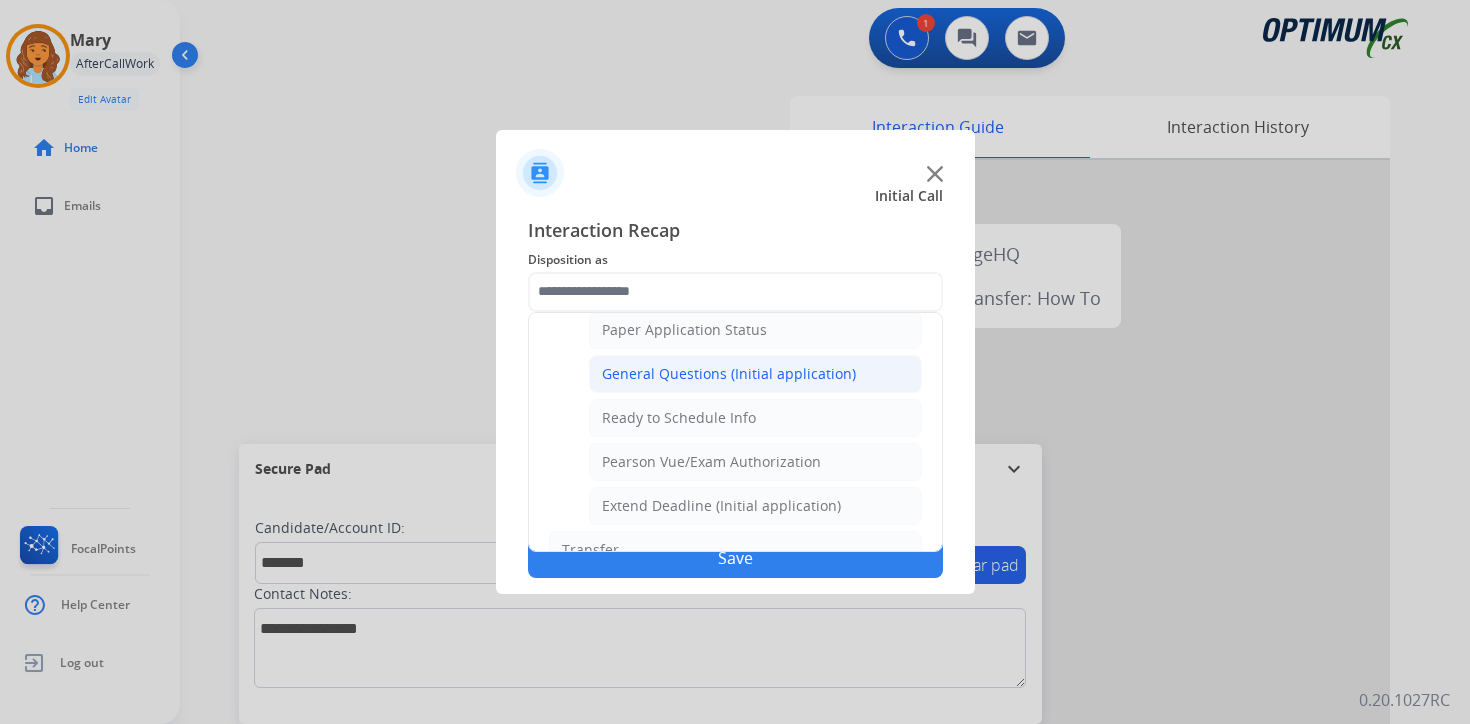 click on "General Questions (Initial application)" 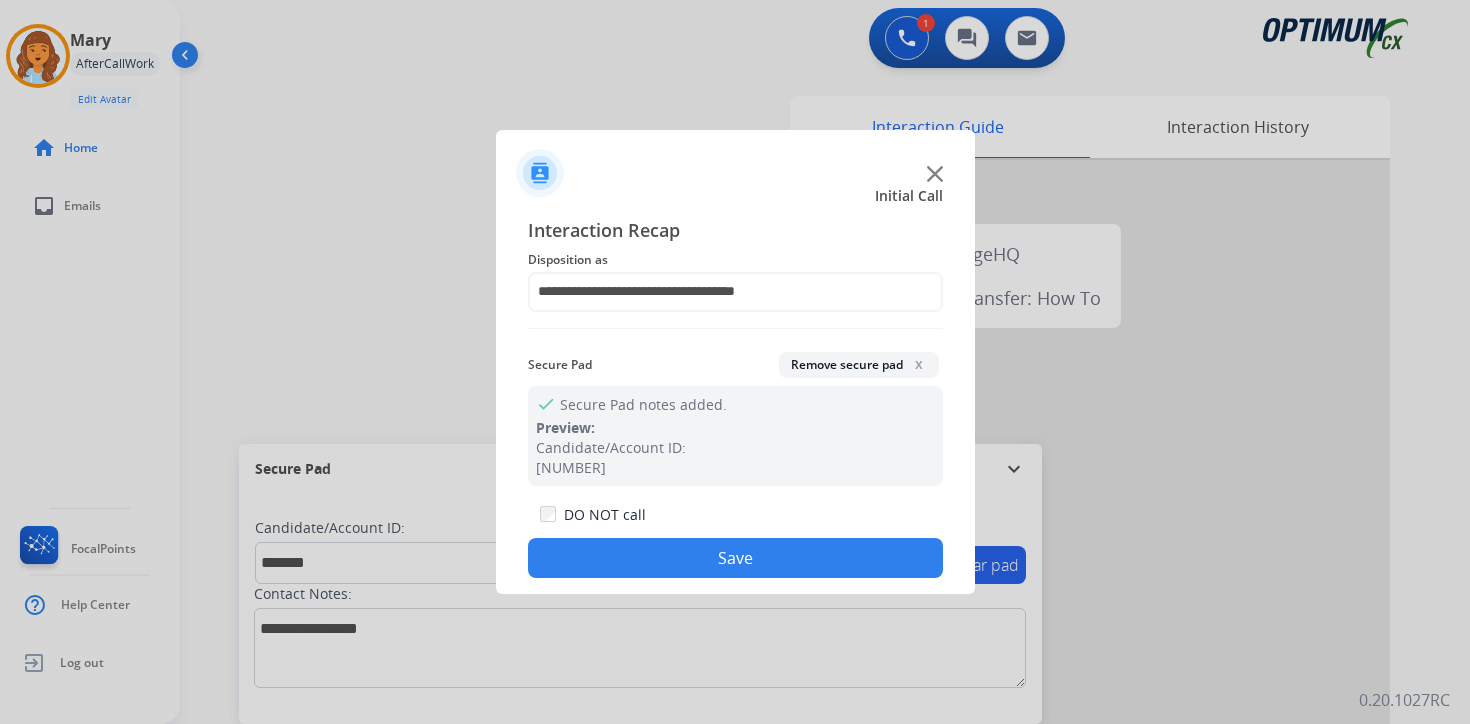click on "Save" 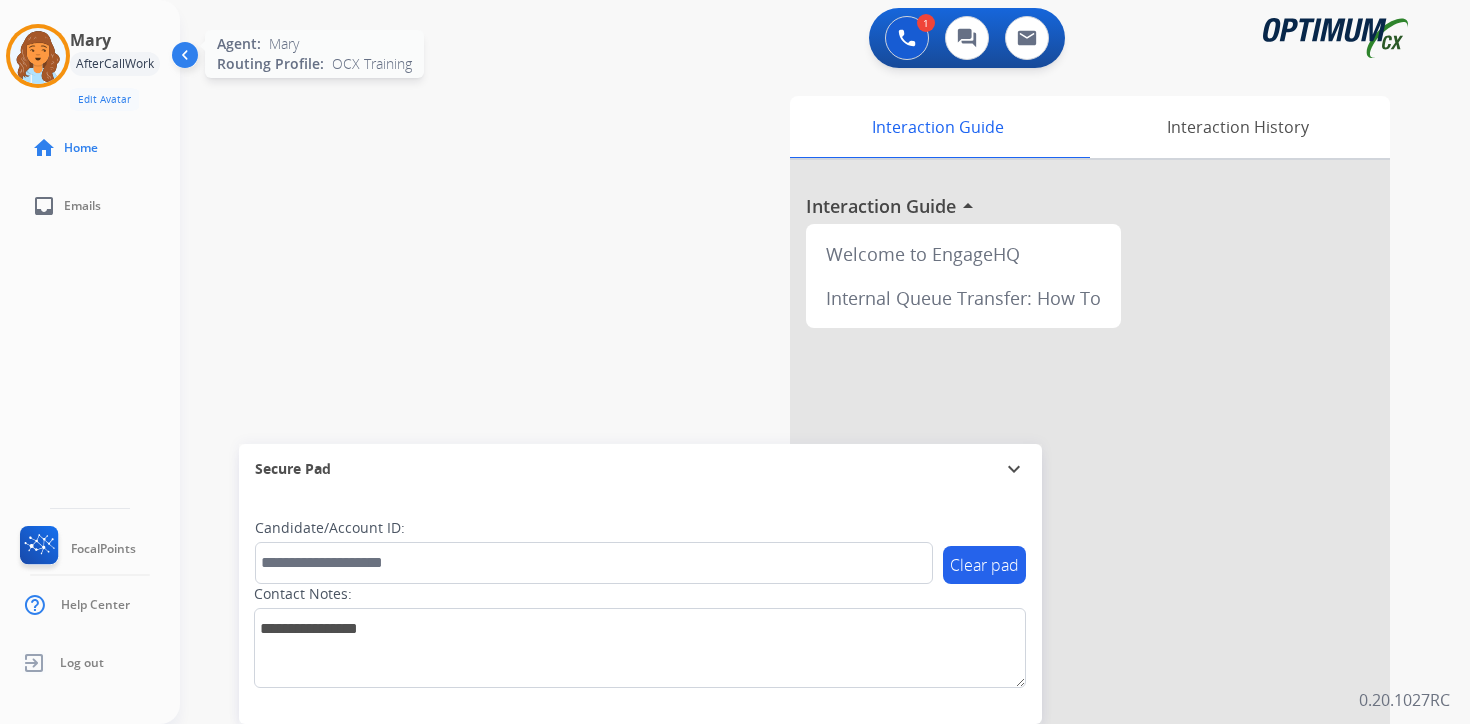 click at bounding box center (38, 56) 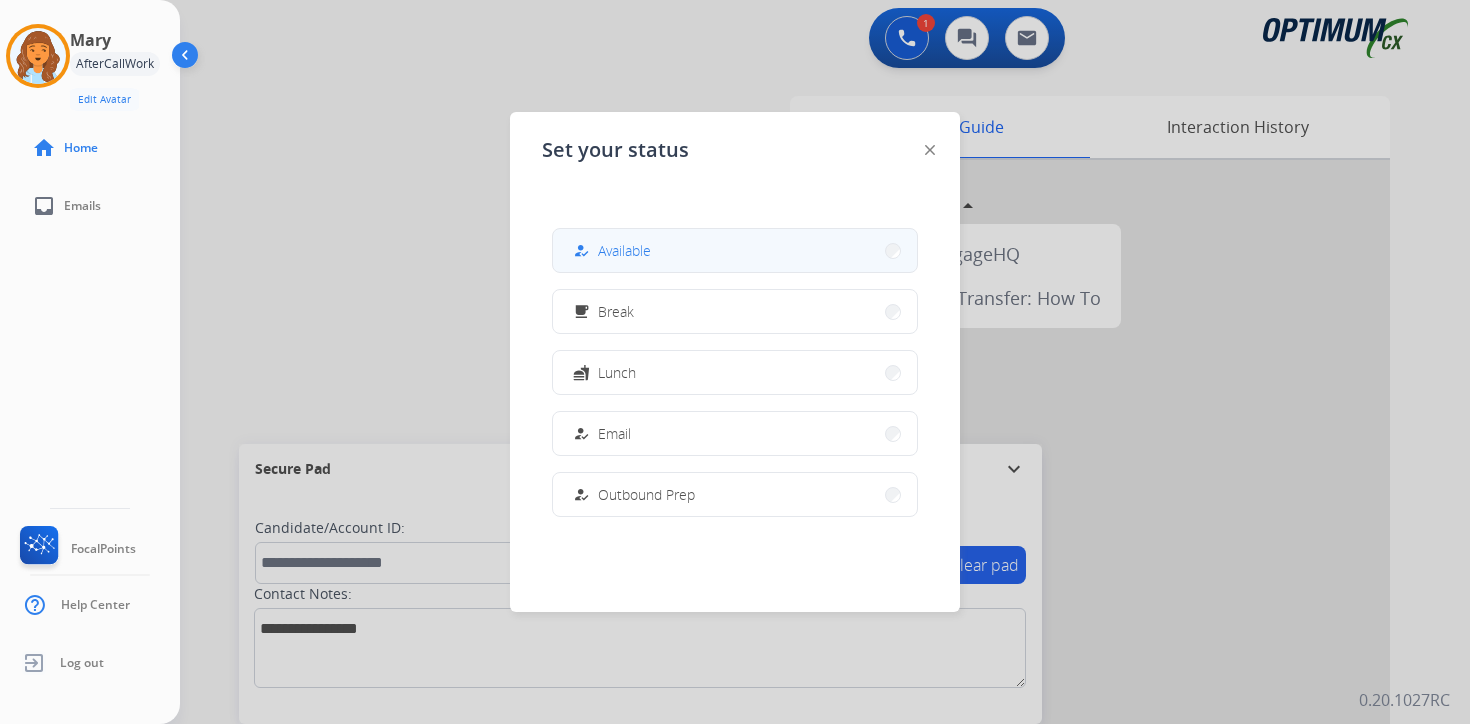 click on "how_to_reg Available" at bounding box center (735, 250) 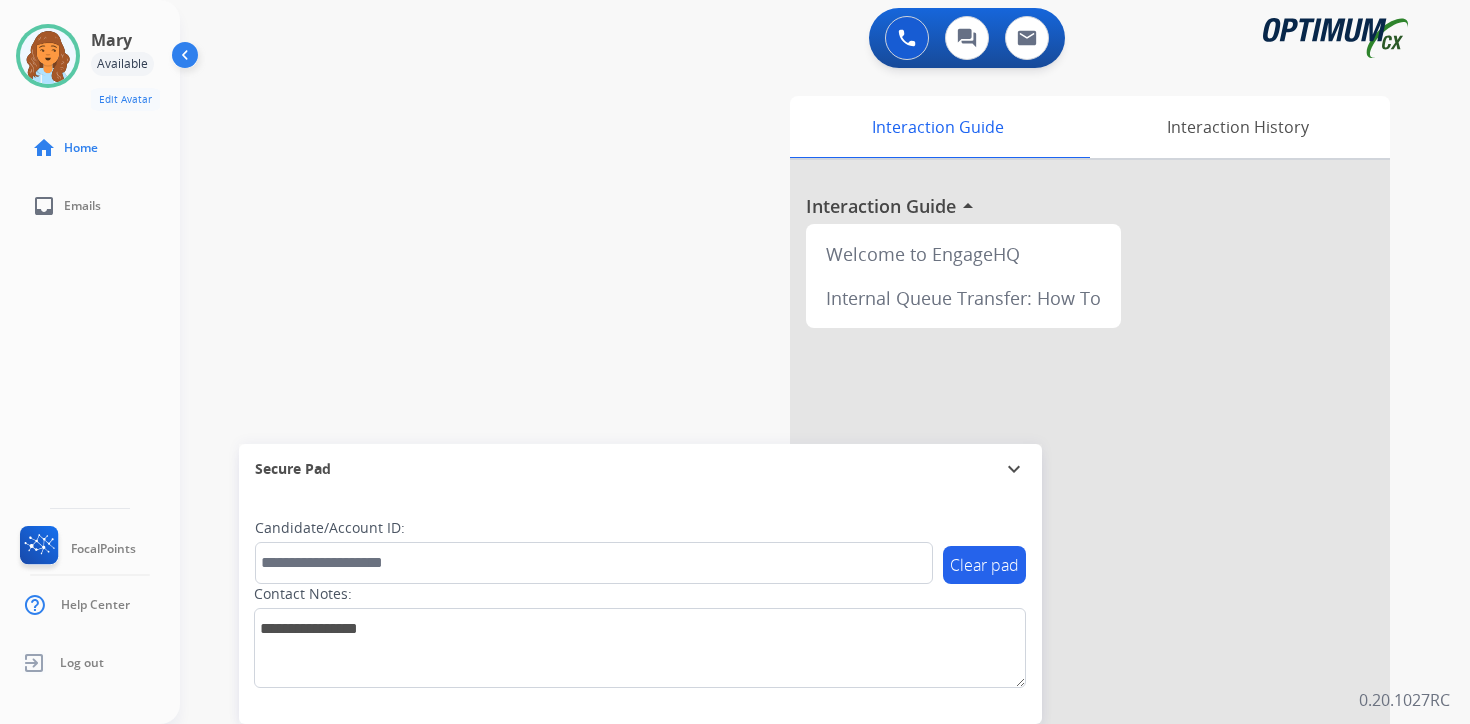 click on "0 Voice Interactions  0  Chat Interactions   0  Email Interactions swap_horiz Break voice bridge close_fullscreen Connect 3-Way Call merge_type Separate 3-Way Call  Interaction Guide   Interaction History  Interaction Guide arrow_drop_up  Welcome to EngageHQ   Internal Queue Transfer: How To  Secure Pad expand_more Clear pad Candidate/Account ID: Contact Notes:                  0.20.1027RC" at bounding box center [825, 362] 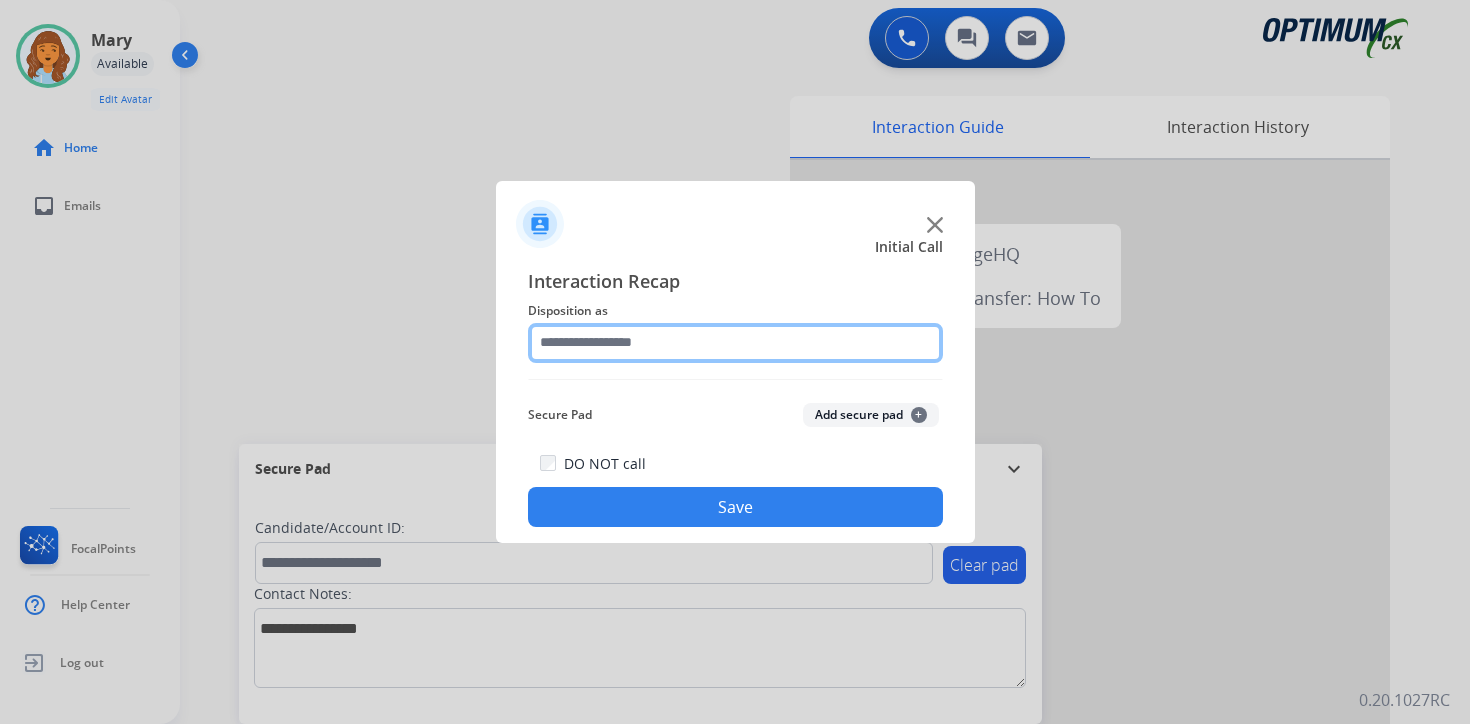 click 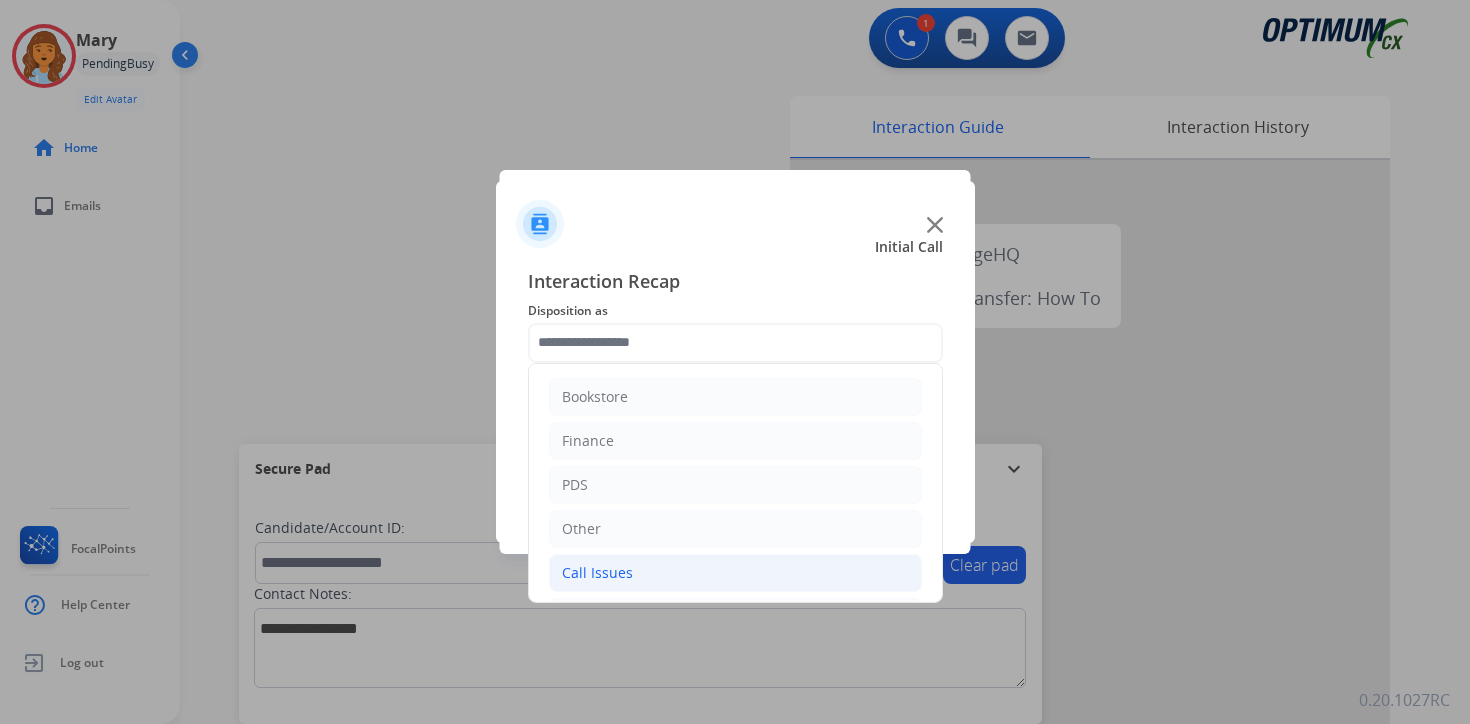 click on "Call Issues" 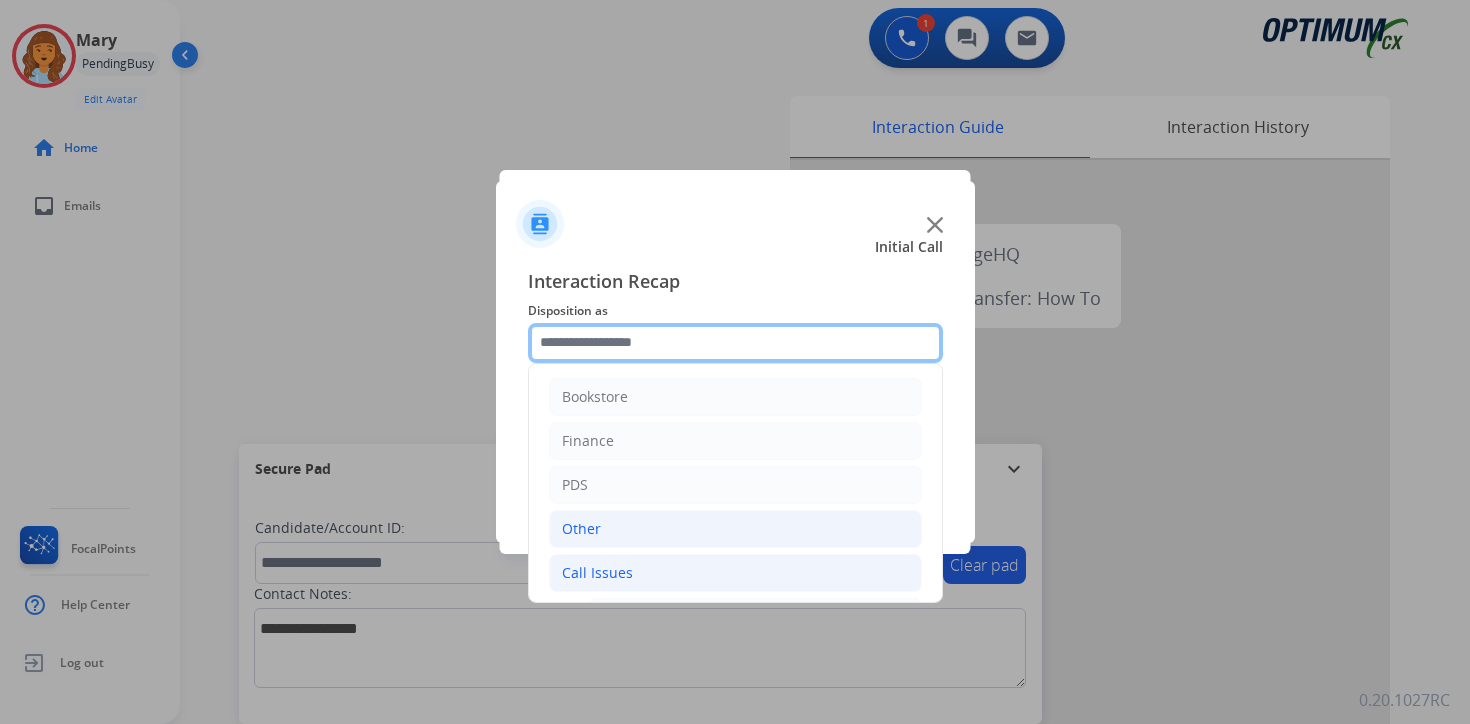 scroll, scrollTop: 333, scrollLeft: 0, axis: vertical 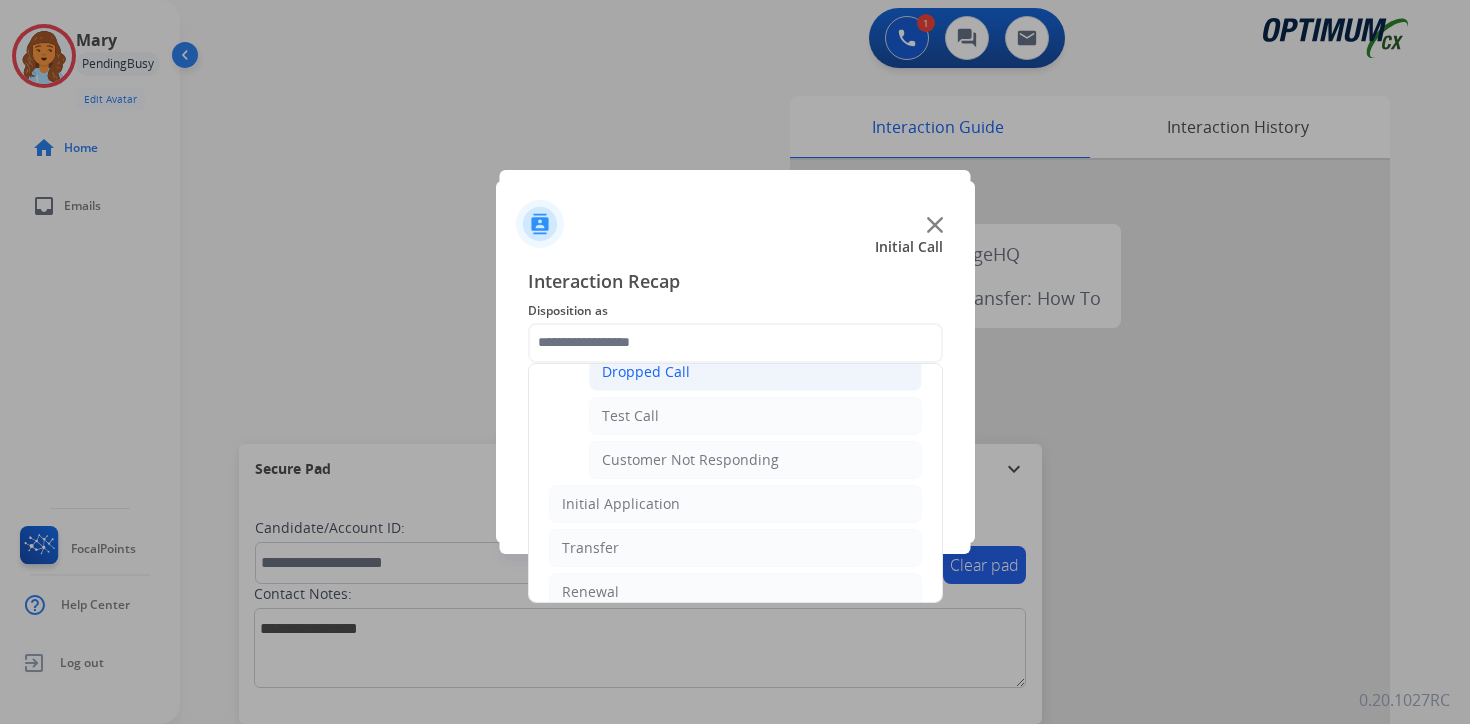 click on "Dropped Call" 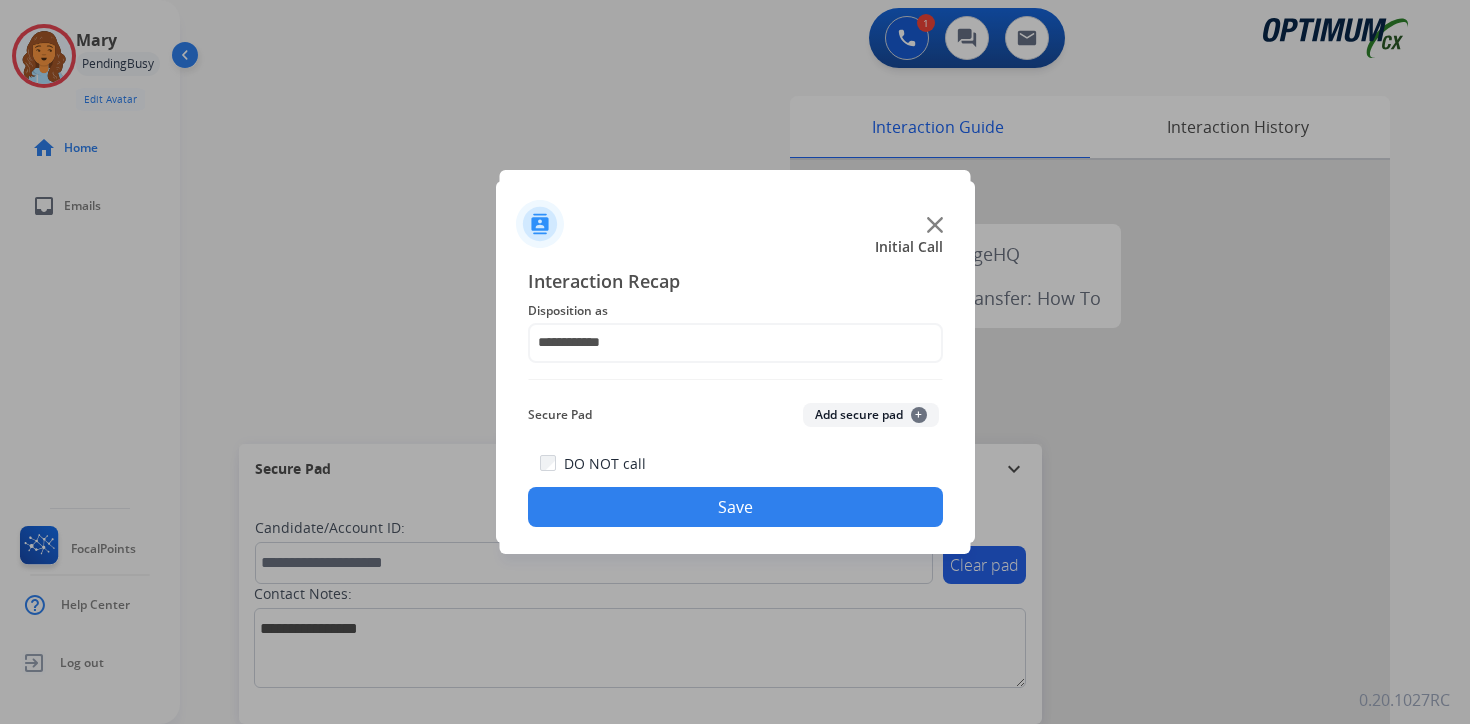click on "Save" 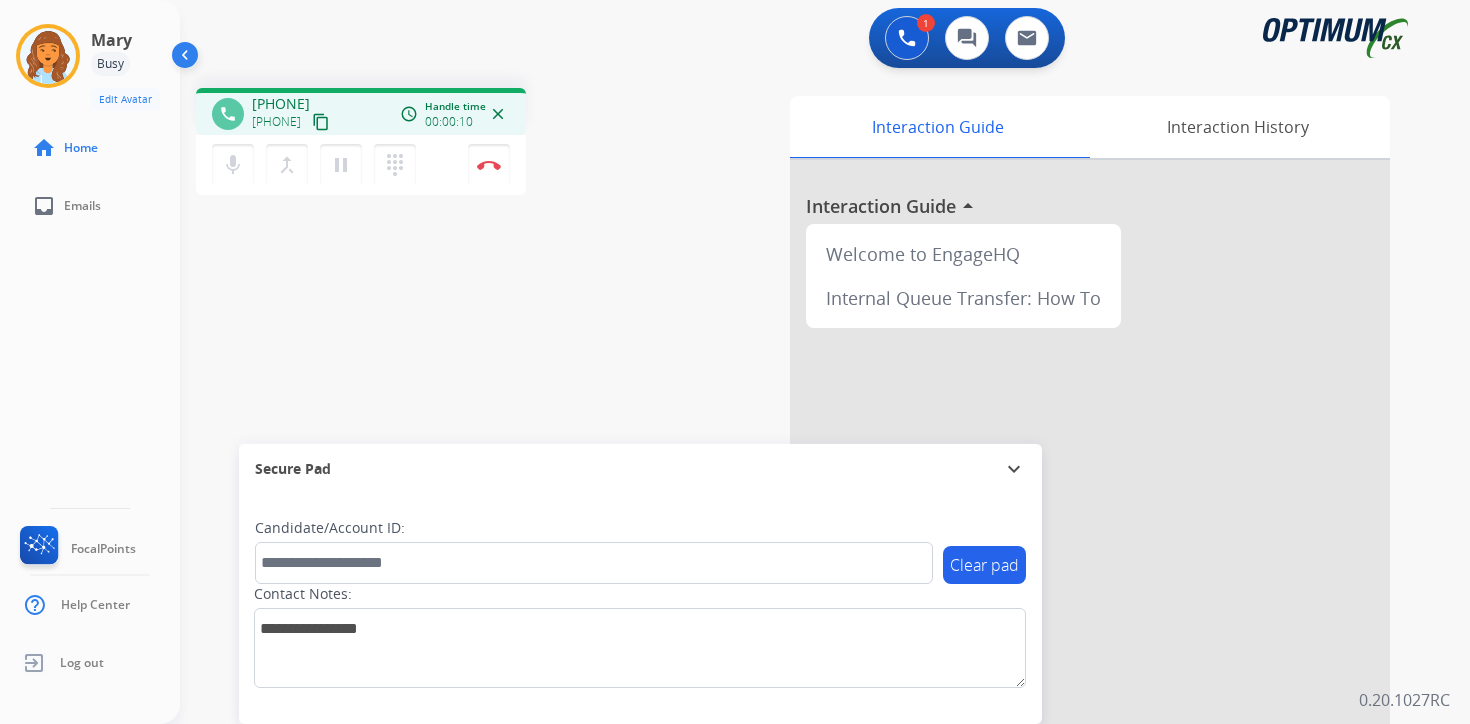 click on "content_copy" at bounding box center [321, 122] 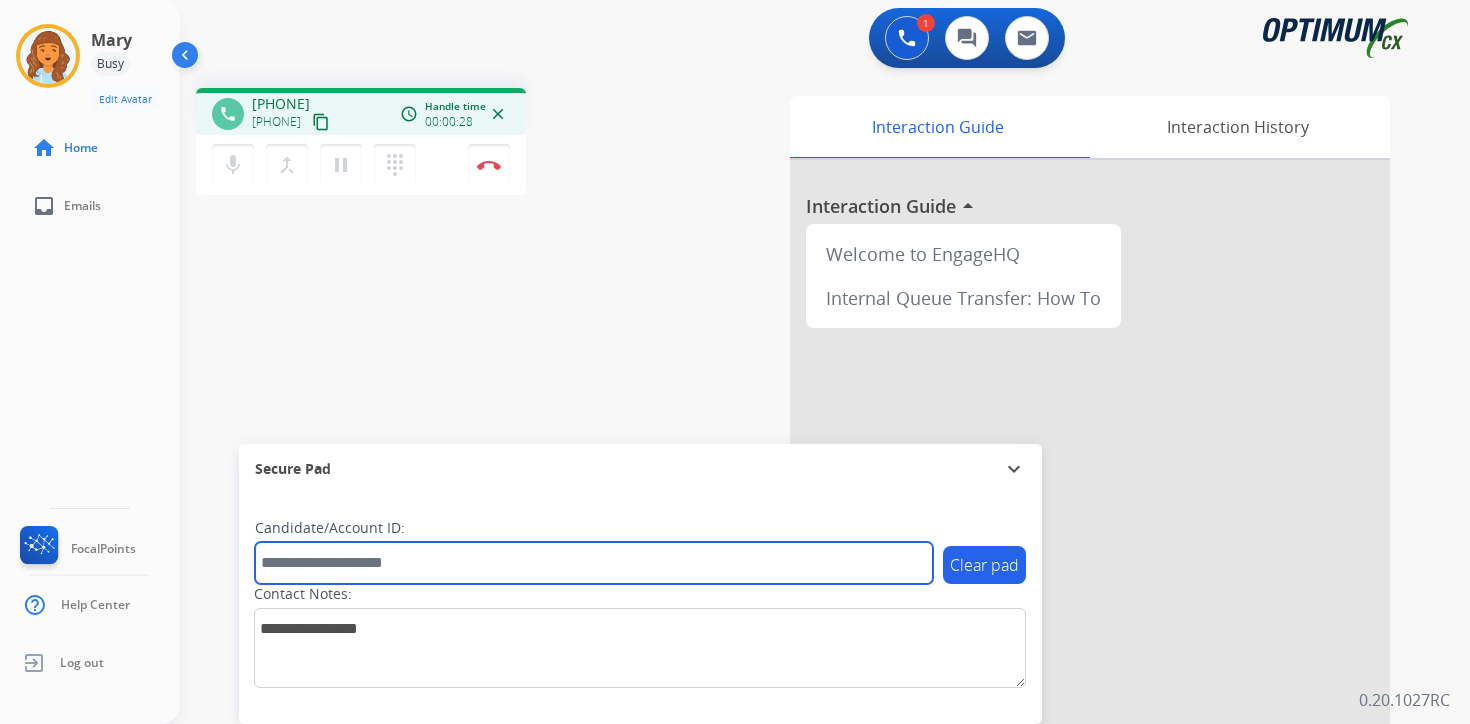click at bounding box center (594, 563) 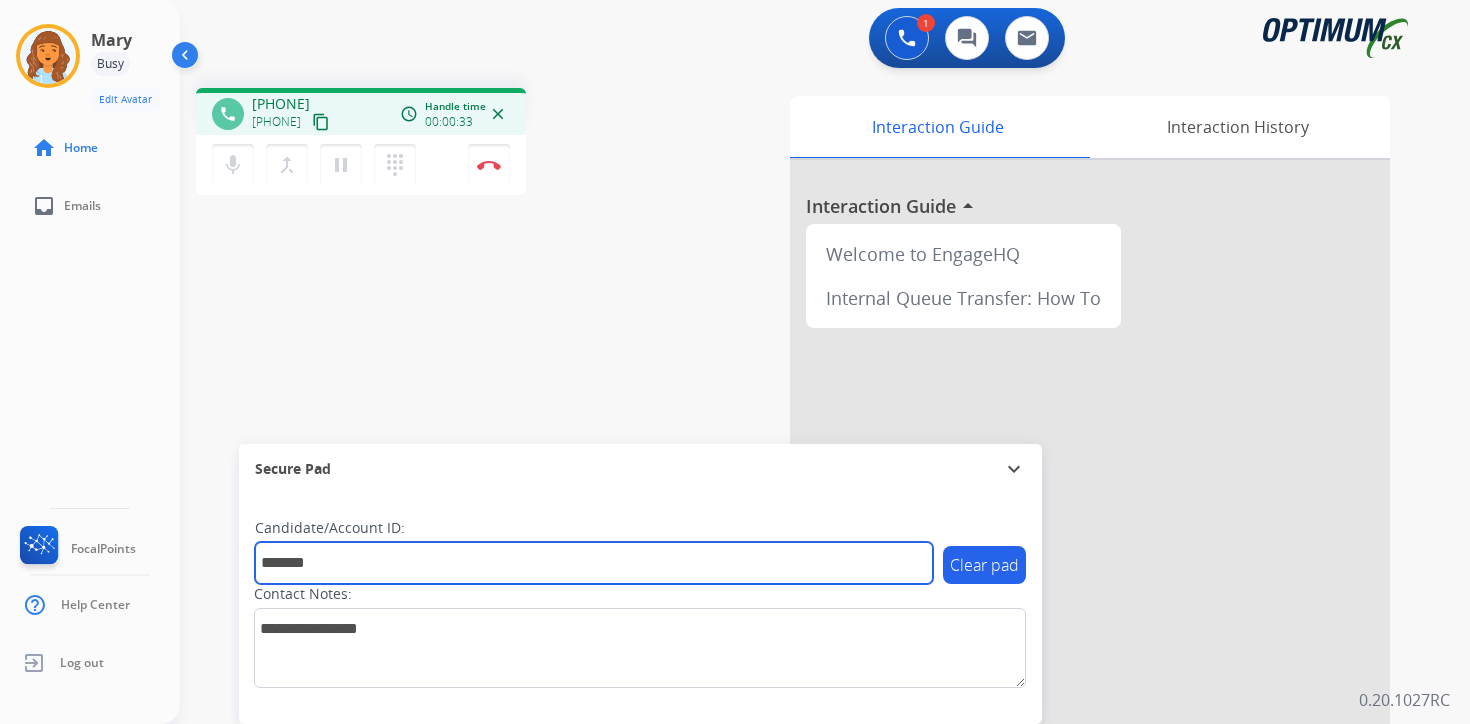 type on "*******" 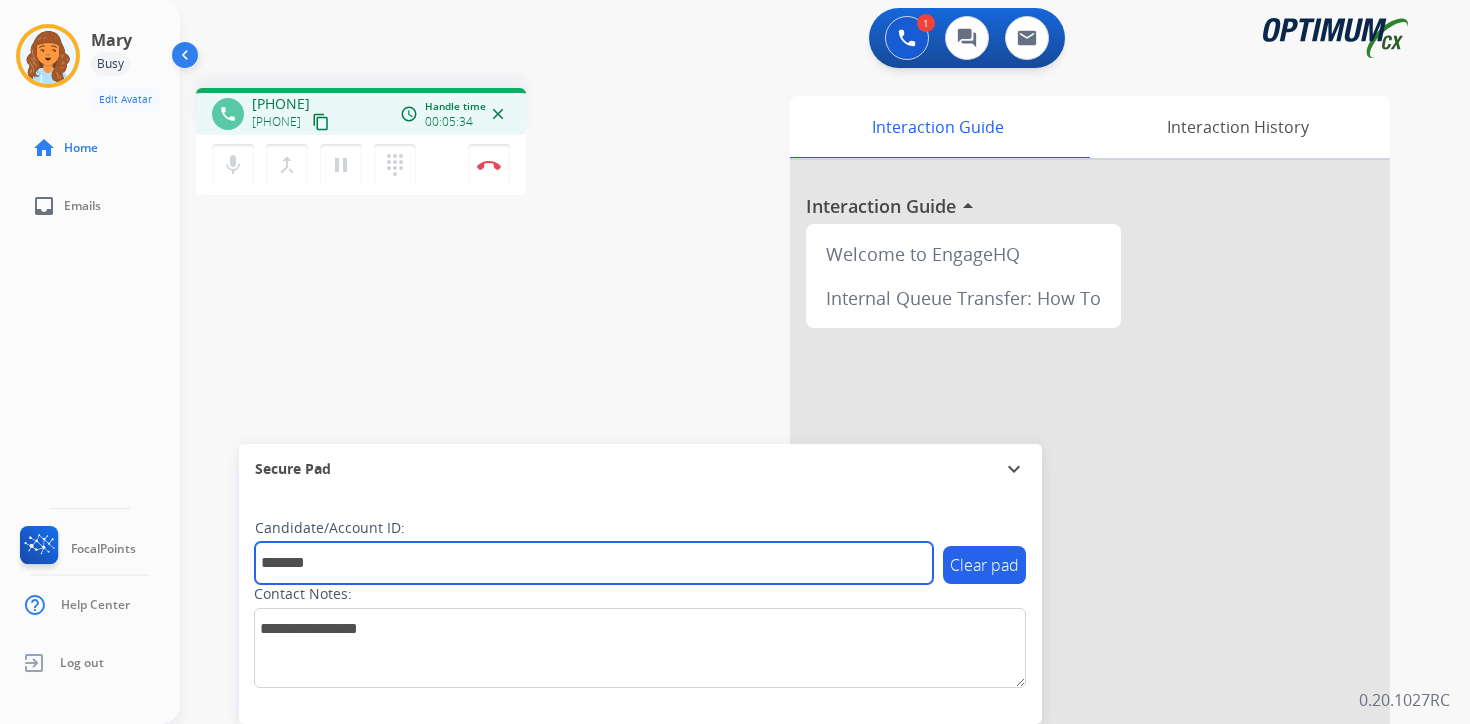 click on "*******" at bounding box center [594, 563] 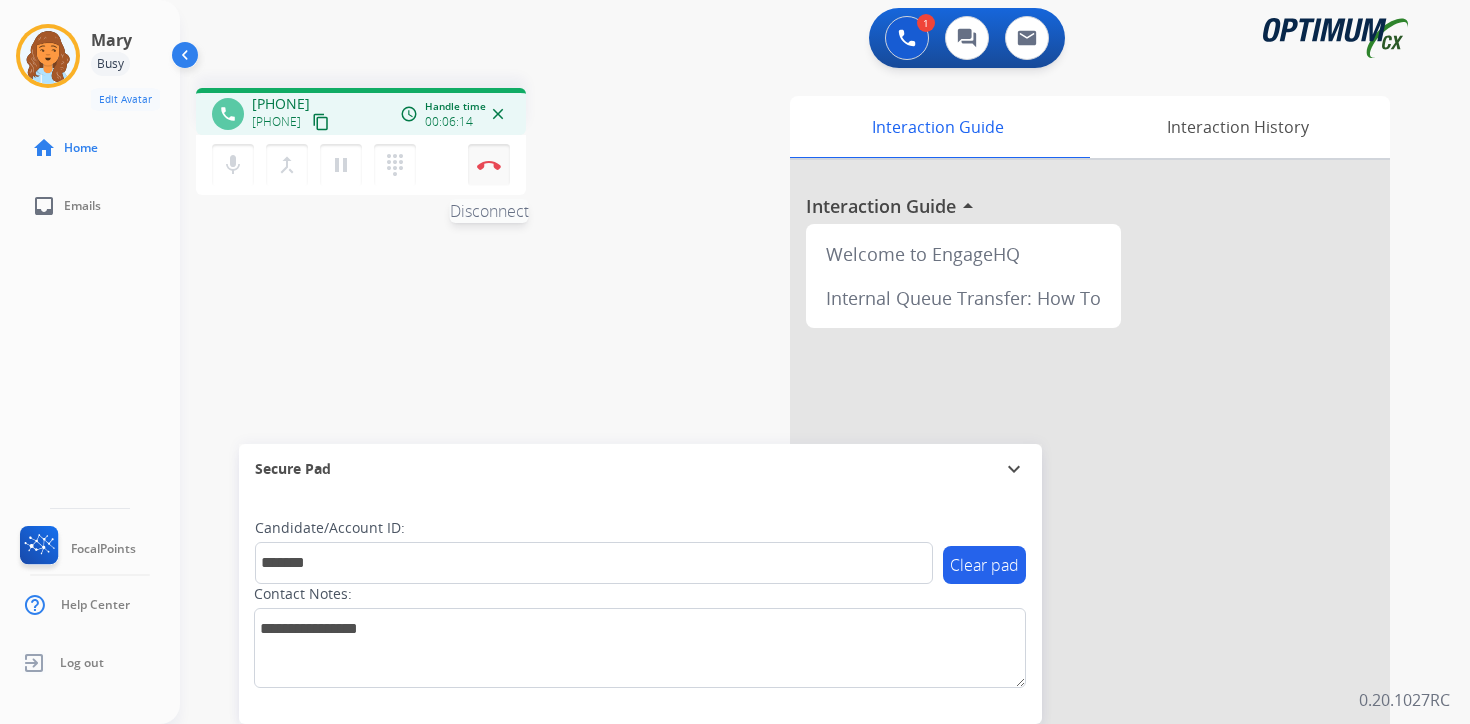 click on "Disconnect" at bounding box center [489, 165] 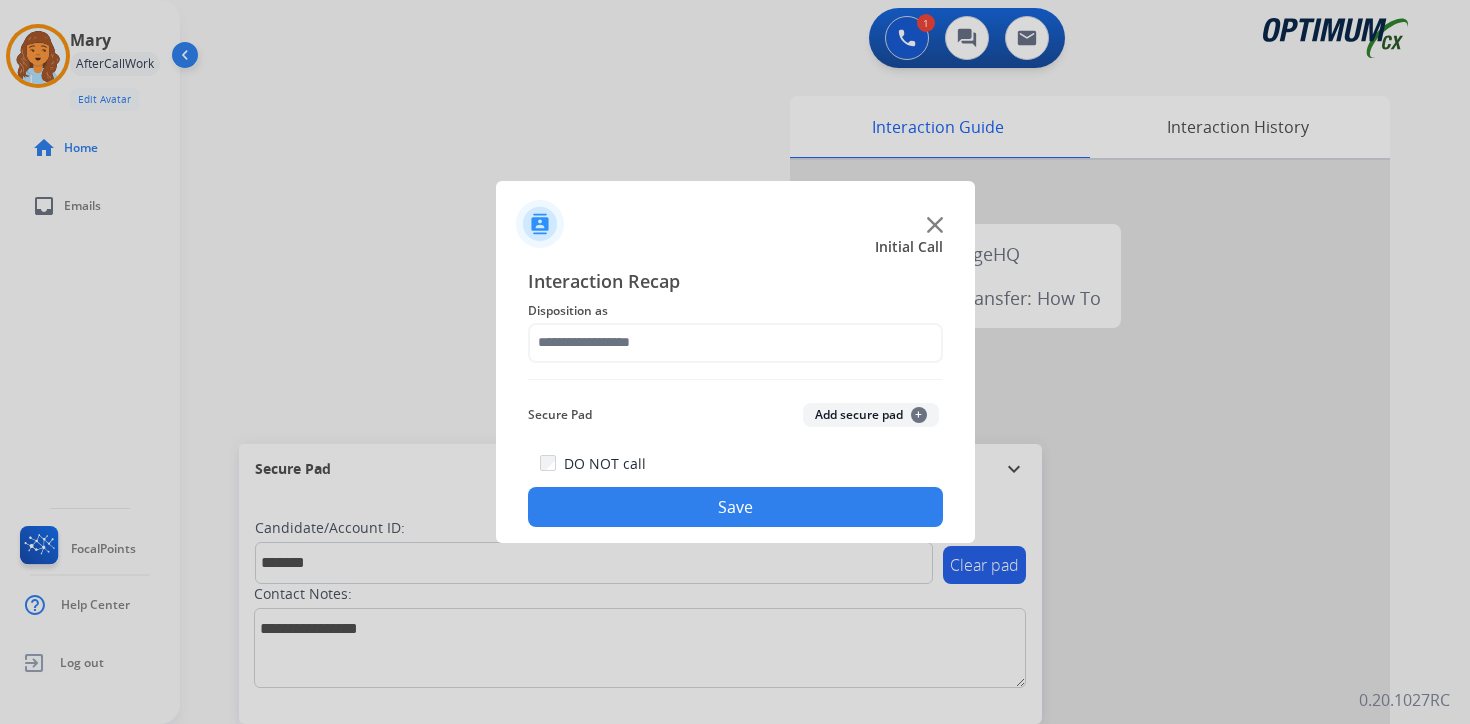 click on "Secure Pad  Add secure pad  +" 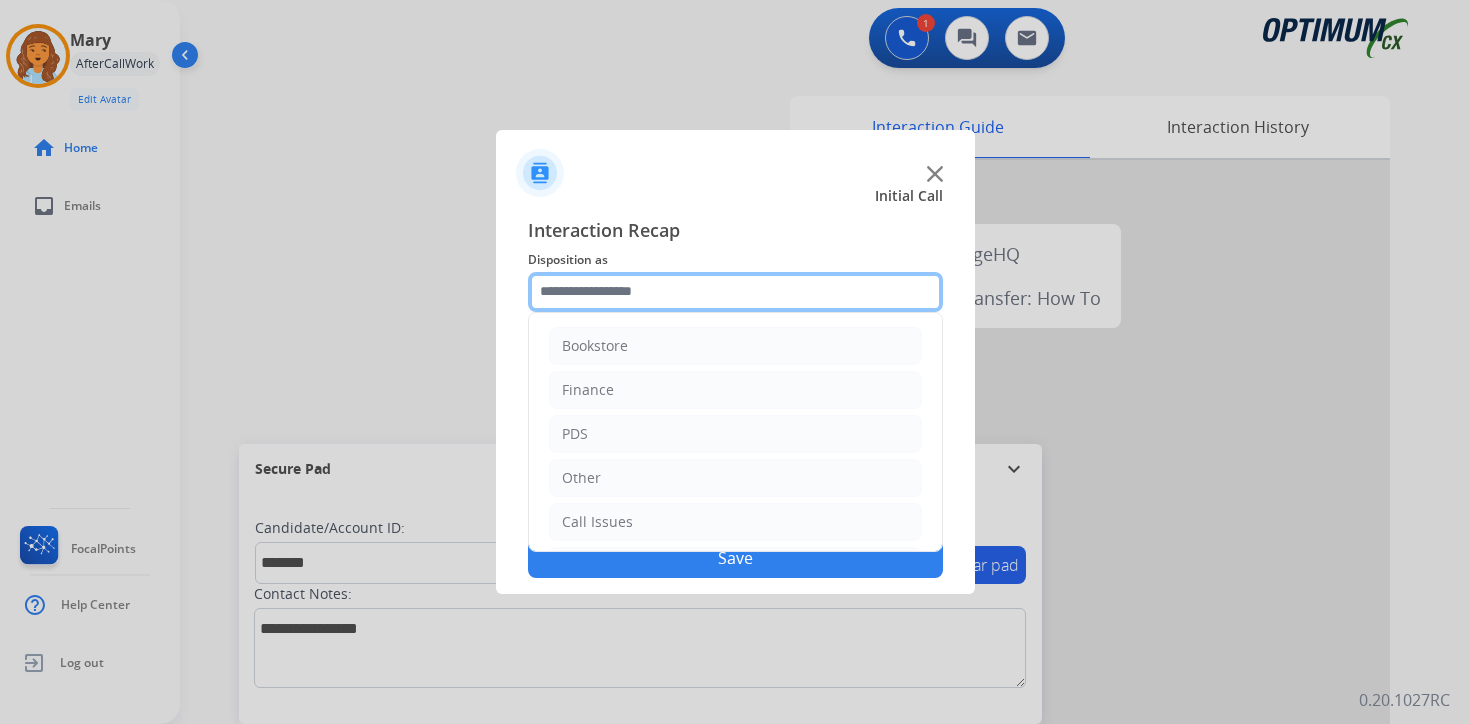 click 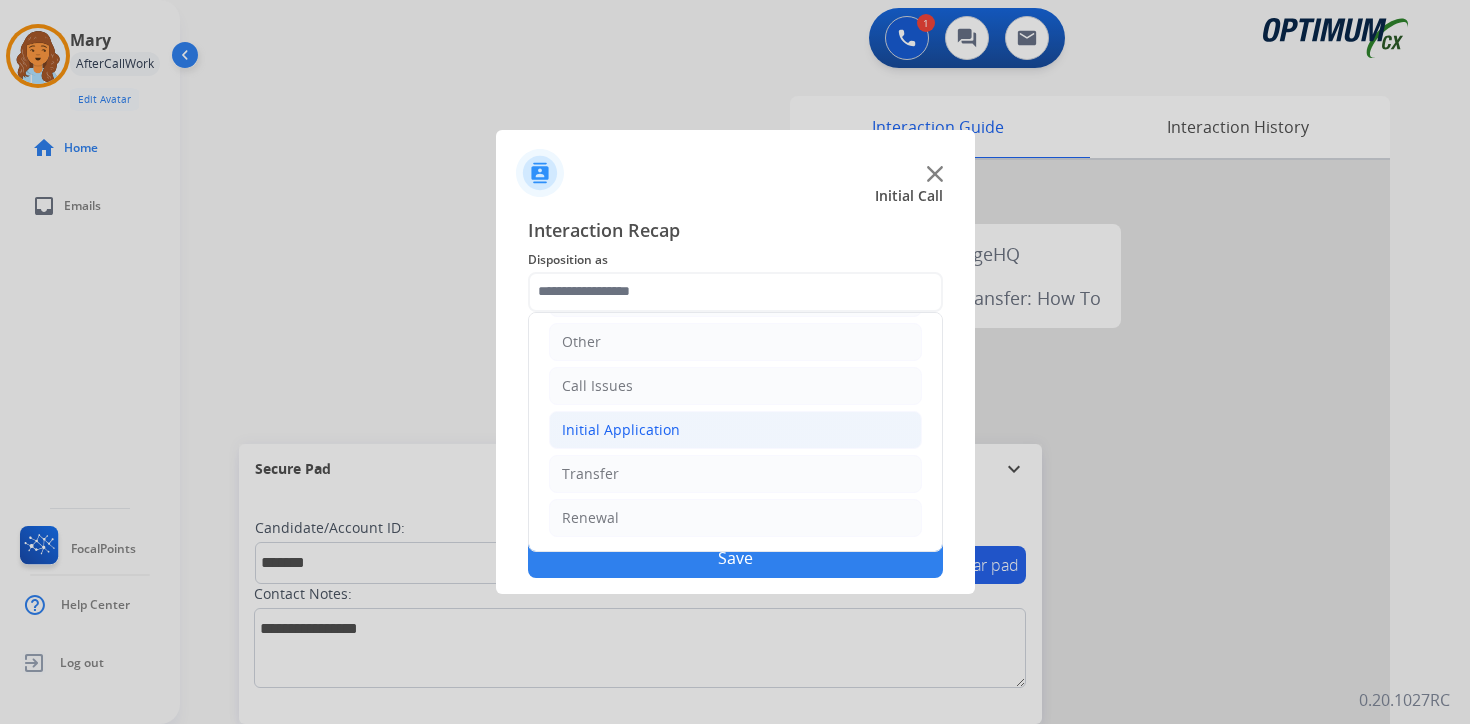 click on "Initial Application" 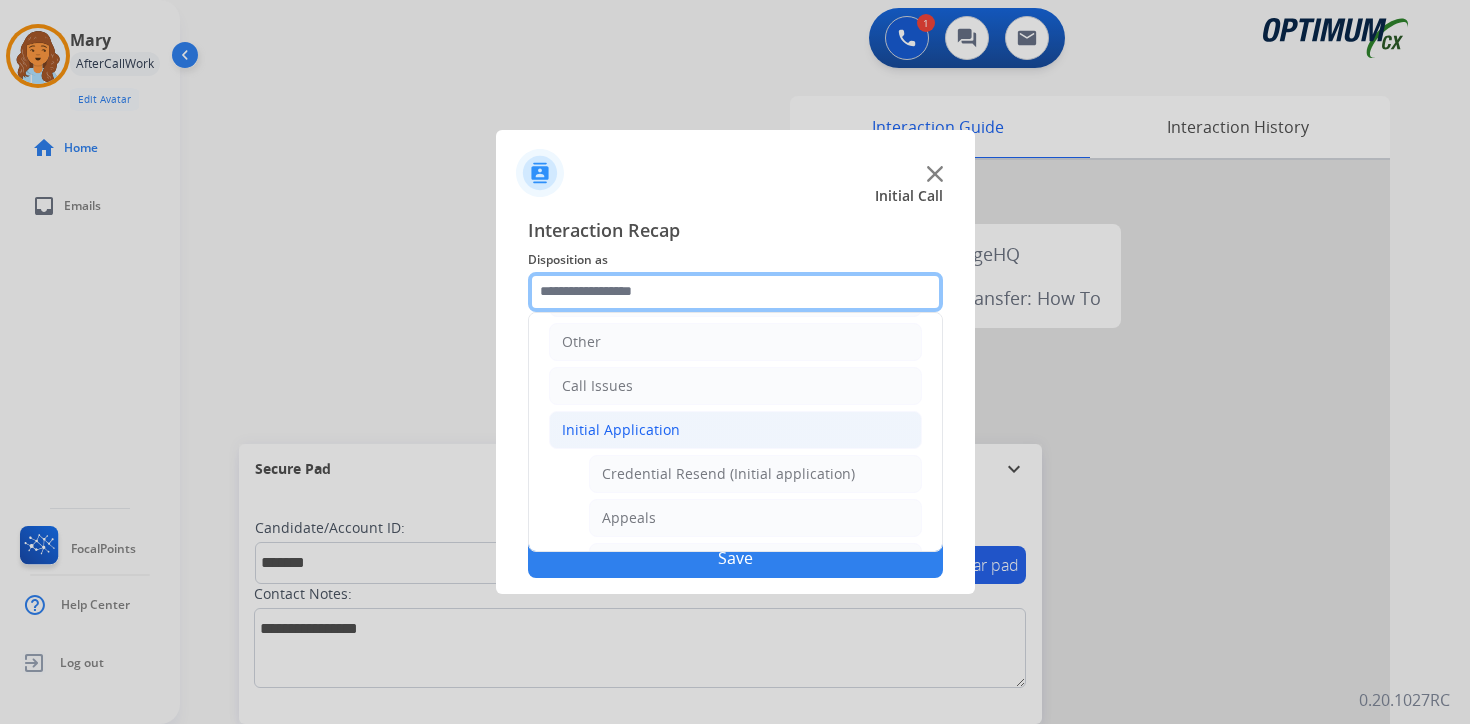 scroll, scrollTop: 469, scrollLeft: 0, axis: vertical 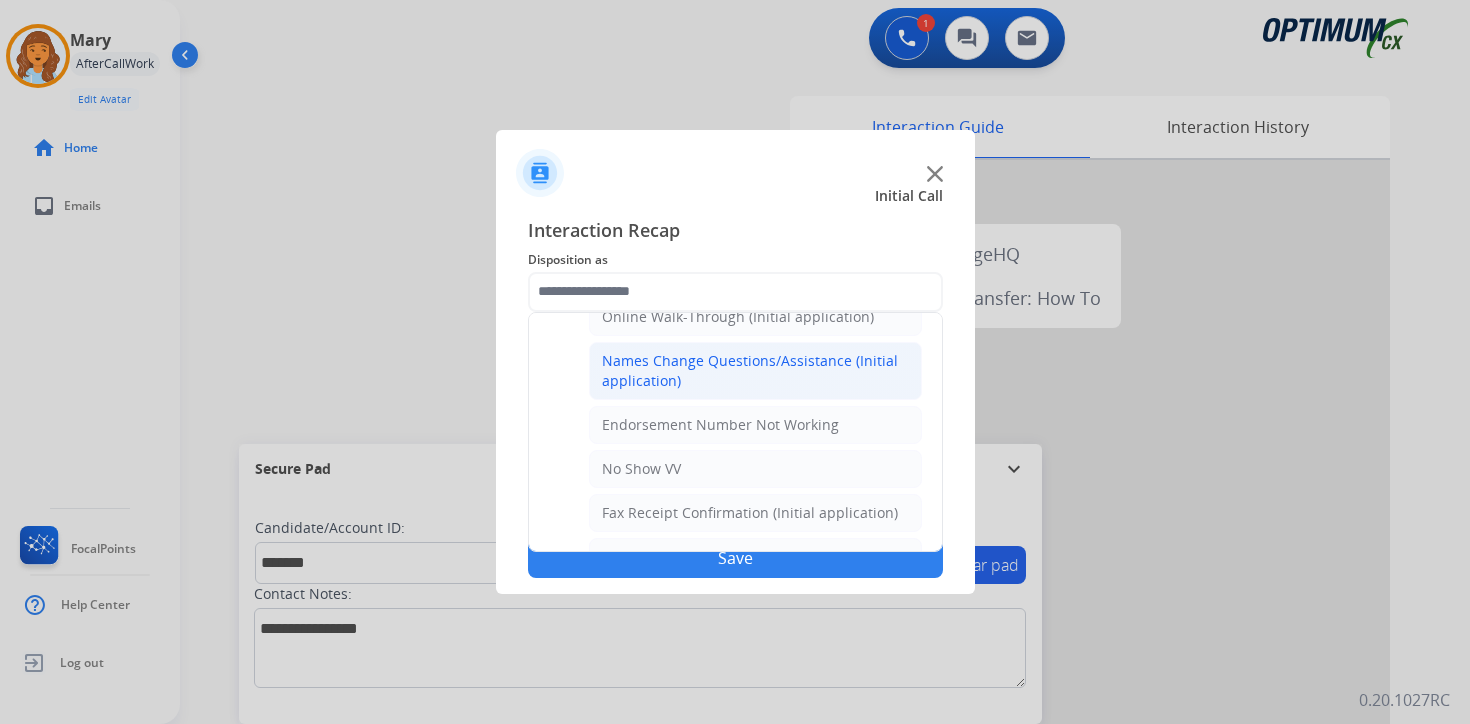 click on "Names Change Questions/Assistance (Initial application)" 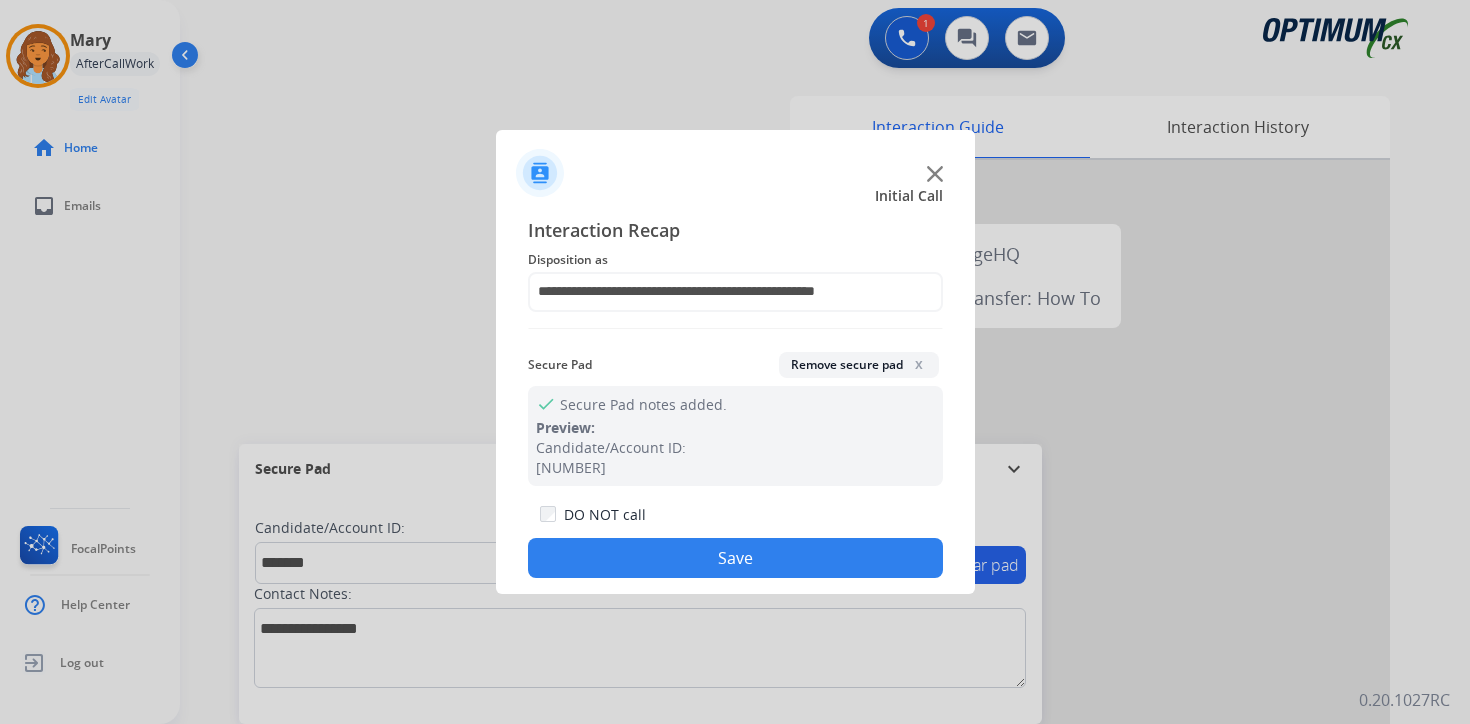 click on "Save" 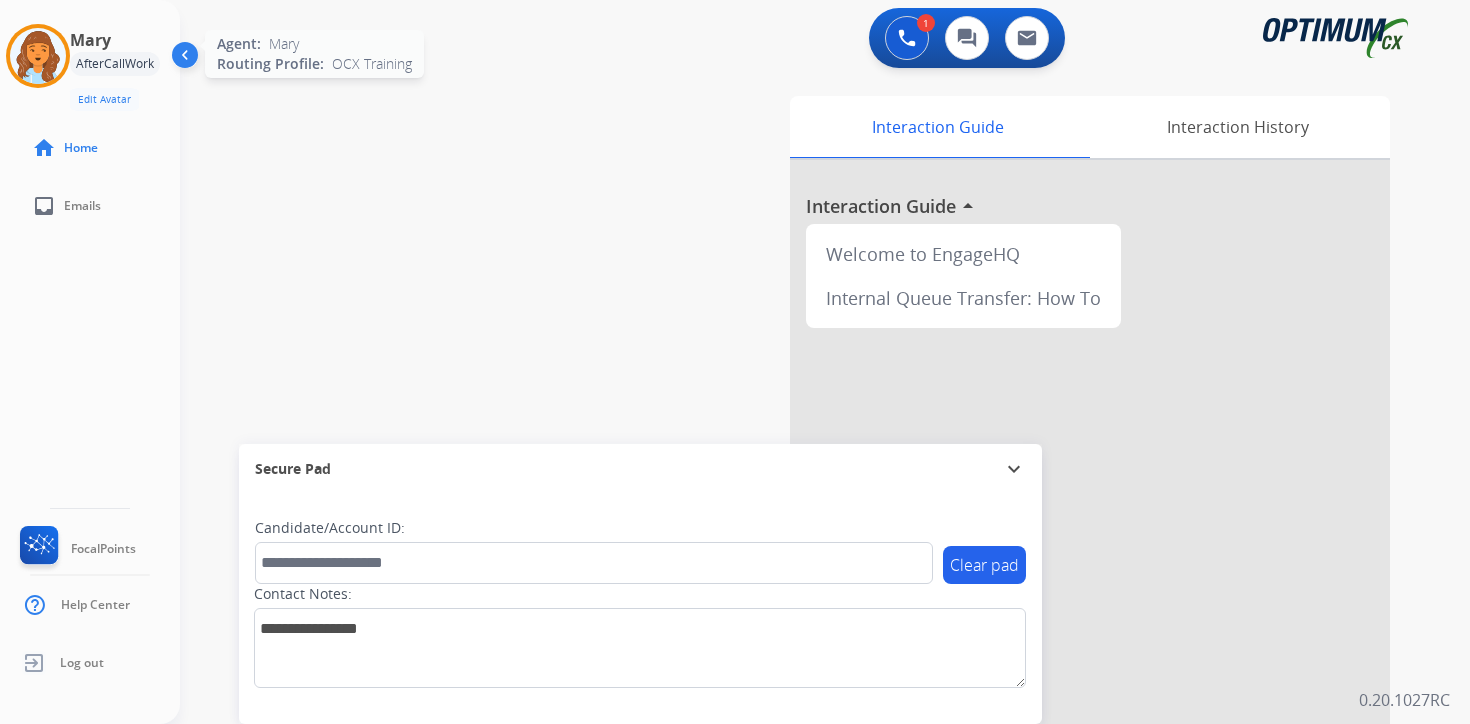 click at bounding box center (38, 56) 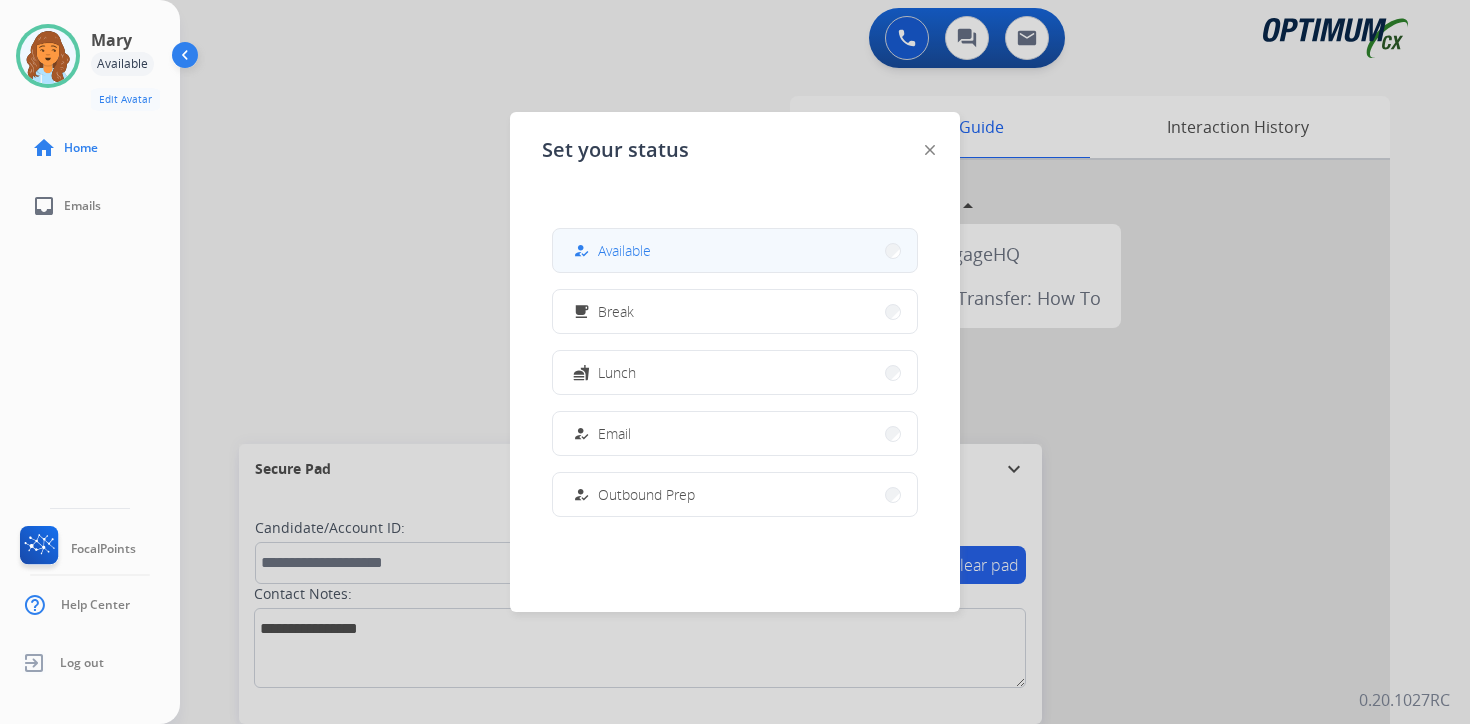 click on "how_to_reg Available" at bounding box center [735, 250] 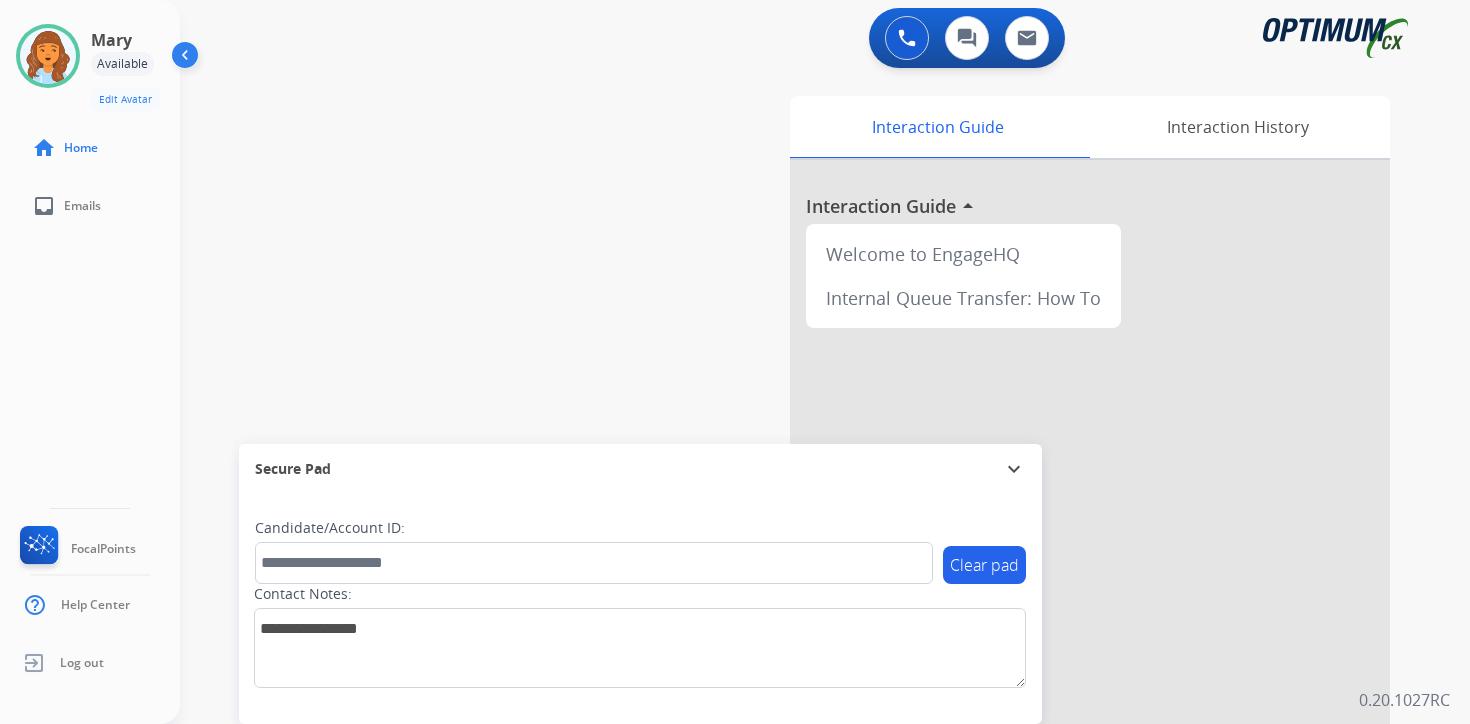 click on "0 Voice Interactions  0  Chat Interactions   0  Email Interactions swap_horiz Break voice bridge close_fullscreen Connect 3-Way Call merge_type Separate 3-Way Call  Interaction Guide   Interaction History  Interaction Guide arrow_drop_up  Welcome to EngageHQ   Internal Queue Transfer: How To  Secure Pad expand_more Clear pad Candidate/Account ID: Contact Notes:                  0.20.1027RC" at bounding box center (825, 362) 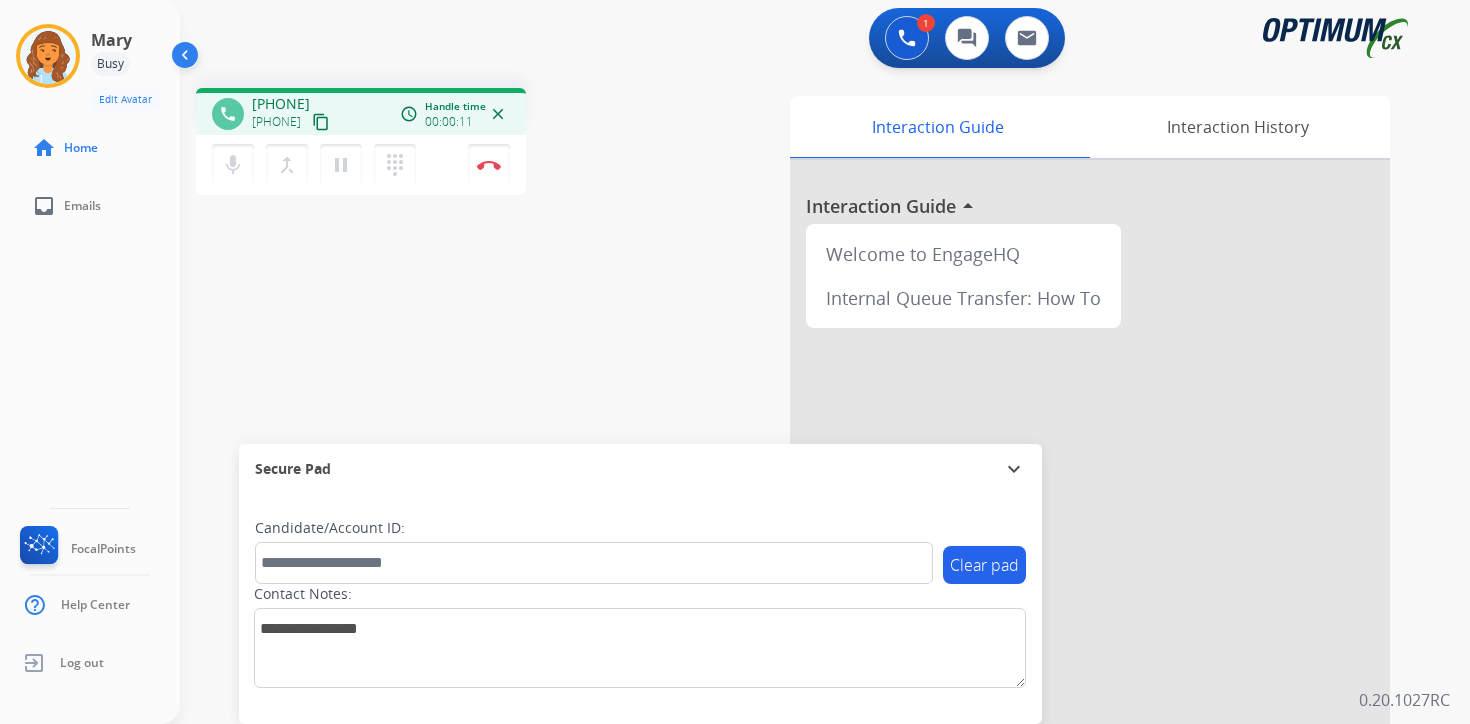 click on "content_copy" at bounding box center (321, 122) 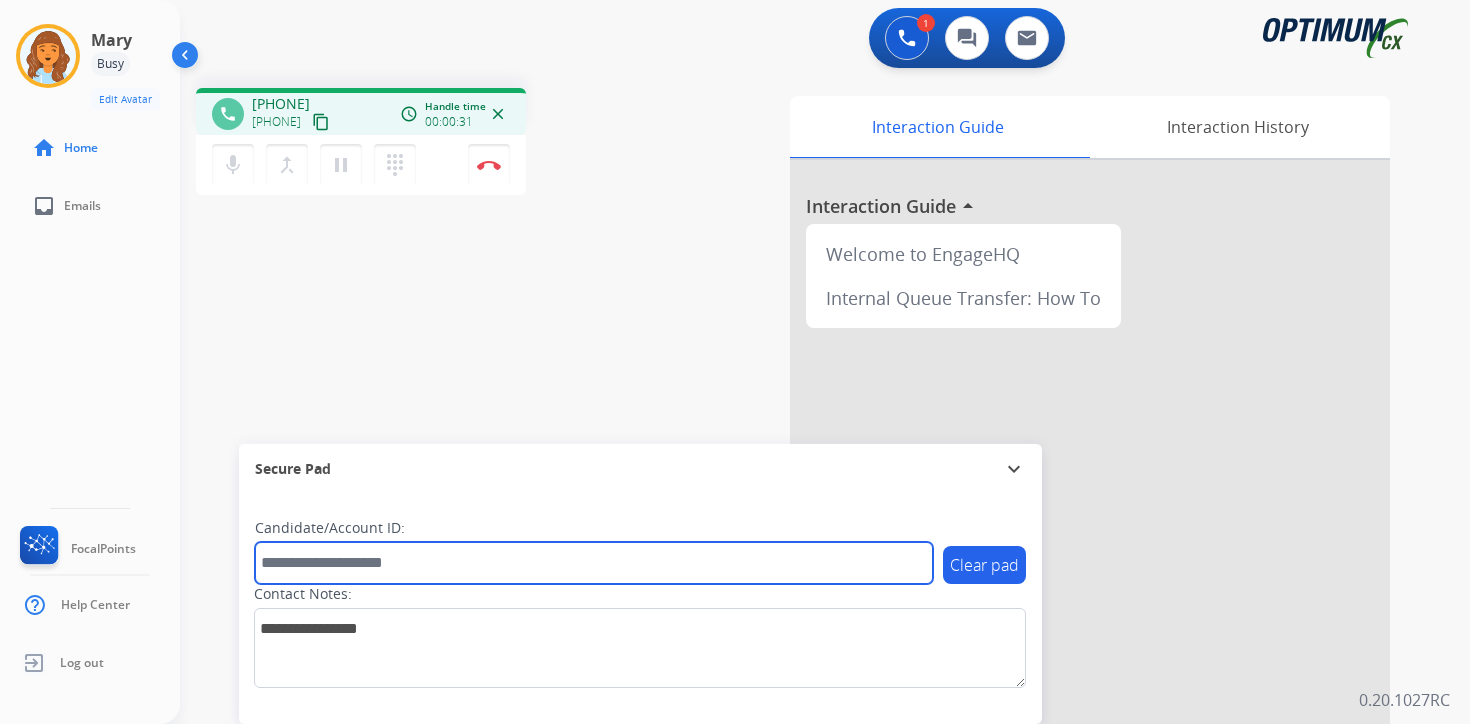 click at bounding box center [594, 563] 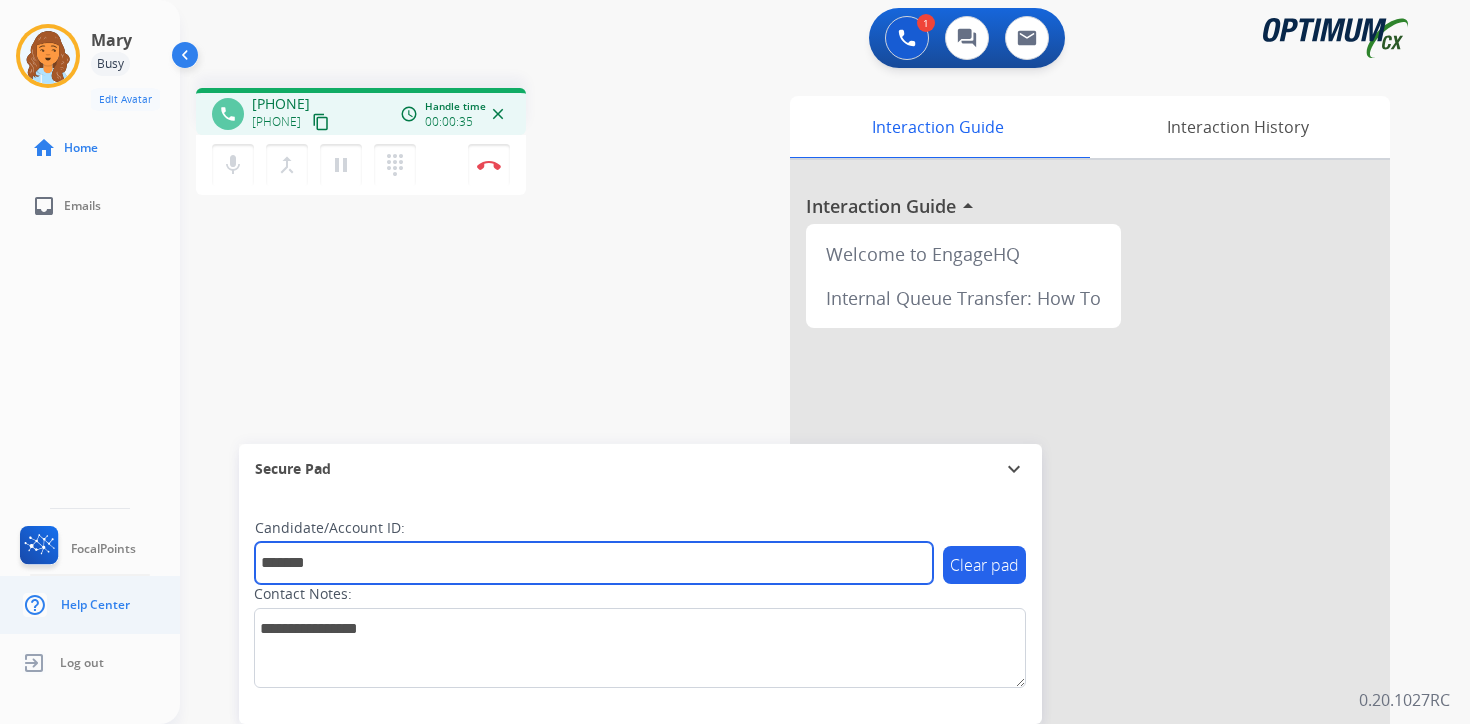 type on "*******" 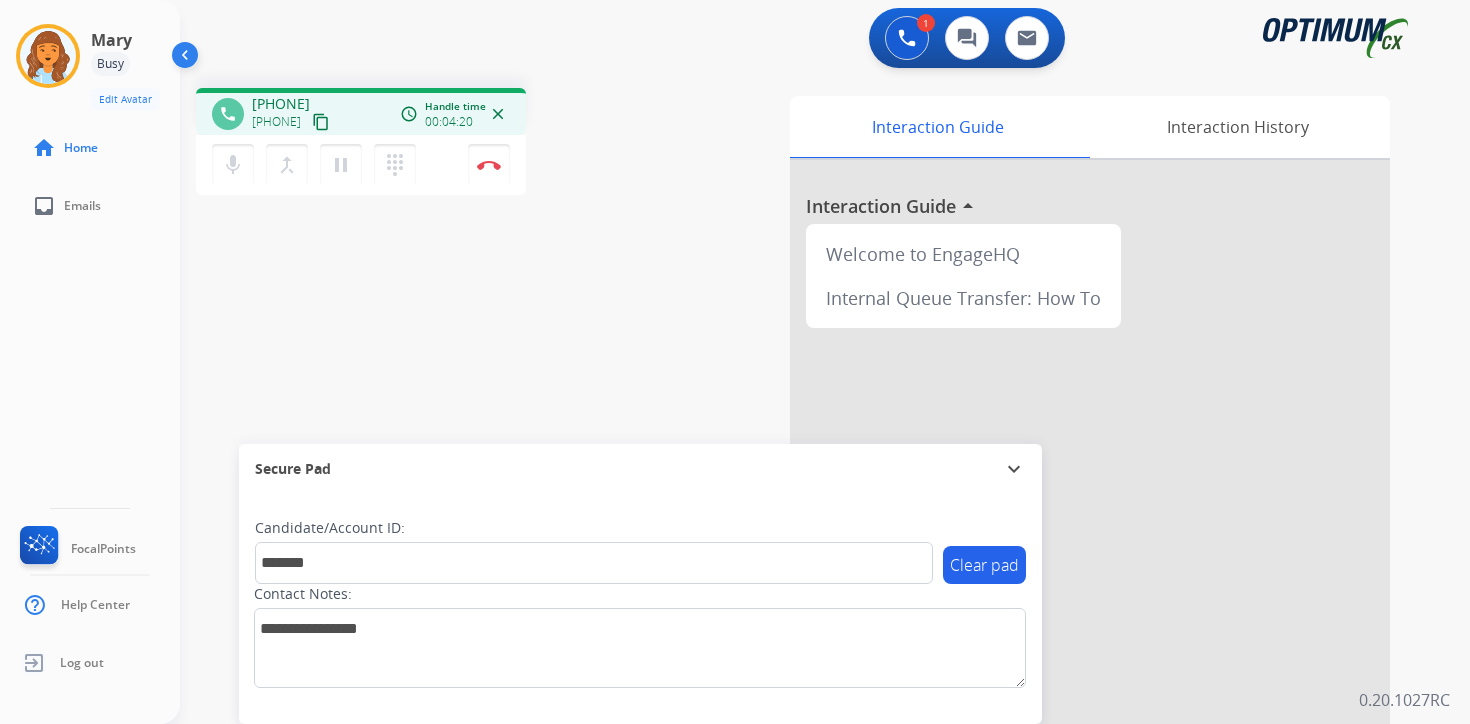 click on "1 Voice Interactions  0  Chat Interactions   0  Email Interactions phone [PHONE] [PHONE] content_copy access_time Call metrics Queue   00:18 Hold   00:00 Talk   04:11 Total   04:28 Handle time 00:04:20 close mic Mute merge_type Bridge pause Hold dialpad Dialpad Disconnect swap_horiz Break voice bridge close_fullscreen Connect 3-Way Call merge_type Separate 3-Way Call  Interaction Guide   Interaction History  Interaction Guide arrow_drop_up  Welcome to EngageHQ   Internal Queue Transfer: How To  Secure Pad expand_more Clear pad Candidate/Account ID: ******* Contact Notes:                  0.20.1027RC" at bounding box center [825, 362] 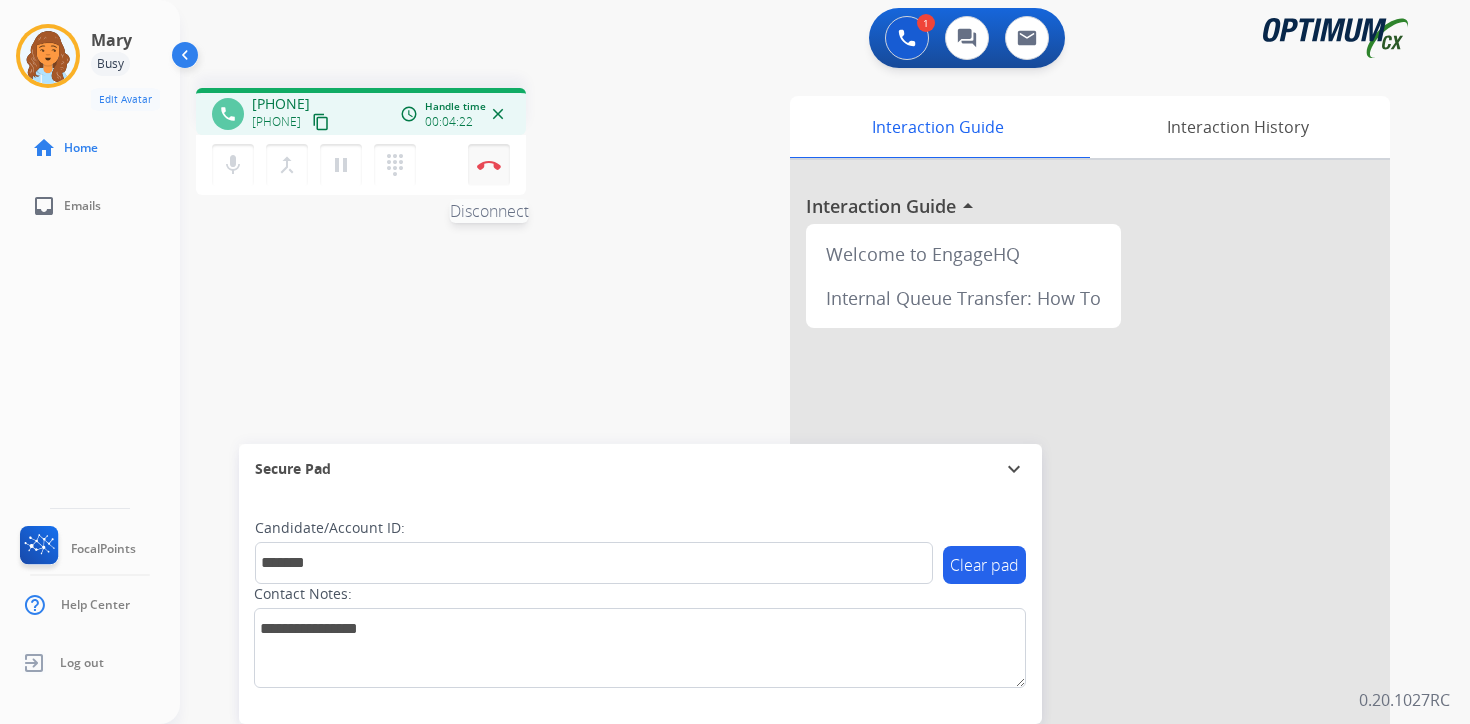 click on "Disconnect" at bounding box center [489, 165] 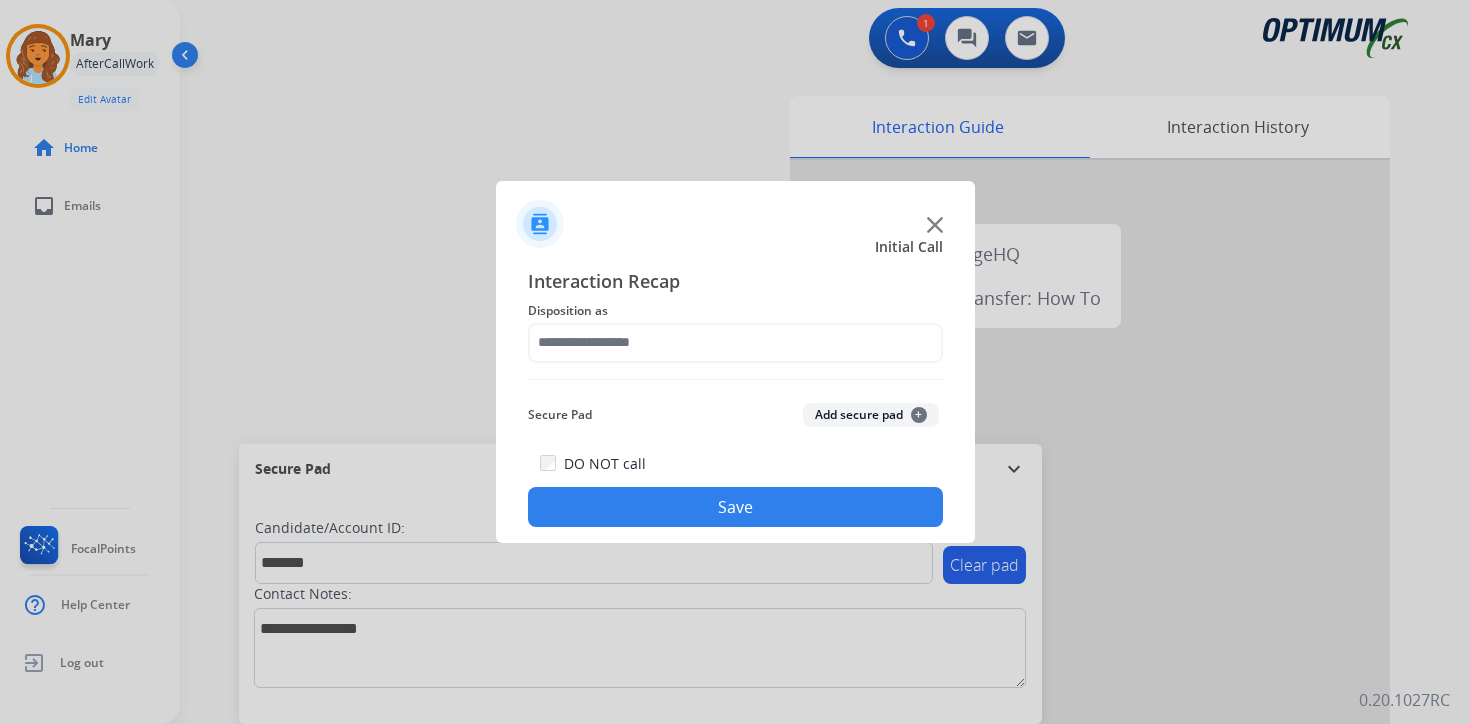 click on "Add secure pad  +" 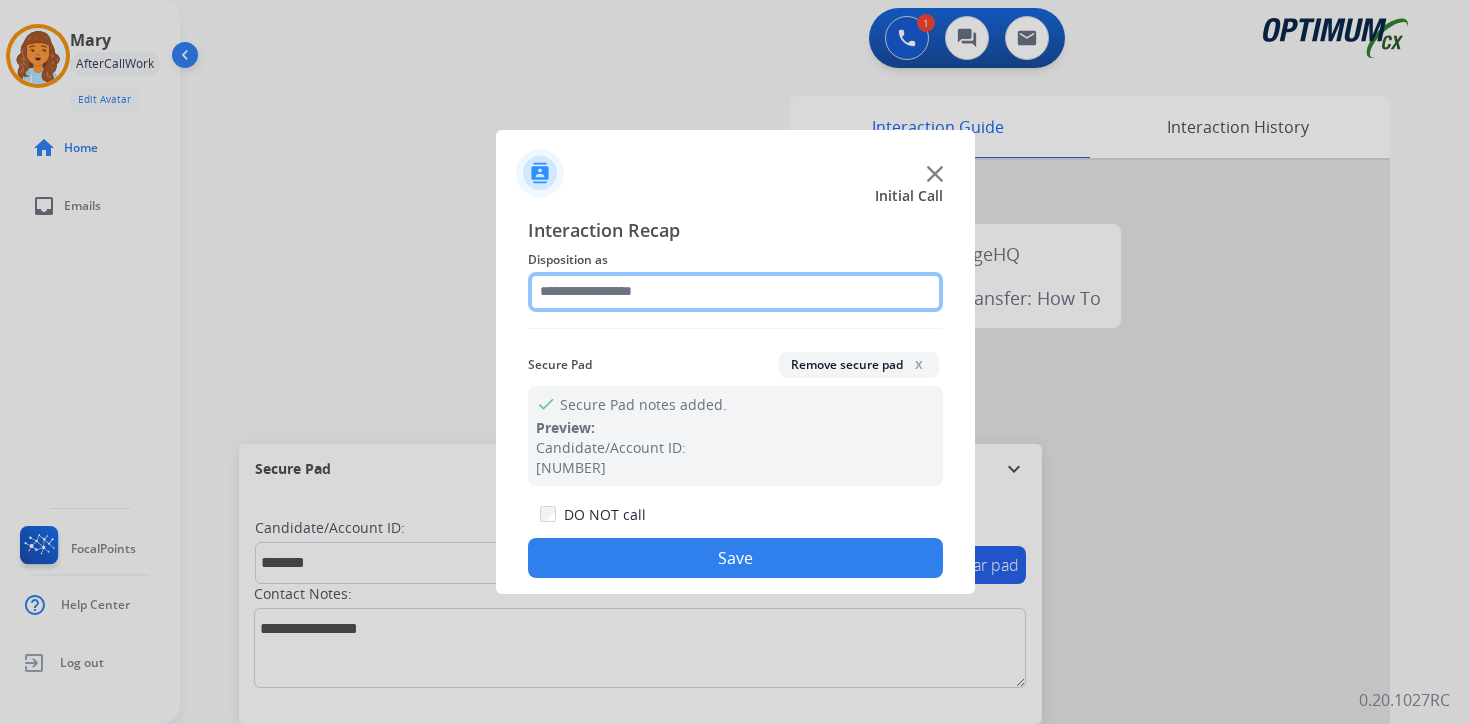 click 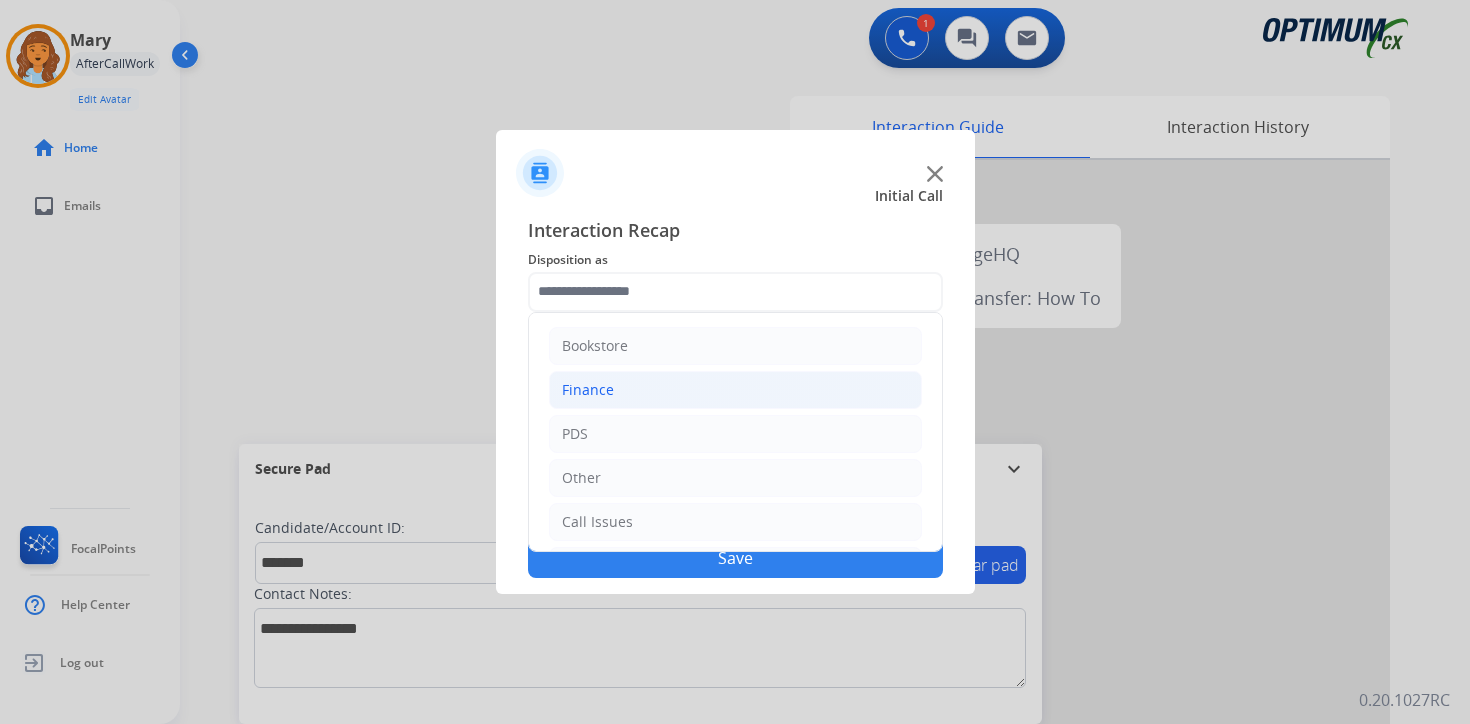 click on "Finance" 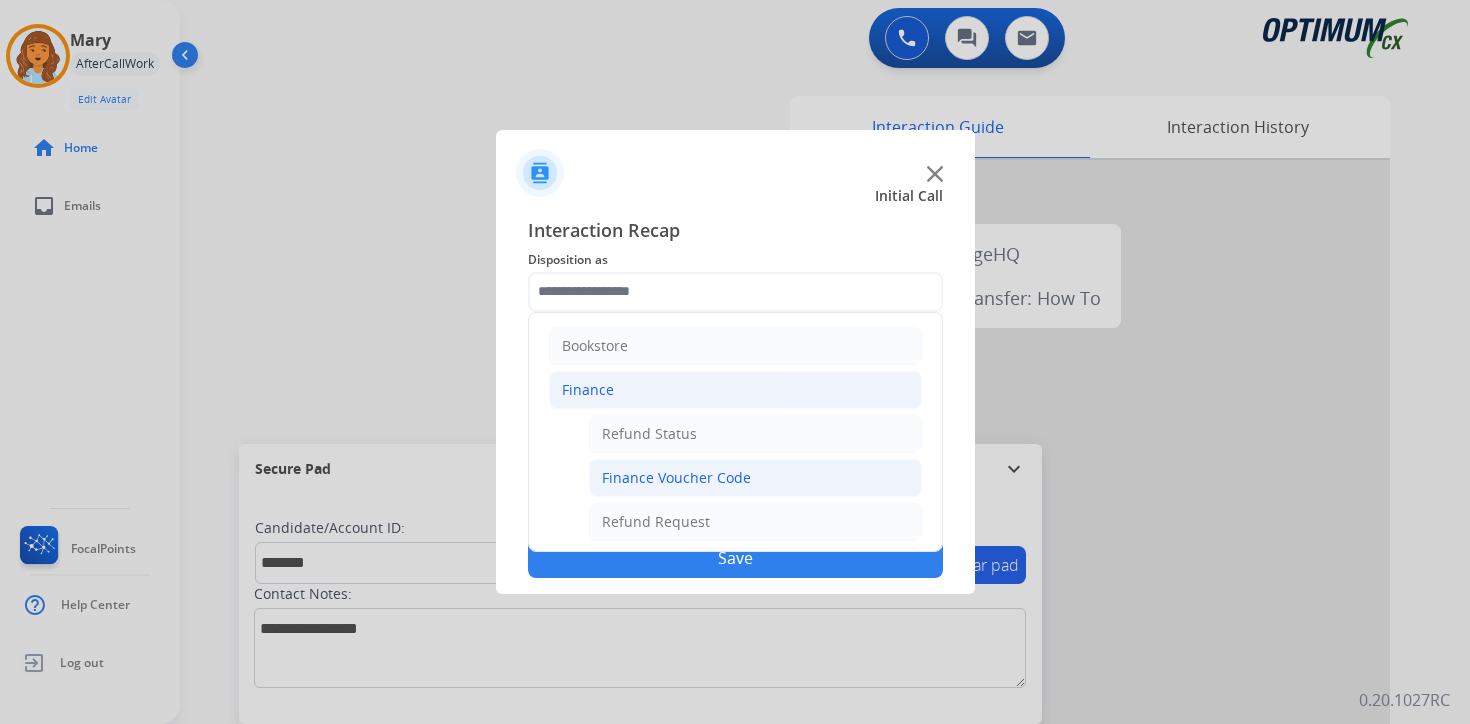 click on "Finance Voucher Code" 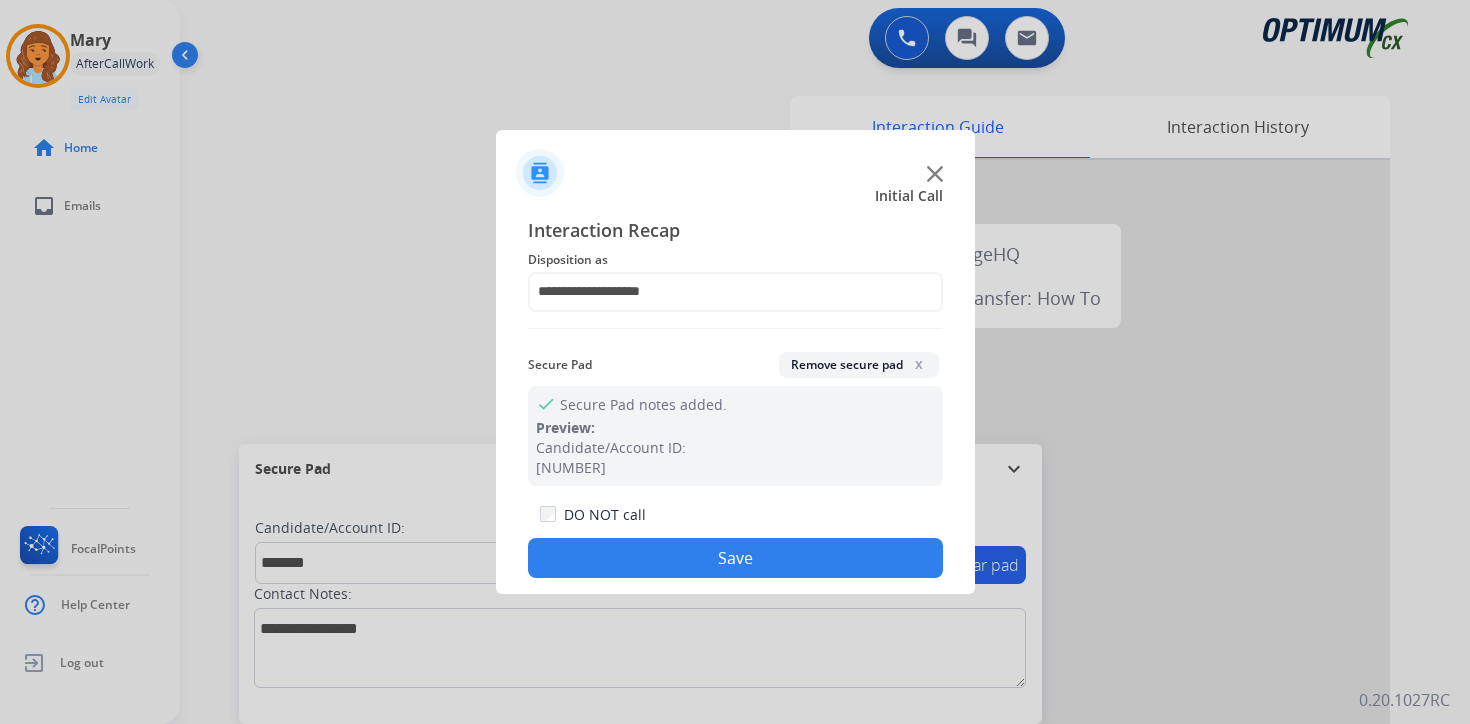 click on "Save" 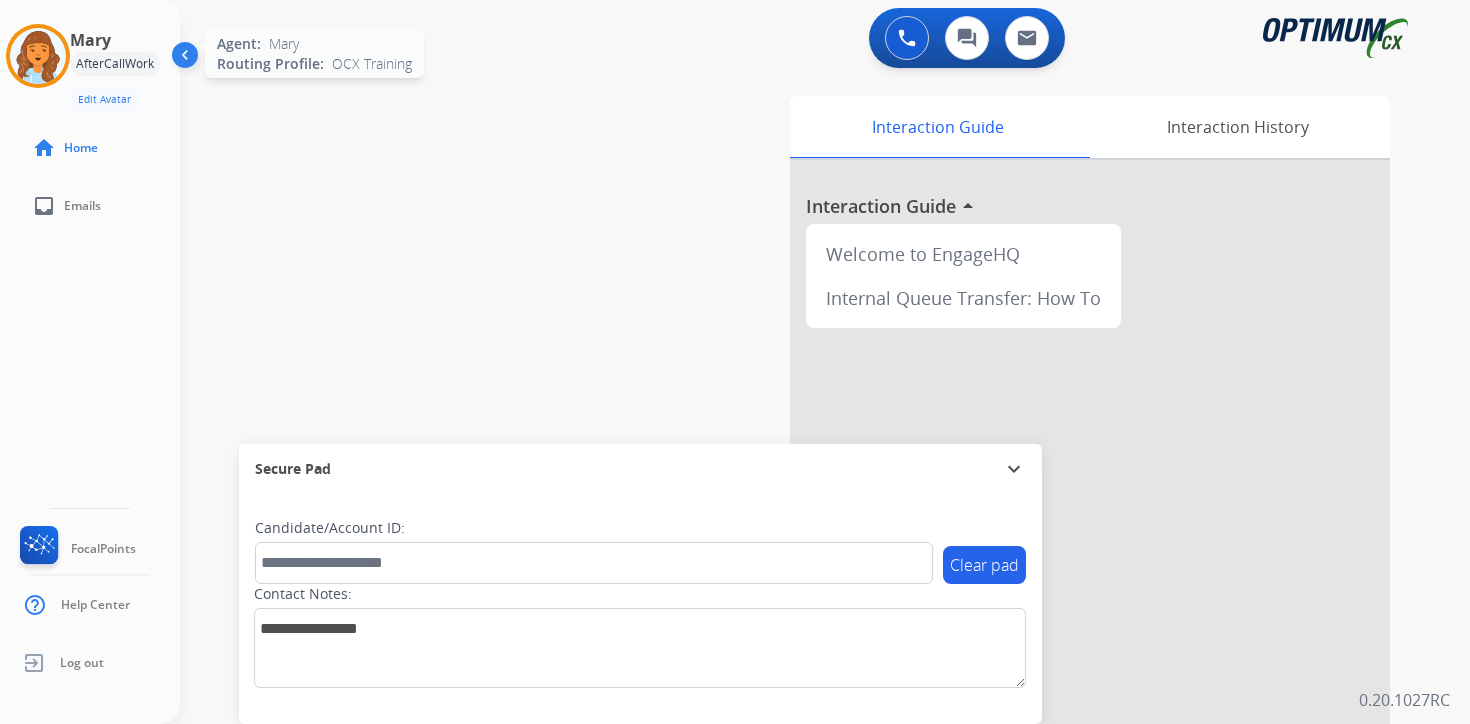 click at bounding box center (38, 56) 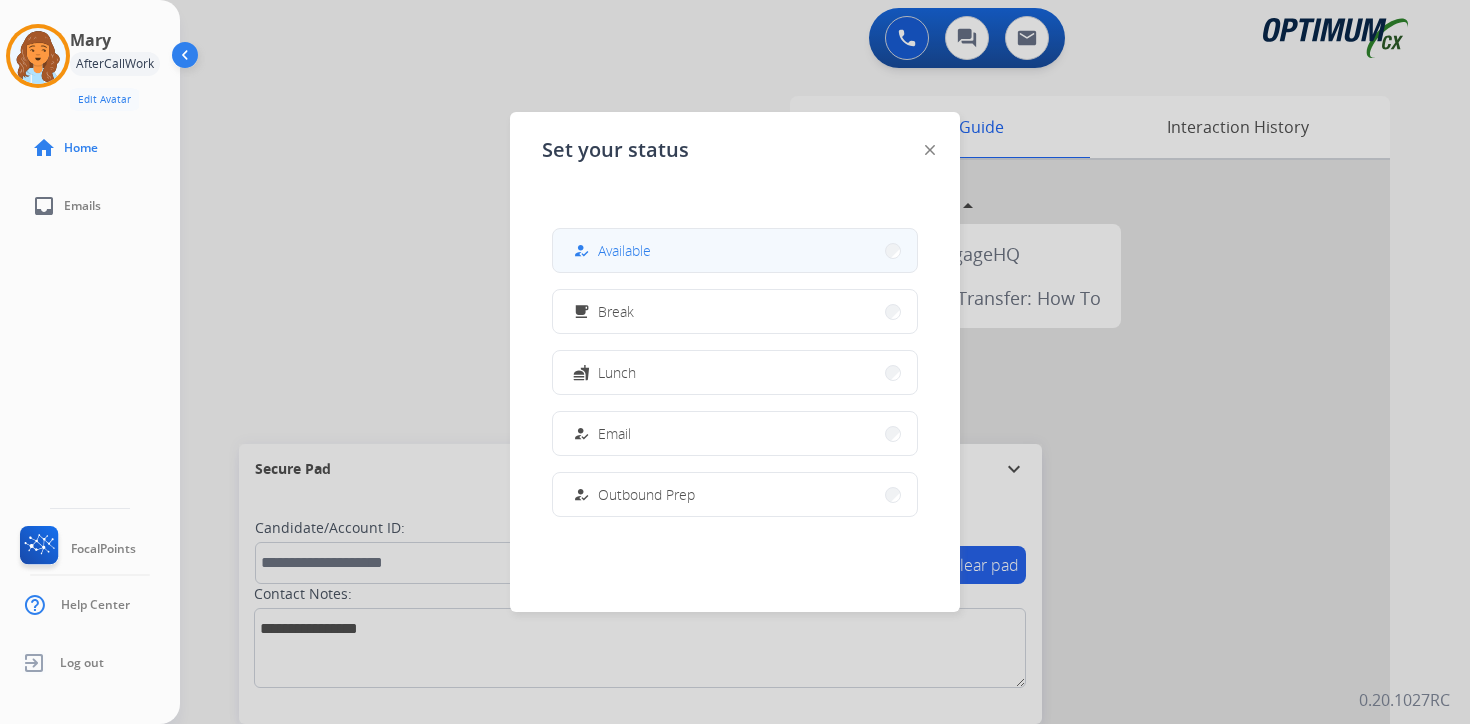 click on "how_to_reg Available" at bounding box center (735, 250) 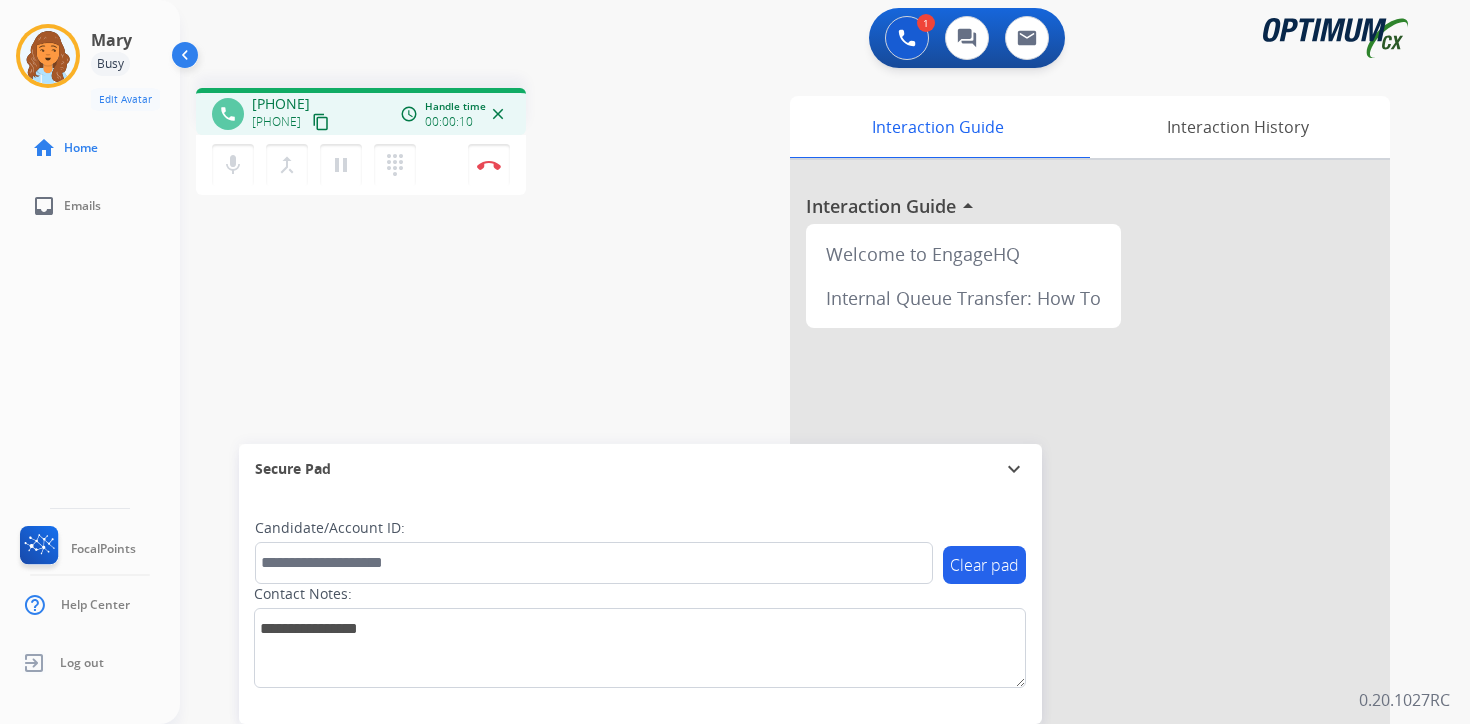 click on "content_copy" at bounding box center [321, 122] 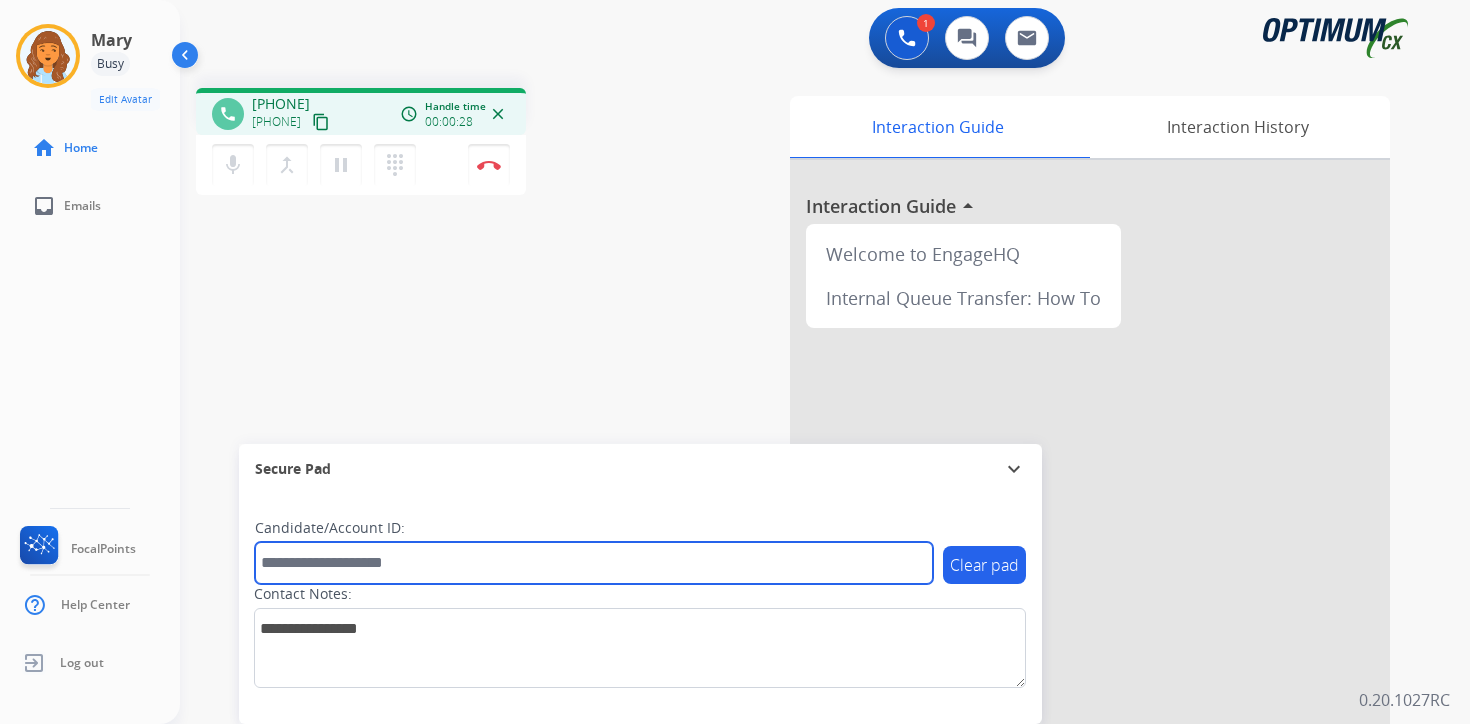 click at bounding box center [594, 563] 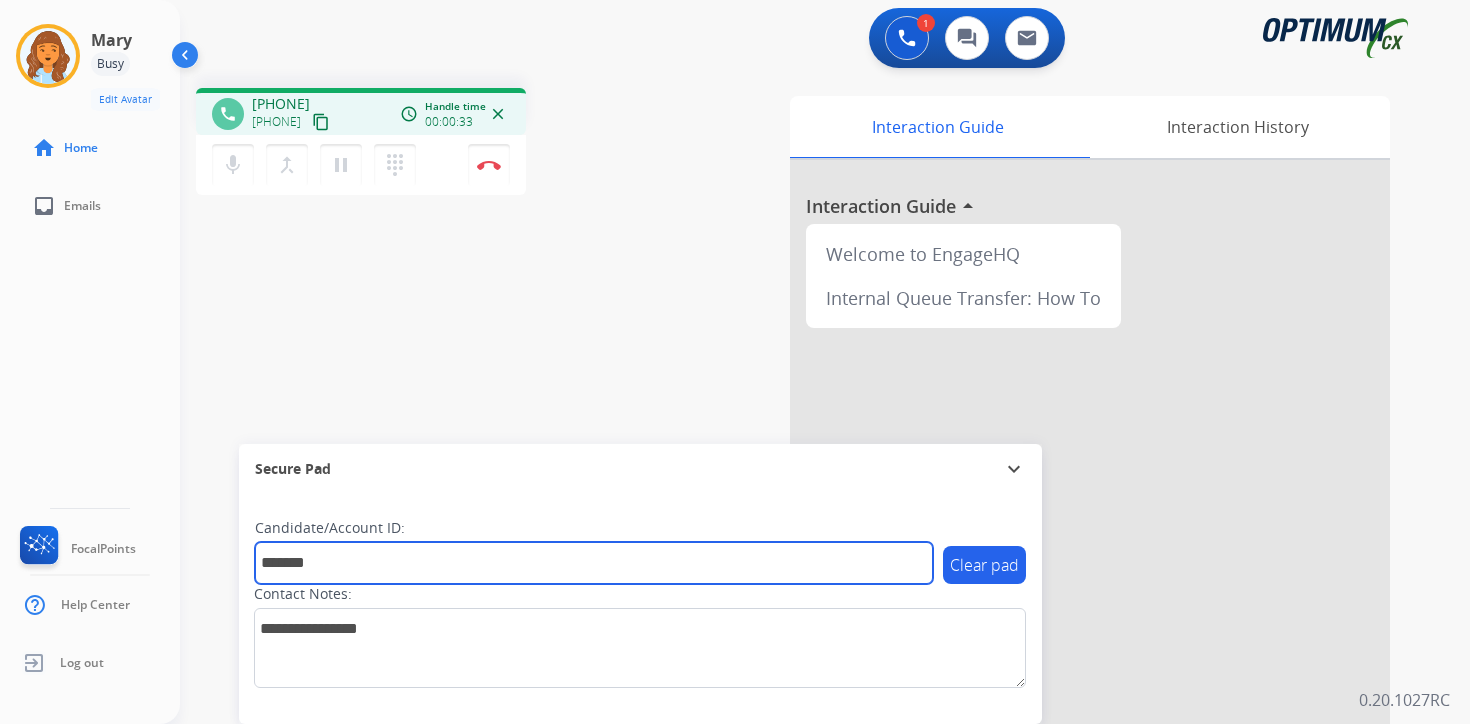 type on "*******" 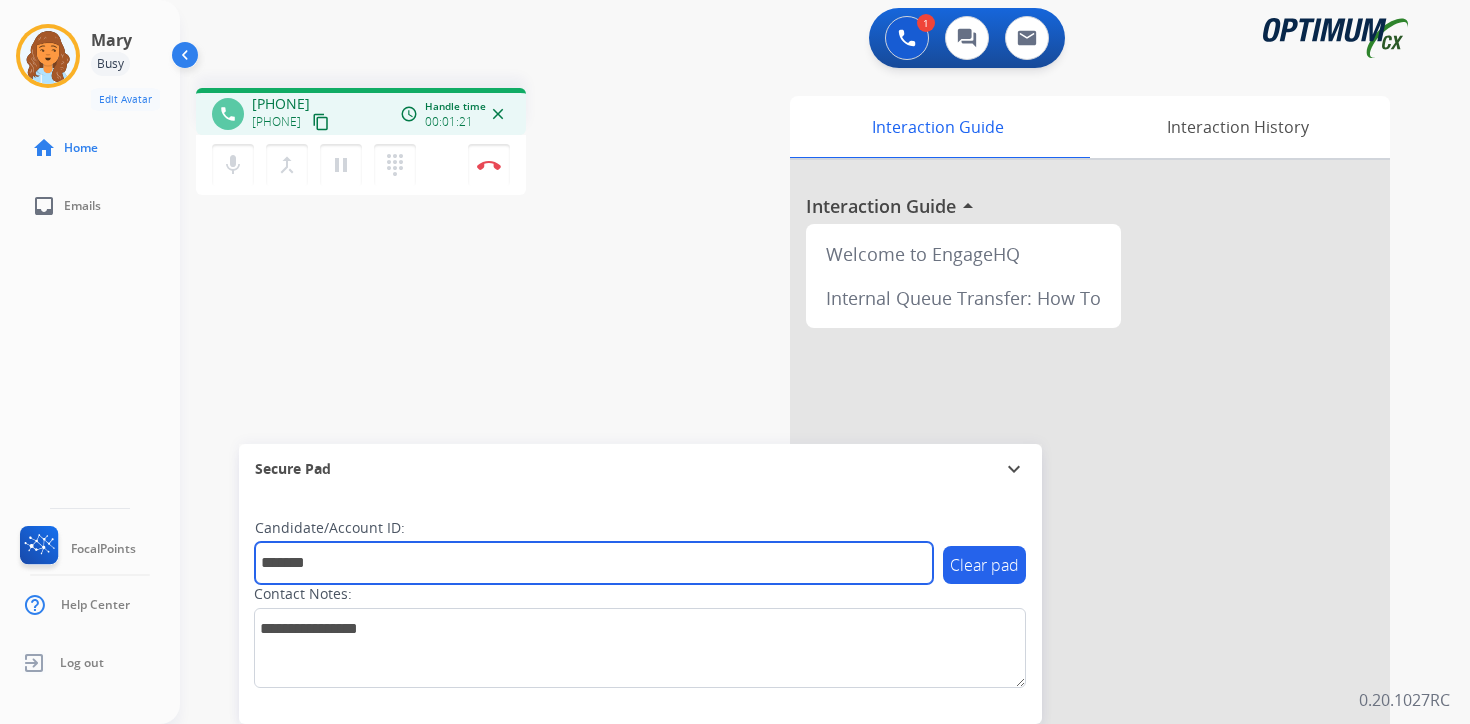 click on "*******" at bounding box center (594, 563) 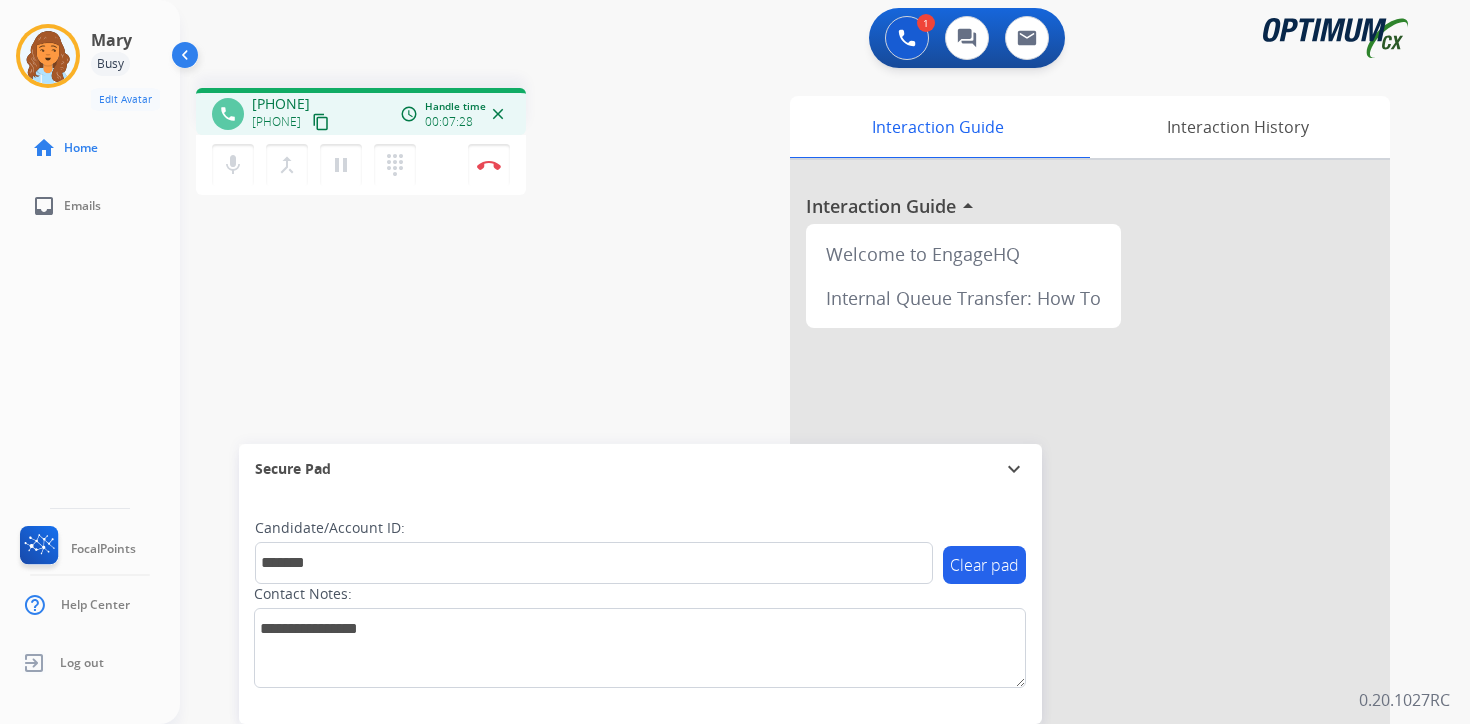 click on "phone [PHONE] [PHONE] content_copy access_time Call metrics Queue   00:18 Hold   00:00 Talk   07:19 Total   07:36 Handle time 00:07:28 close mic Mute merge_type Bridge pause Hold dialpad Dialpad Disconnect swap_horiz Break voice bridge close_fullscreen Connect 3-Way Call merge_type Separate 3-Way Call  Interaction Guide   Interaction History  Interaction Guide arrow_drop_up  Welcome to EngageHQ   Internal Queue Transfer: How To  Secure Pad expand_more Clear pad Candidate/Account ID: ******* Contact Notes:" at bounding box center [801, 489] 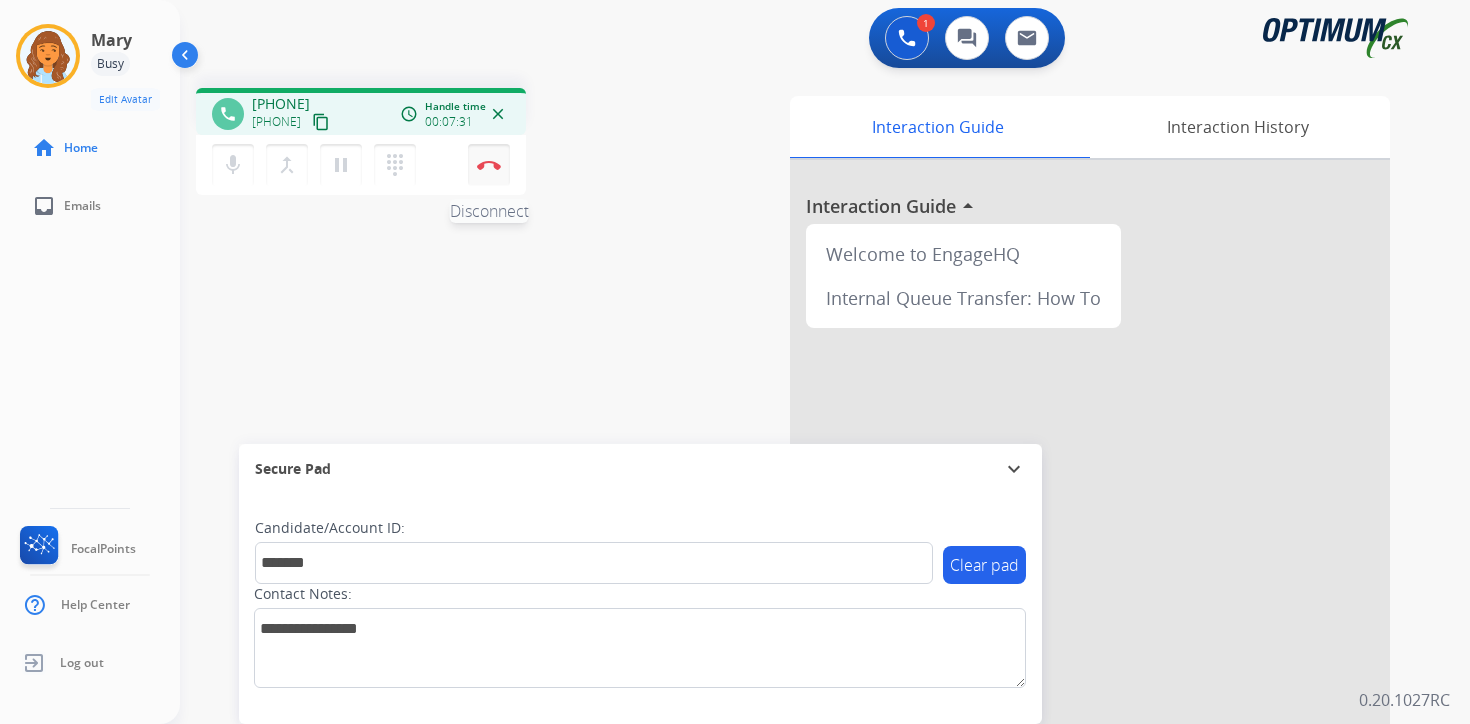 click on "Disconnect" at bounding box center [489, 165] 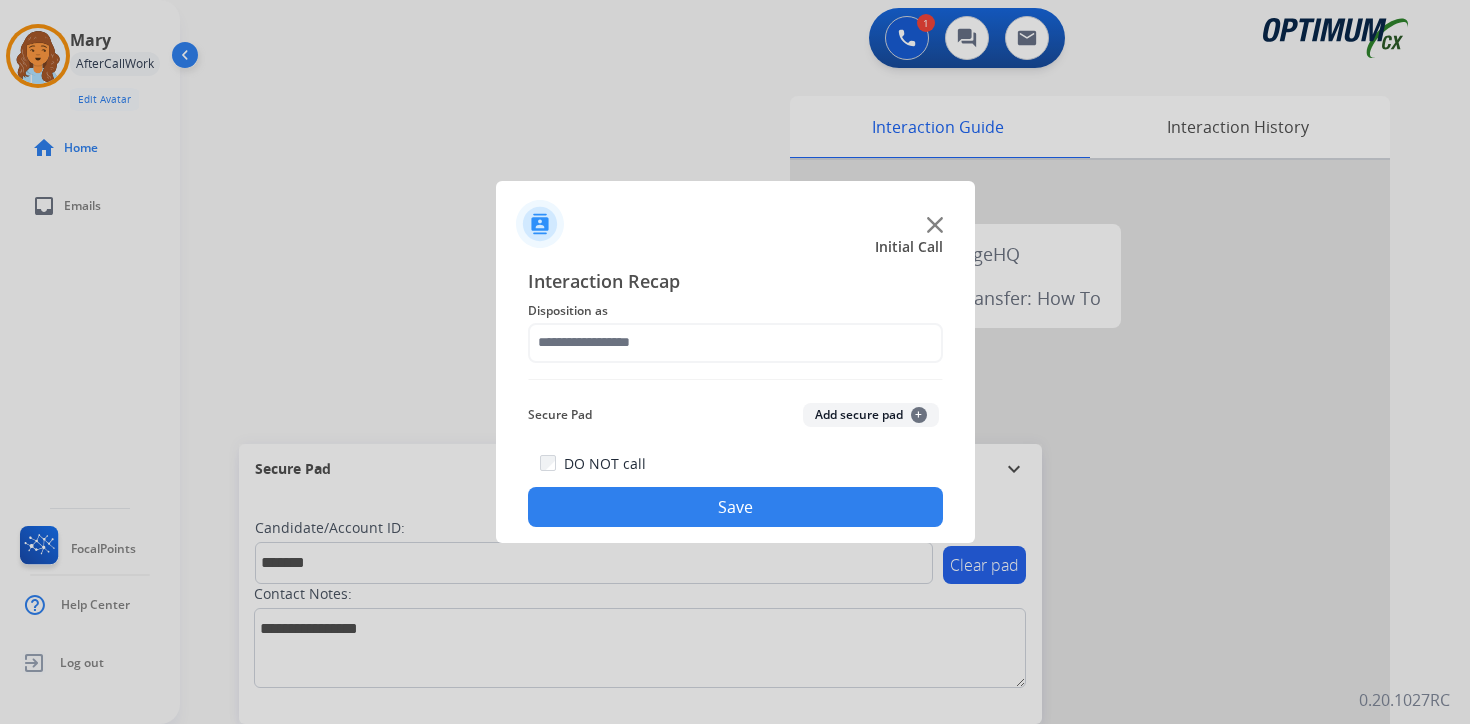 click on "Add secure pad  +" 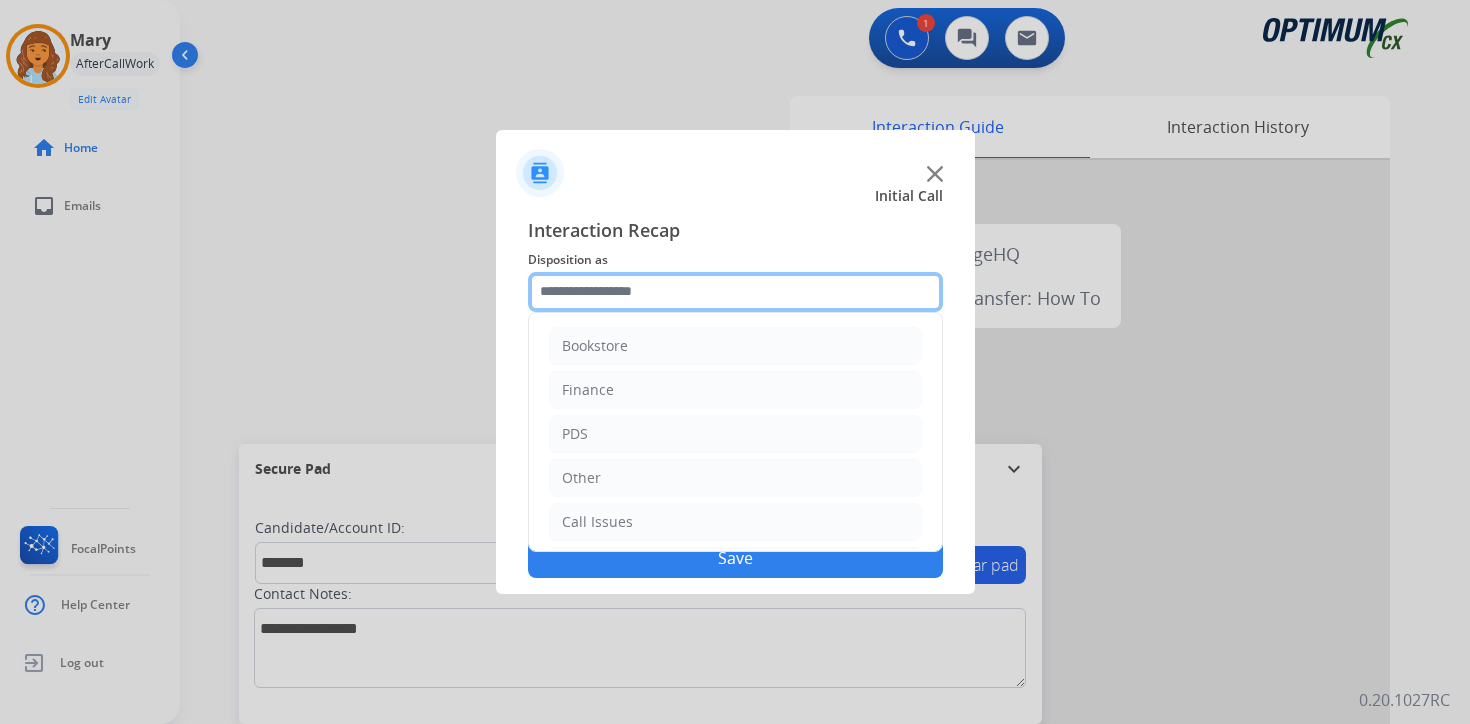 click 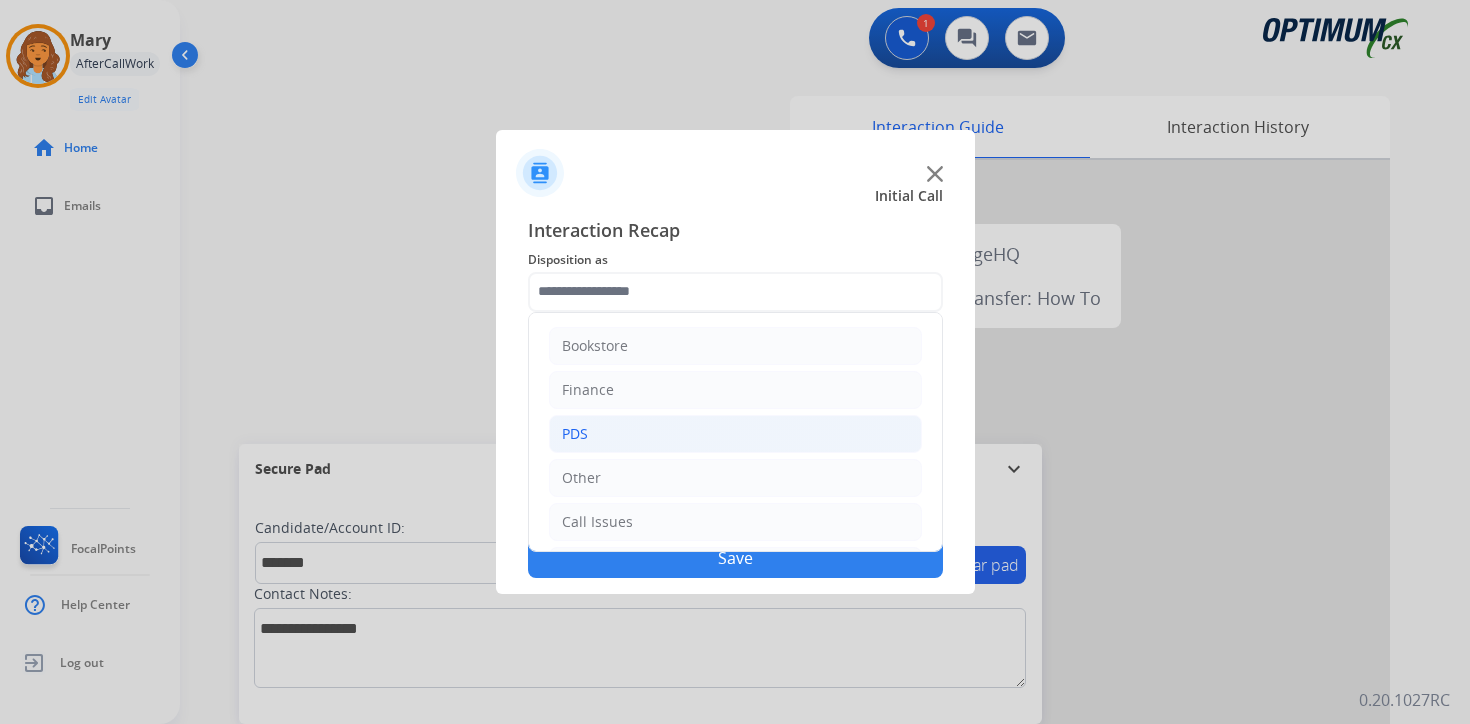 click on "PDS" 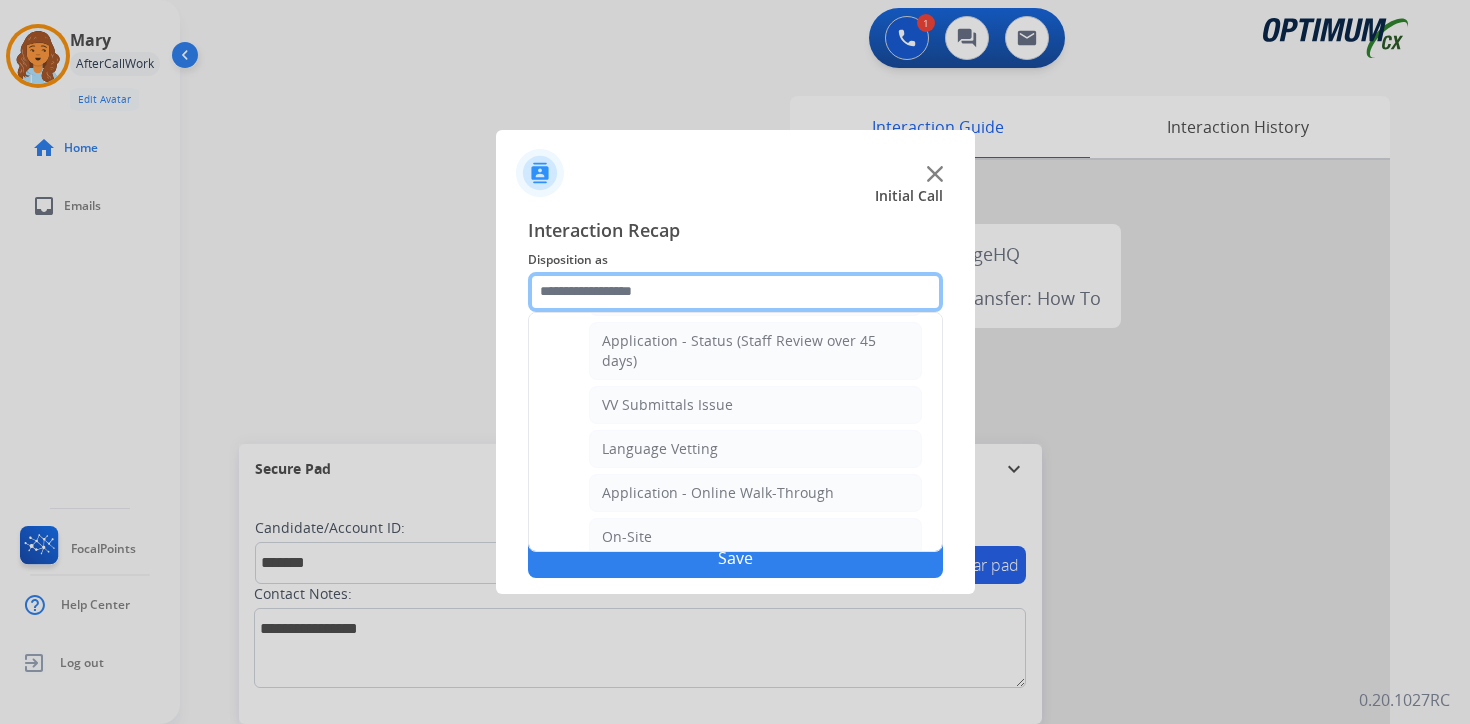 scroll, scrollTop: 667, scrollLeft: 0, axis: vertical 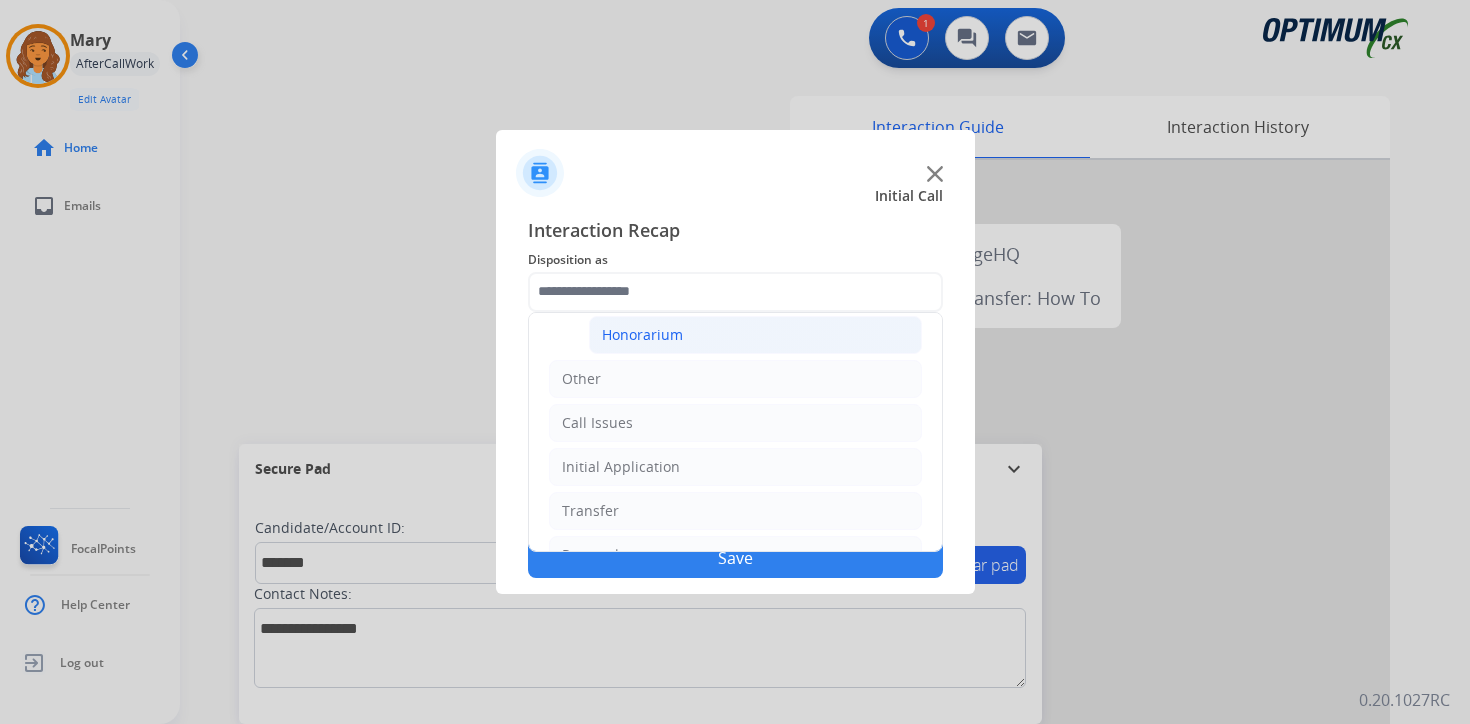 click on "Honorarium" 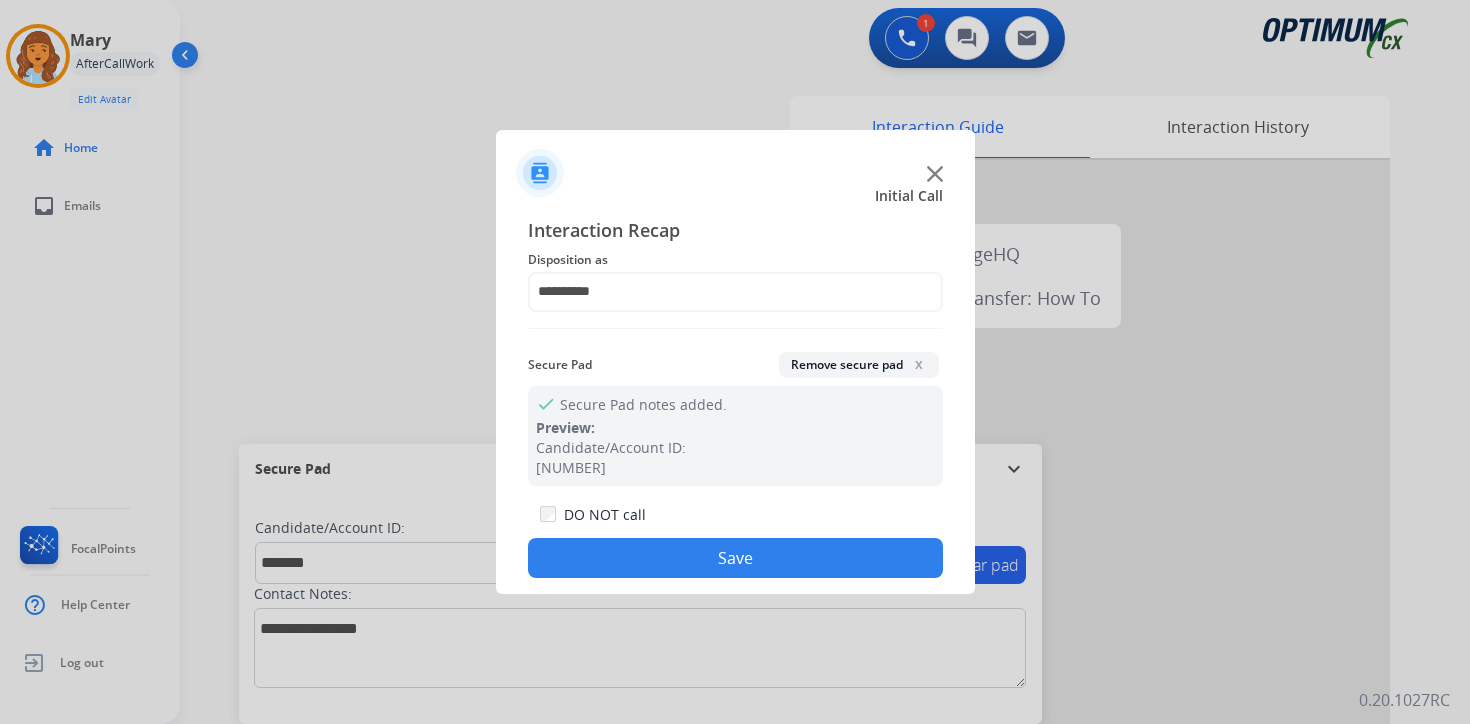 click on "Save" 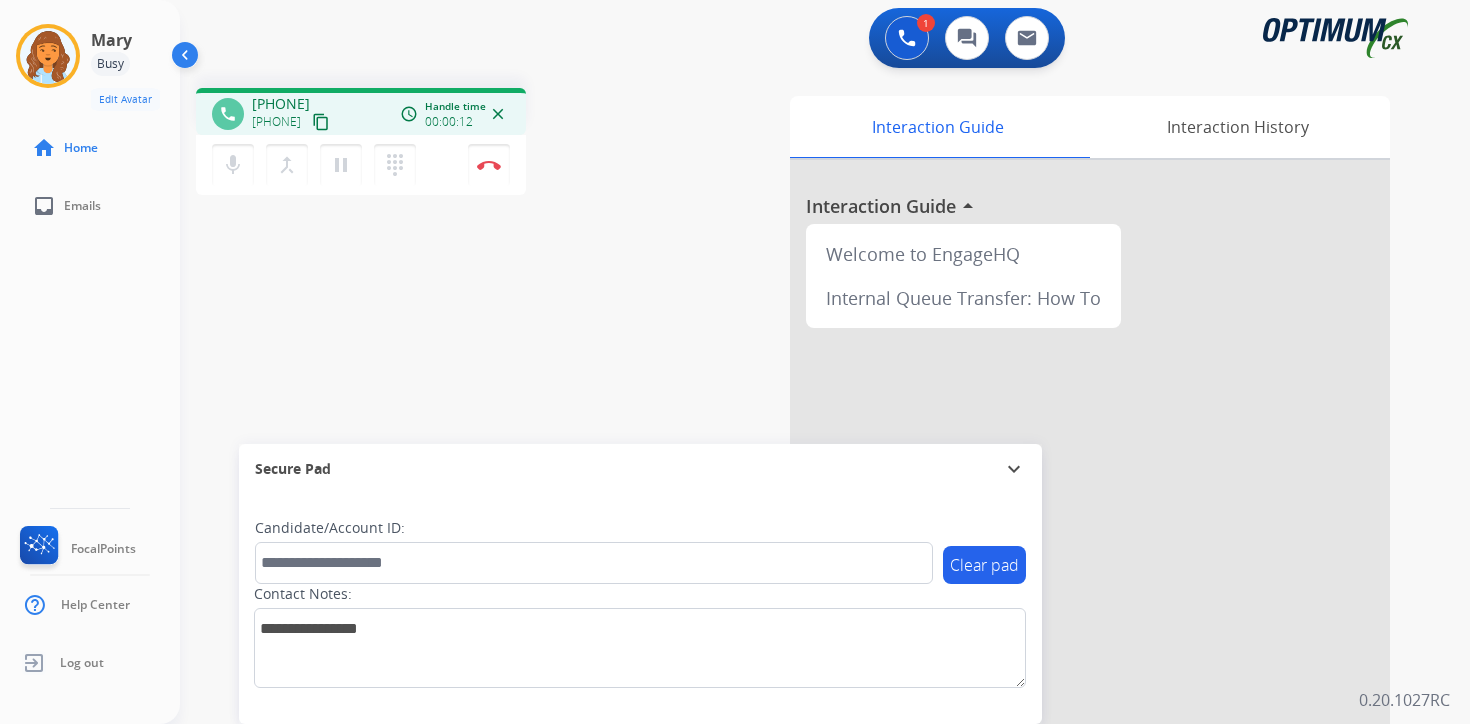 click on "content_copy" at bounding box center [321, 122] 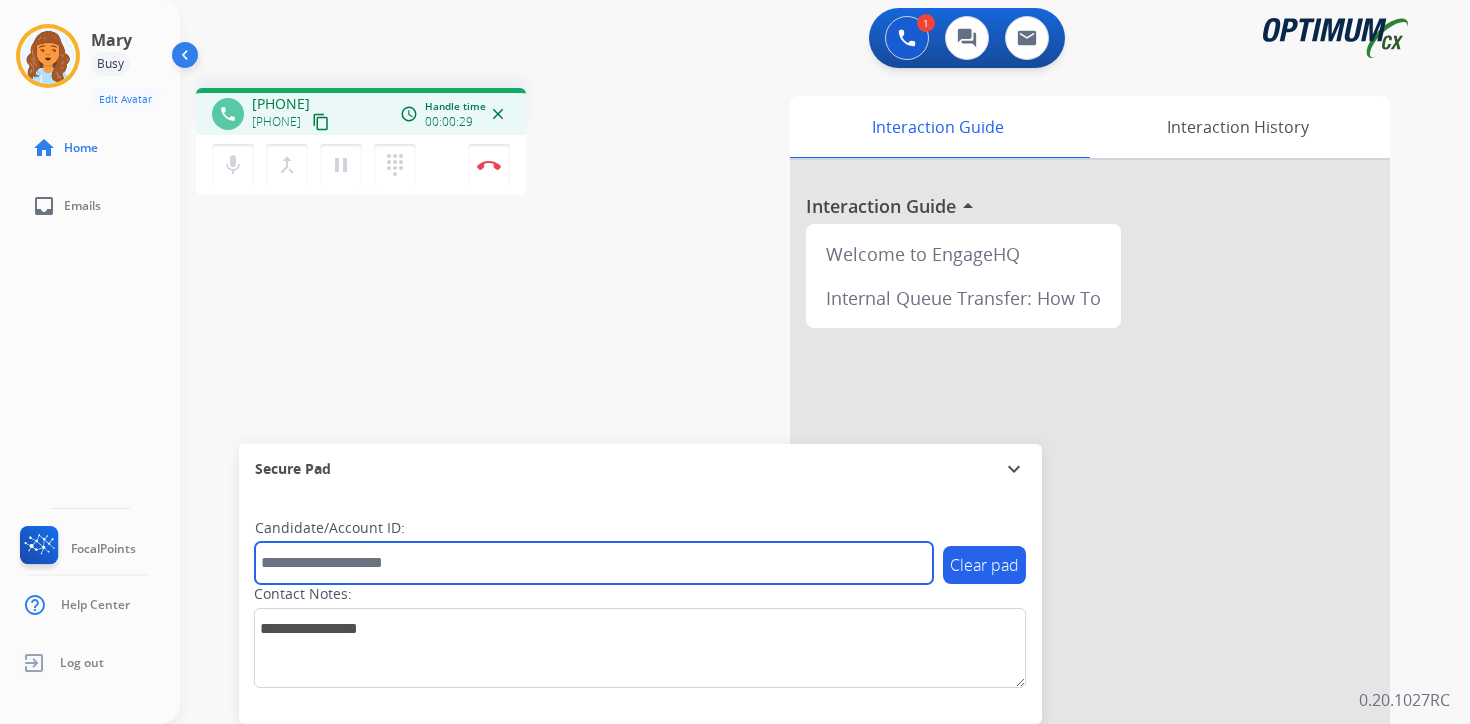 click at bounding box center [594, 563] 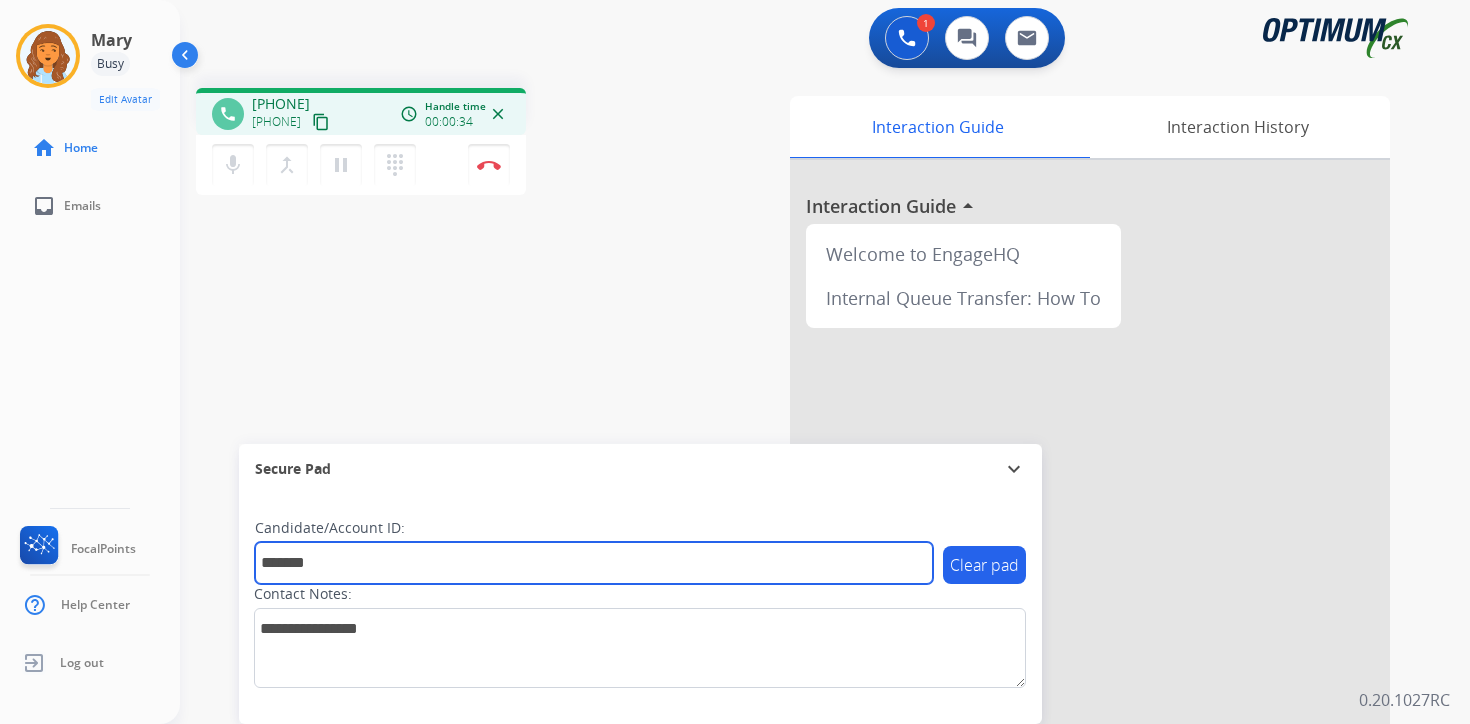 type on "*******" 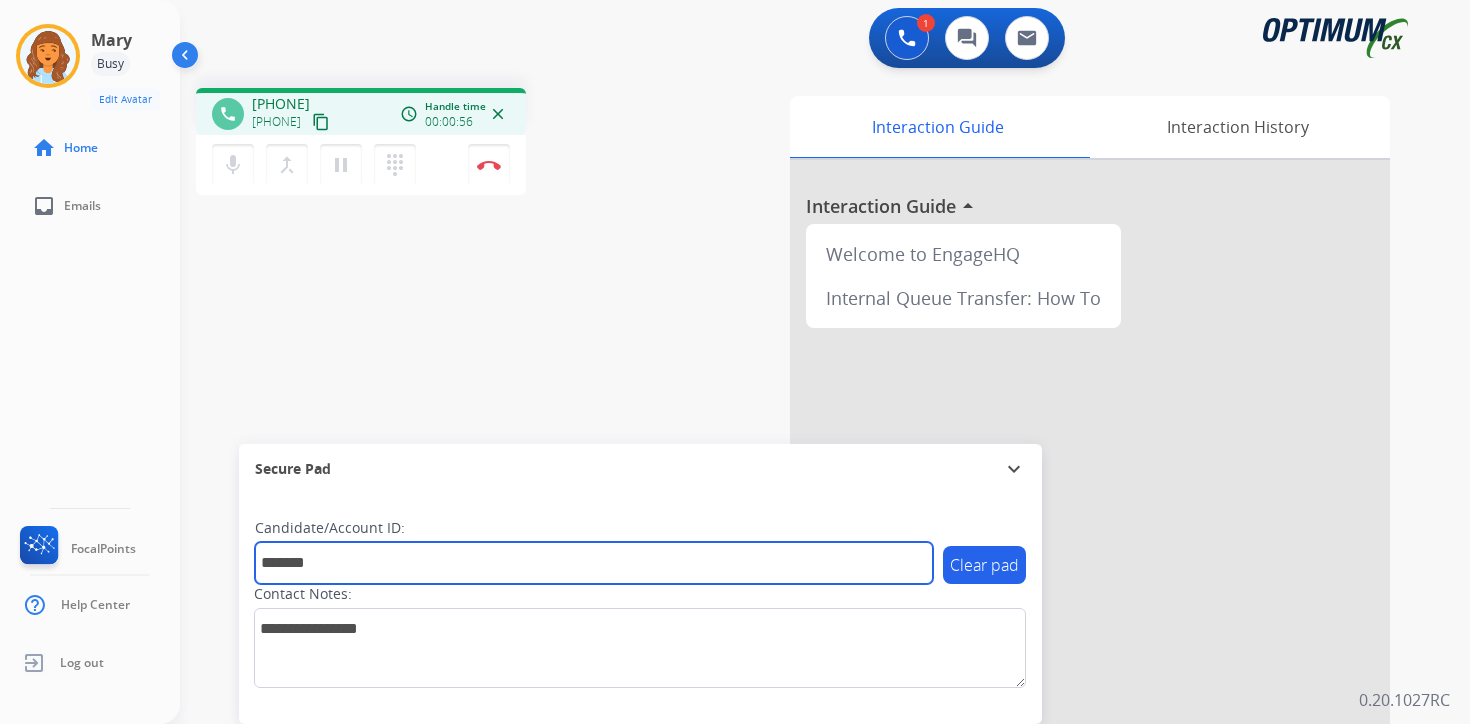 click on "*******" at bounding box center [594, 563] 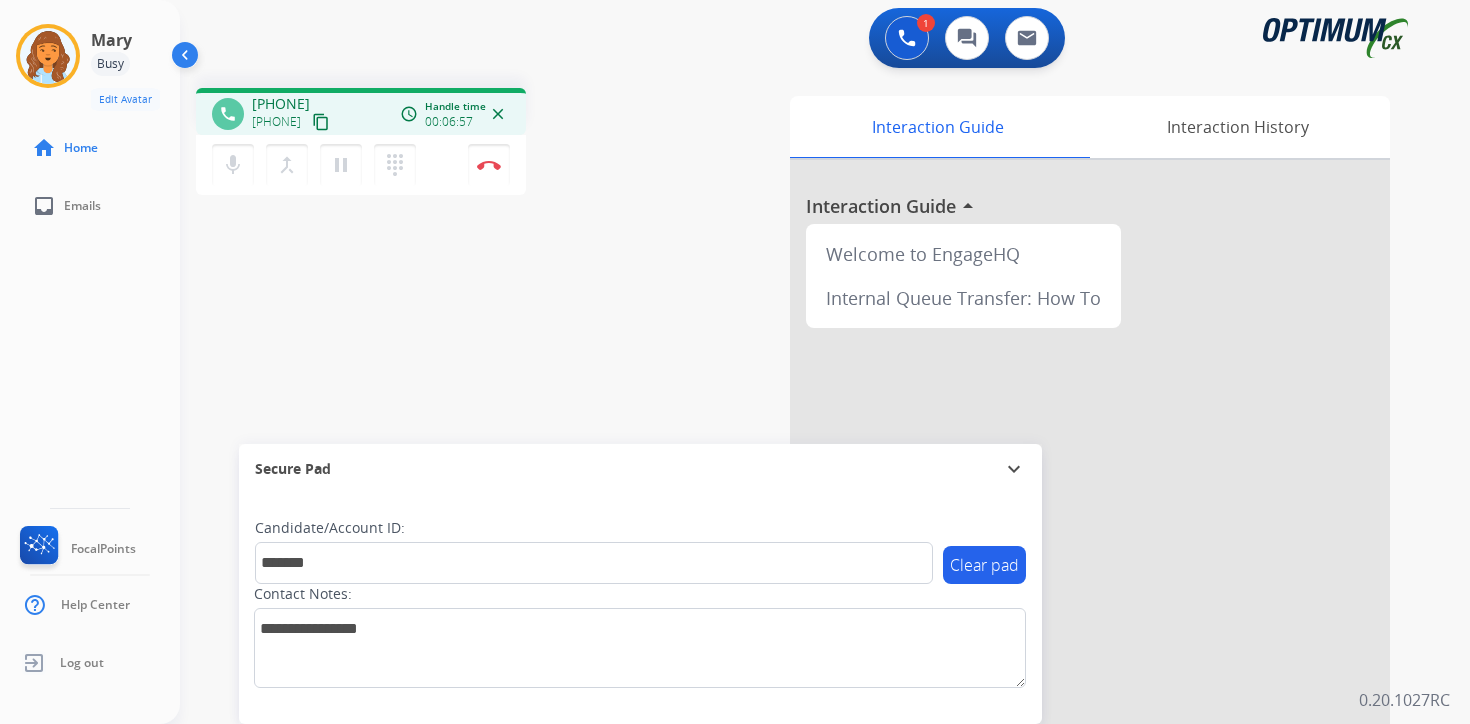 click on "1 Voice Interactions  0  Chat Interactions   0  Email Interactions phone [PHONE] [PHONE] content_copy access_time Call metrics Queue   00:17 Hold   00:00 Talk   06:48 Total   07:04 Handle time 00:06:57 close mic Mute merge_type Bridge pause Hold dialpad Dialpad Disconnect swap_horiz Break voice bridge close_fullscreen Connect 3-Way Call merge_type Separate 3-Way Call  Interaction Guide   Interaction History  Interaction Guide arrow_drop_up  Welcome to EngageHQ   Internal Queue Transfer: How To  Secure Pad expand_more Clear pad Candidate/Account ID: ******* Contact Notes:                  0.20.1027RC" at bounding box center [825, 362] 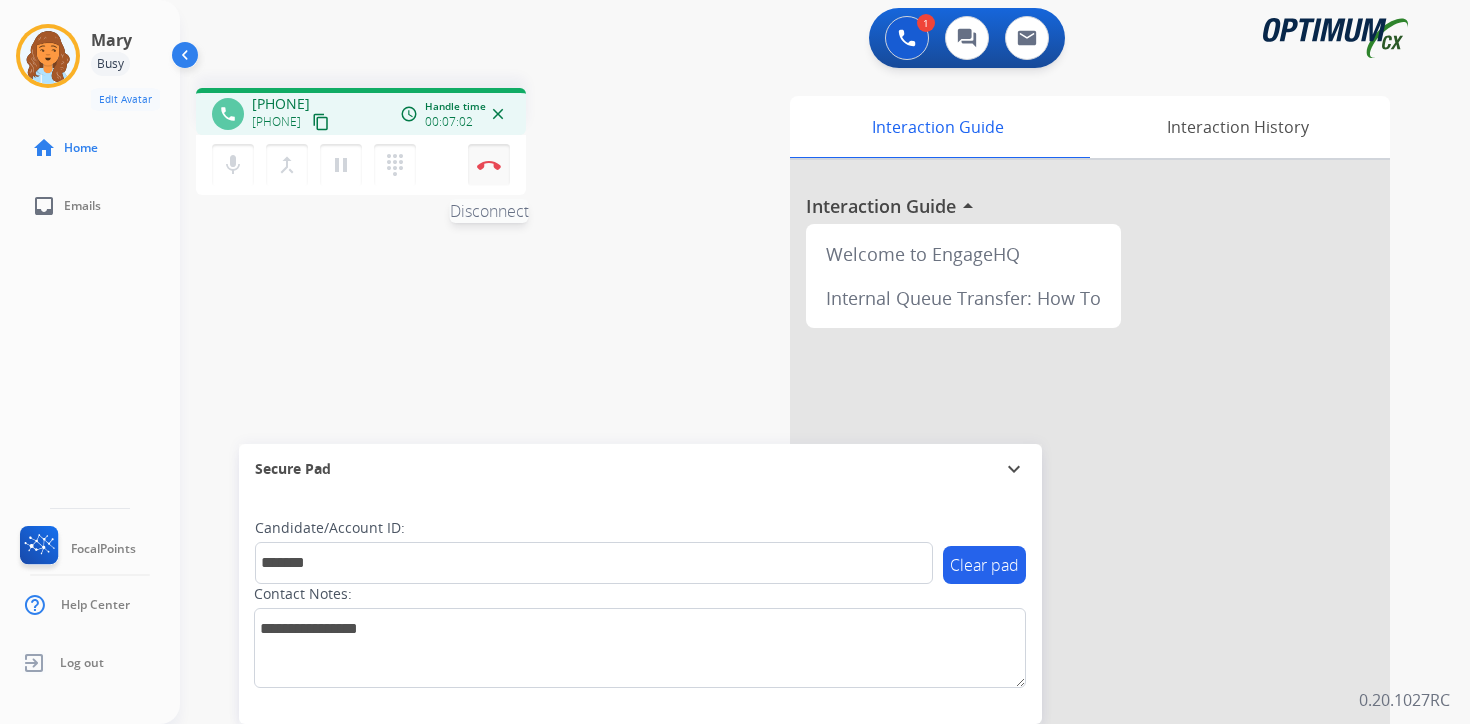 click at bounding box center [489, 165] 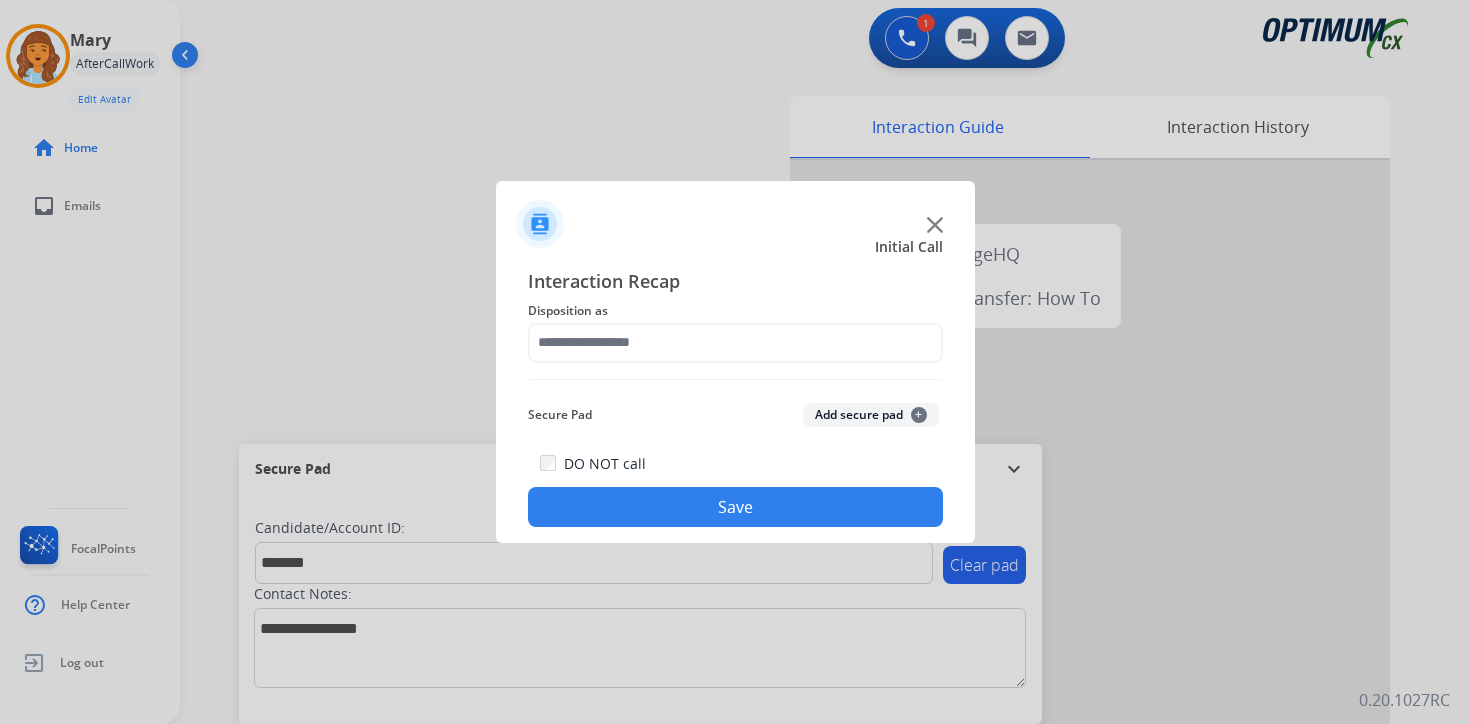 click on "+" 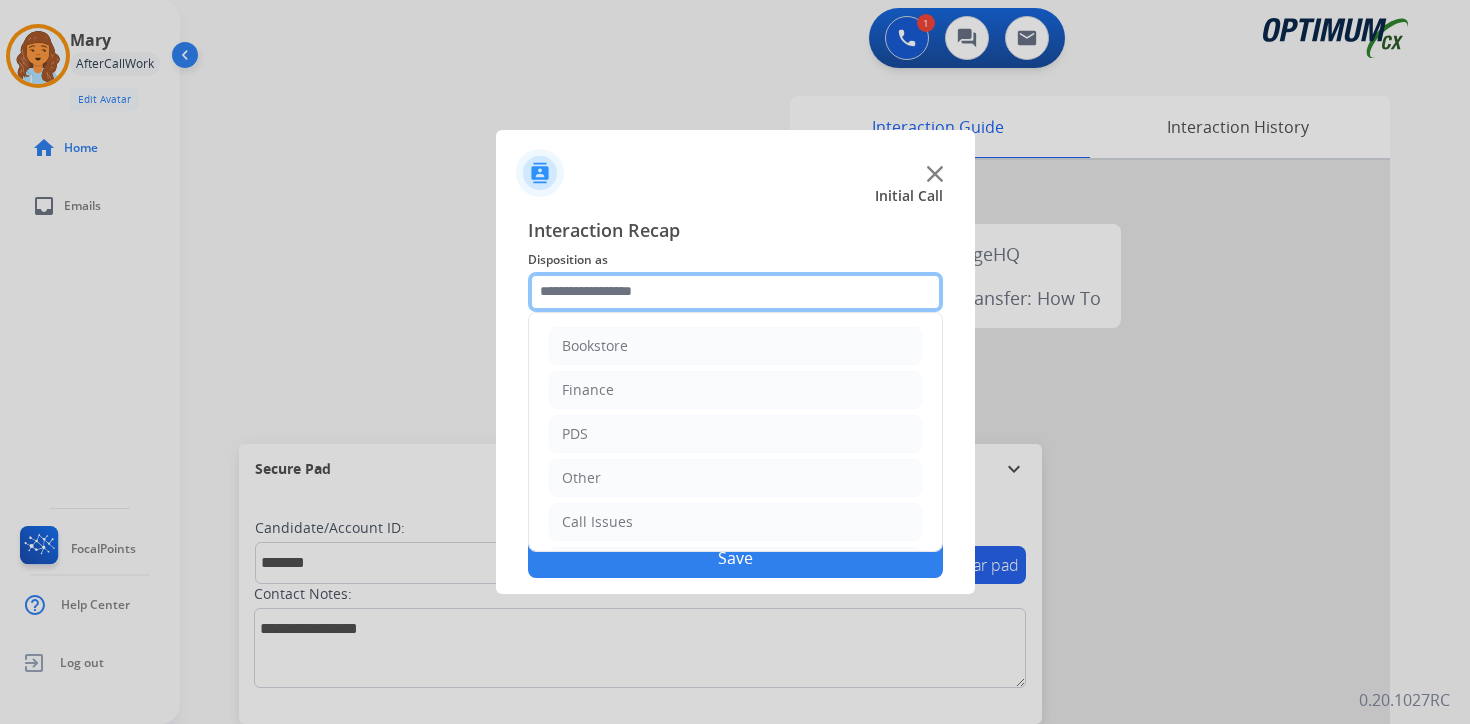 click 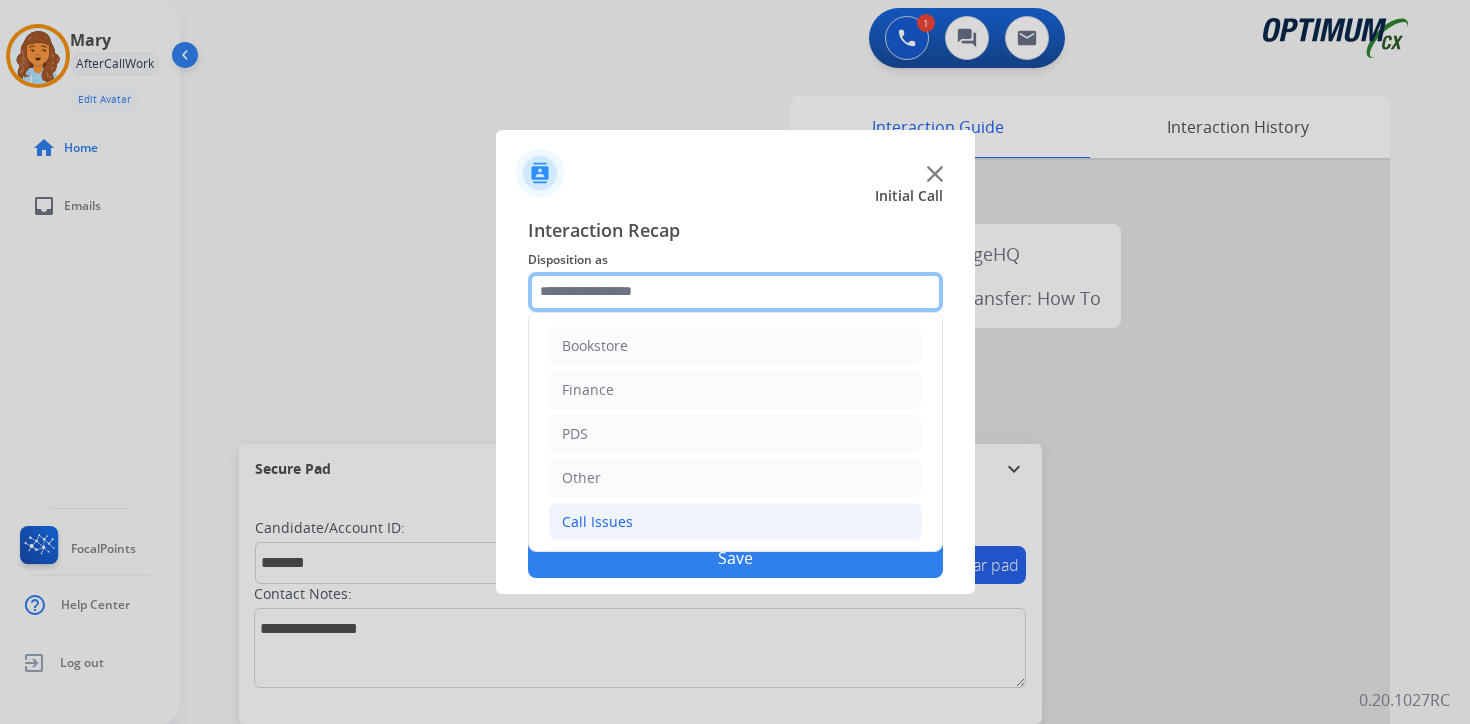 scroll, scrollTop: 136, scrollLeft: 0, axis: vertical 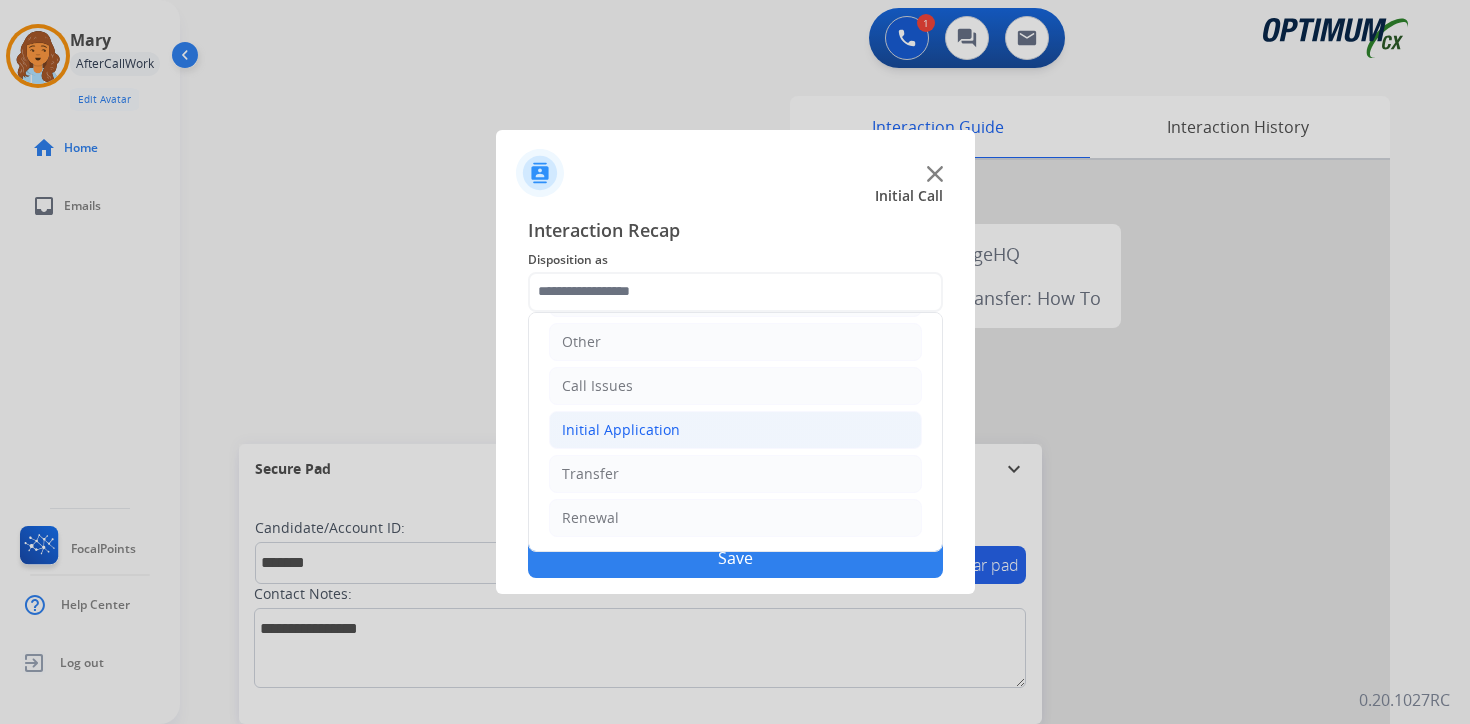 click on "Initial Application" 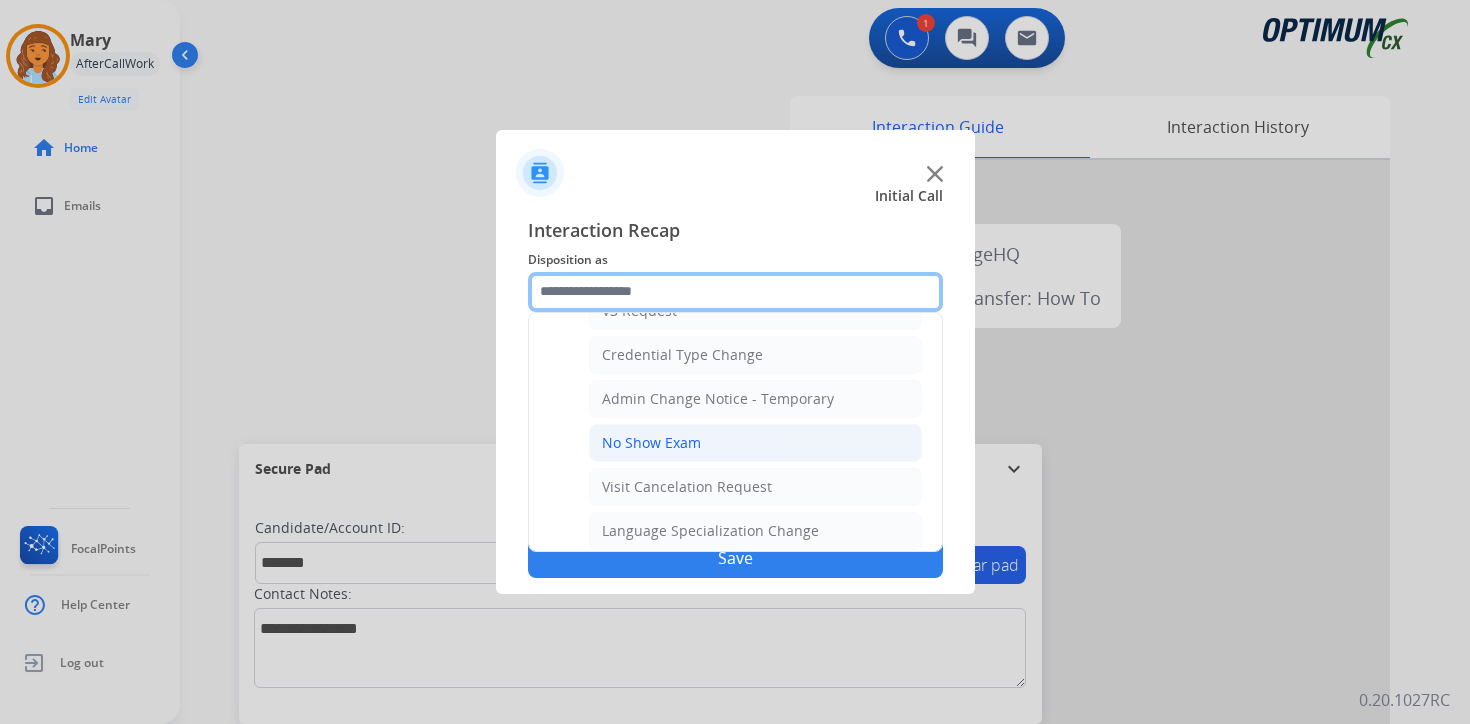 scroll, scrollTop: 1136, scrollLeft: 0, axis: vertical 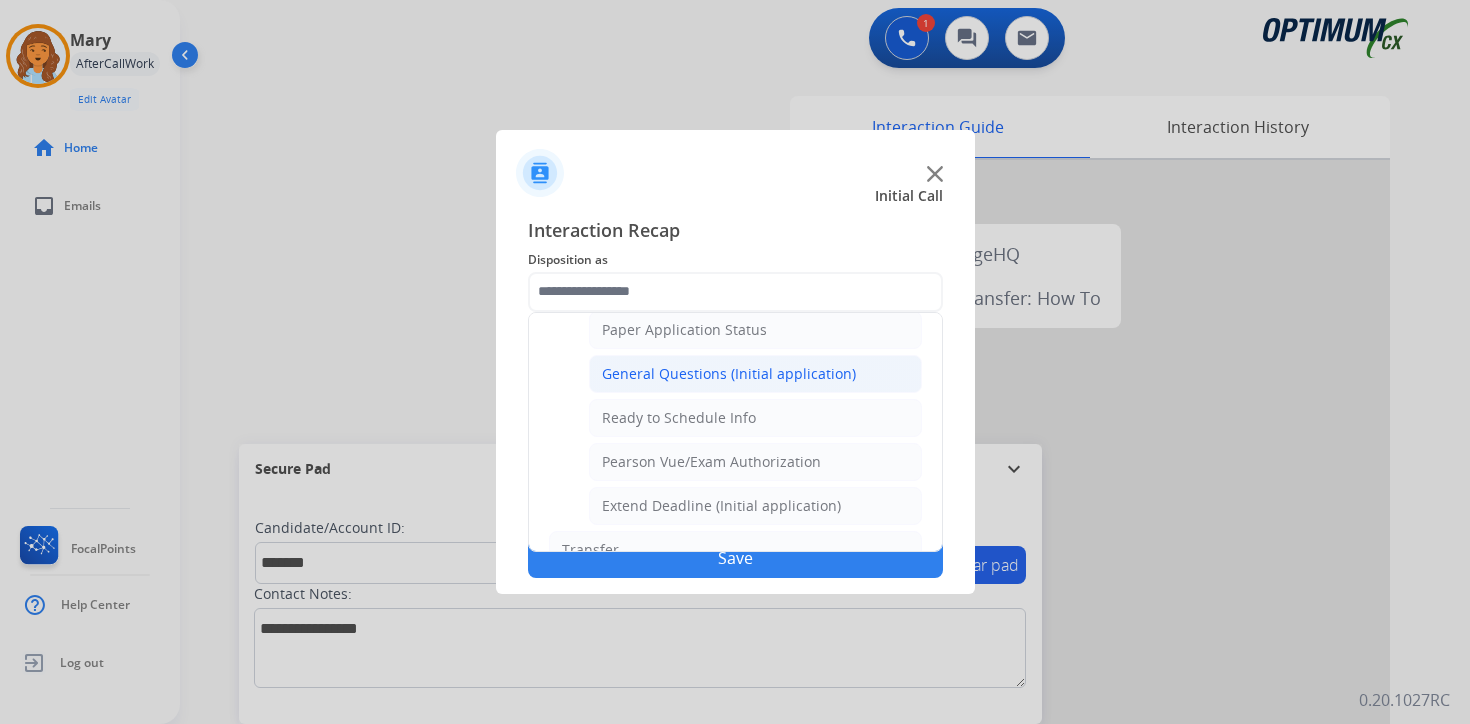 click on "General Questions (Initial application)" 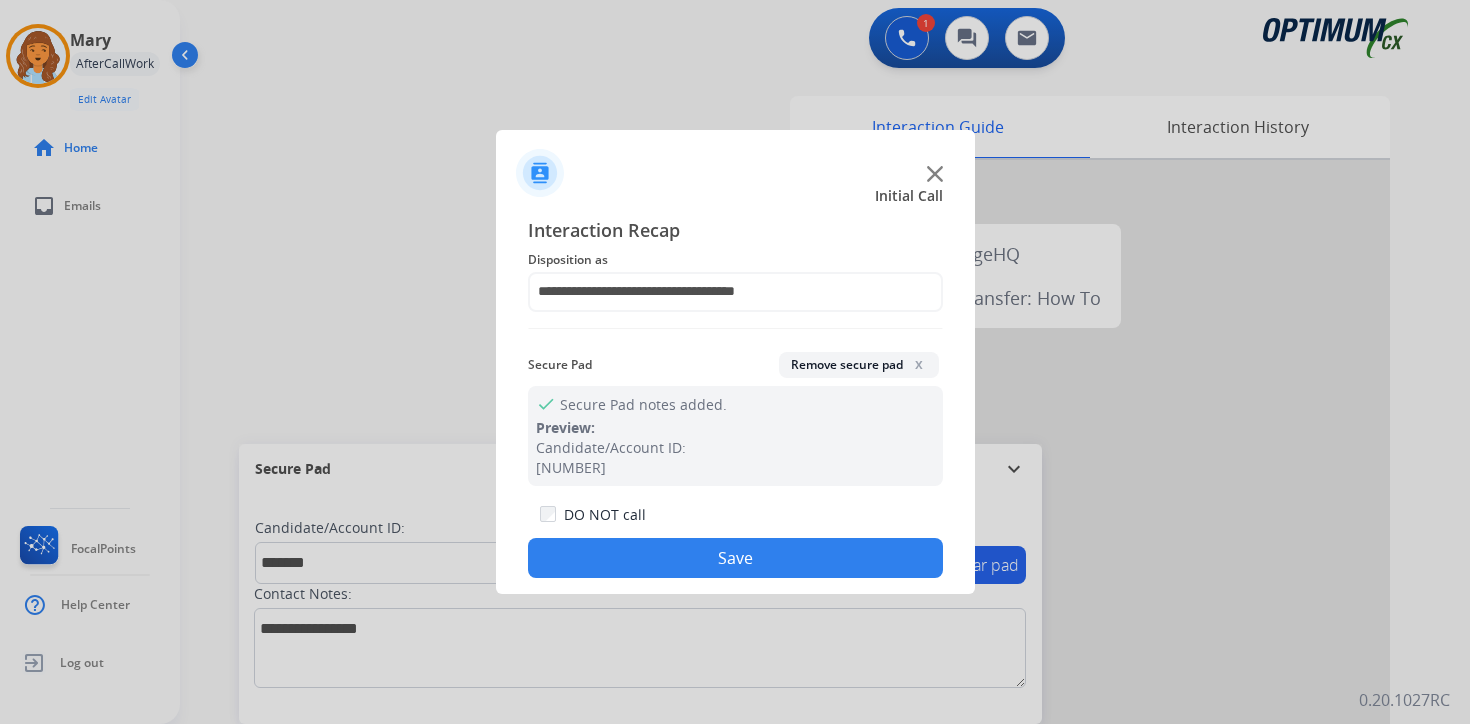 click on "Save" 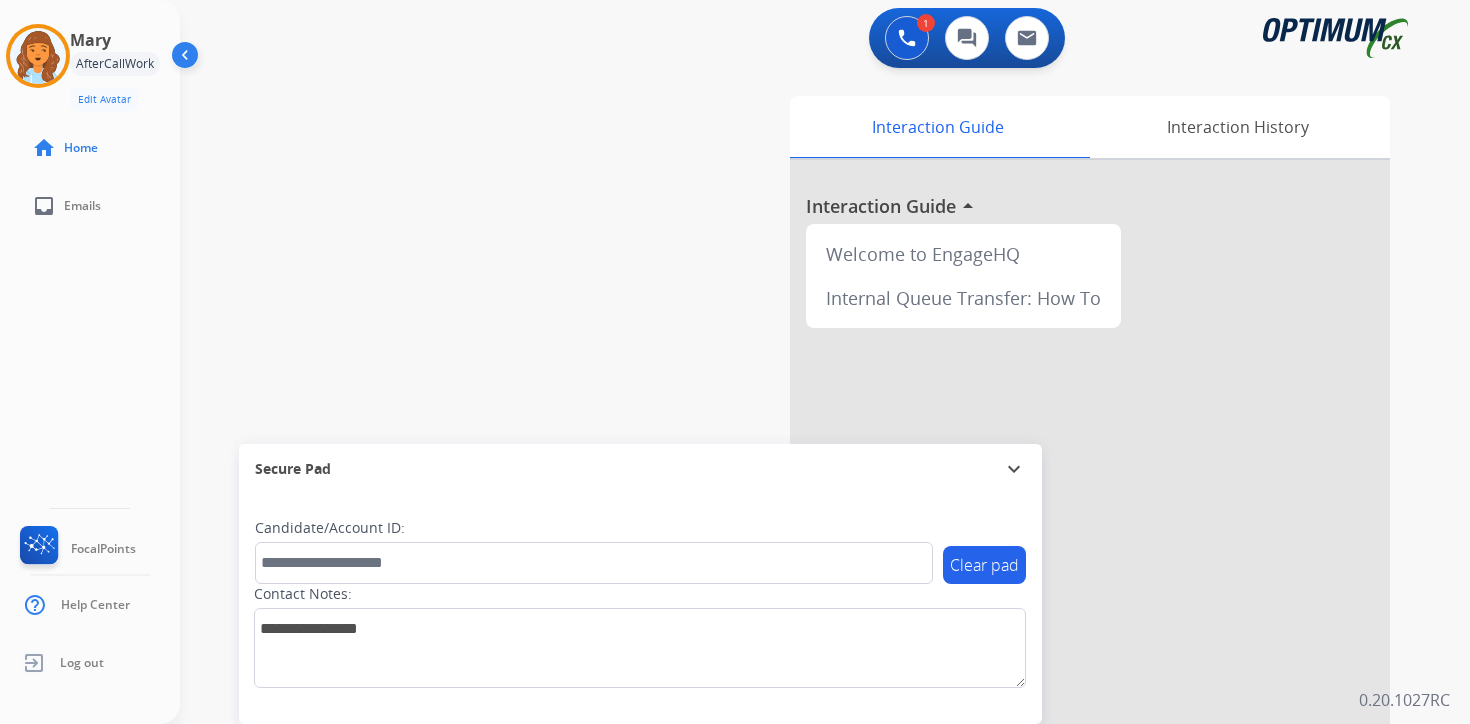 click on "1 Voice Interactions  0  Chat Interactions   0  Email Interactions swap_horiz Break voice bridge close_fullscreen Connect 3-Way Call merge_type Separate 3-Way Call  Interaction Guide   Interaction History  Interaction Guide arrow_drop_up  Welcome to EngageHQ   Internal Queue Transfer: How To  Secure Pad expand_more Clear pad Candidate/Account ID: Contact Notes:                  0.20.1027RC" at bounding box center (825, 362) 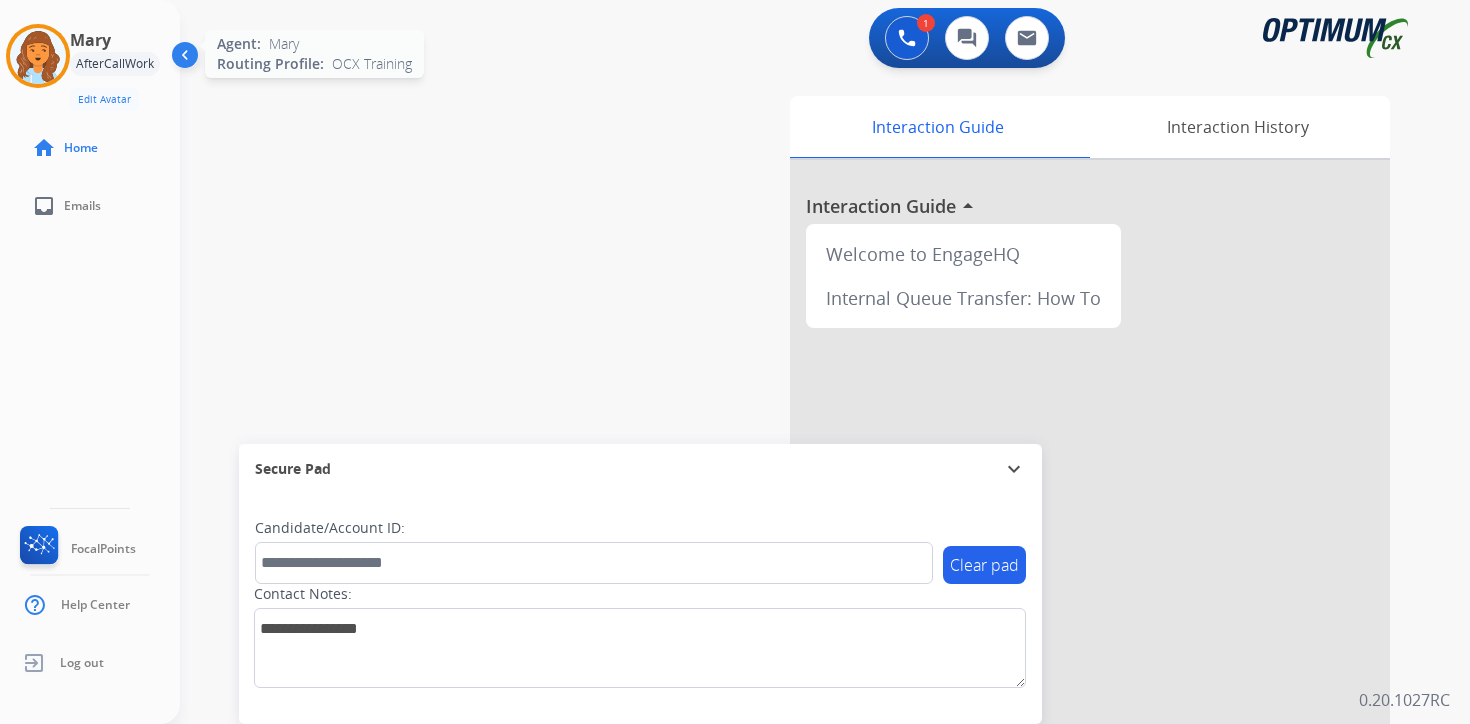 click at bounding box center (38, 56) 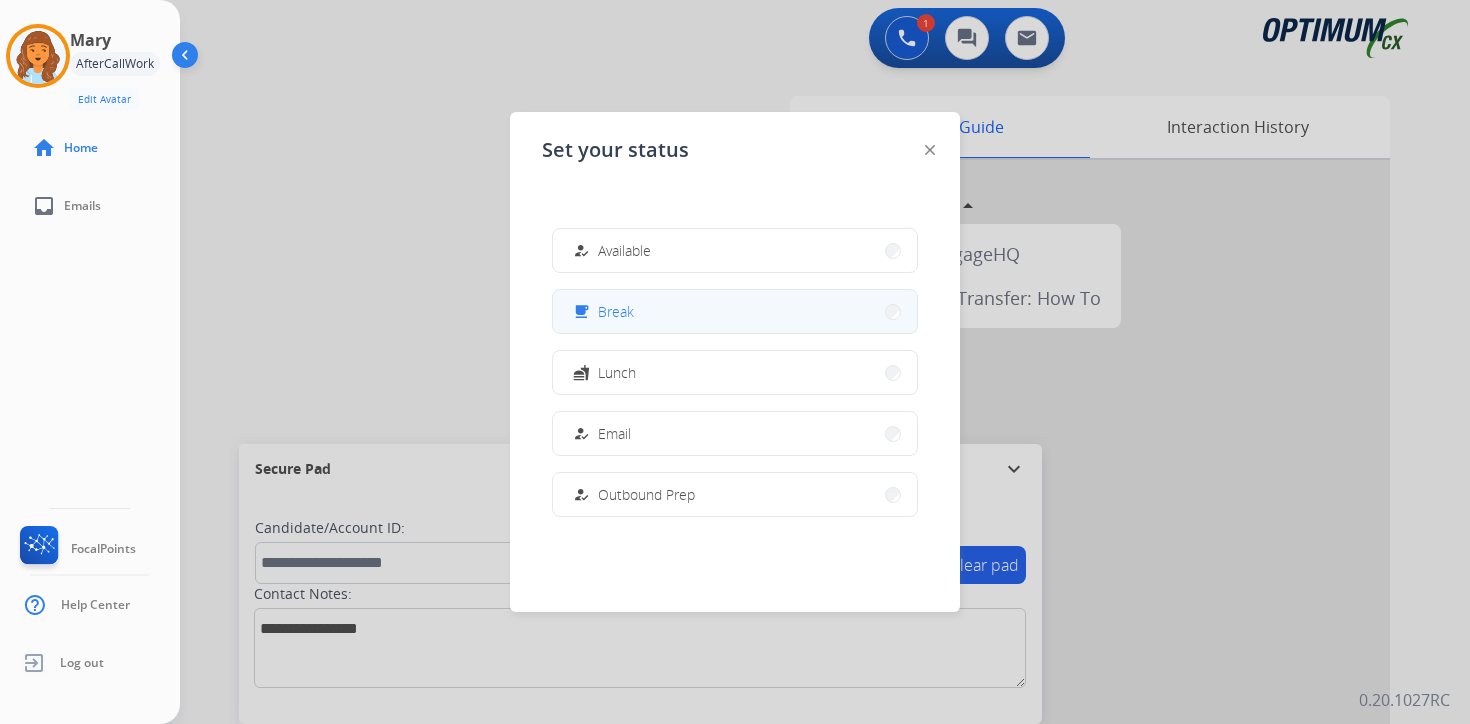 click on "free_breakfast Break" at bounding box center [735, 311] 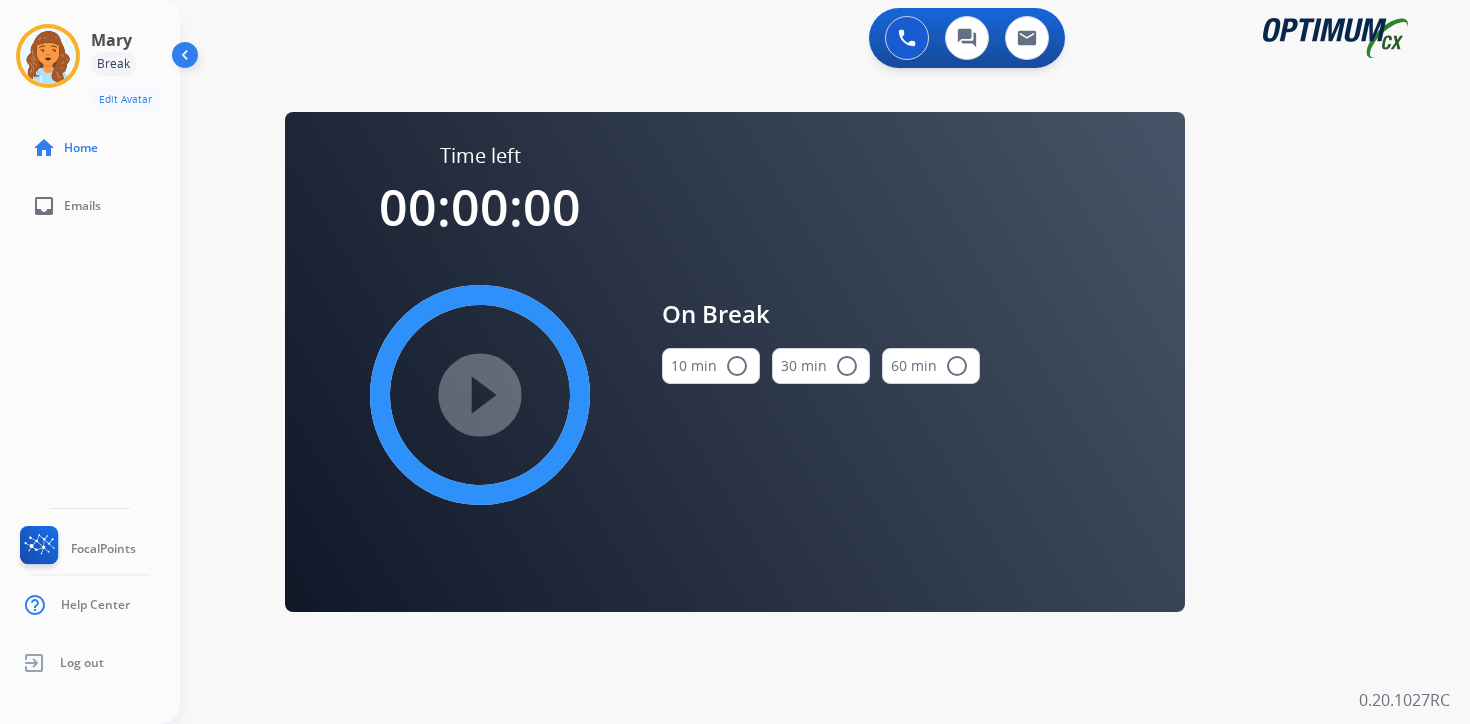 click on "0 Voice Interactions  0  Chat Interactions   0  Email Interactions swap_horiz Break voice bridge close_fullscreen Connect 3-Way Call merge_type Separate 3-Way Call Time left 00:00:00 play_circle_filled On Break  10 min  radio_button_unchecked  30 min  radio_button_unchecked  60 min  radio_button_unchecked  Interaction Guide   Interaction History  Interaction Guide arrow_drop_up  Welcome to EngageHQ   Internal Queue Transfer: How To  Secure Pad expand_more Clear pad Candidate/Account ID: Contact Notes:                  0.20.1027RC" at bounding box center (825, 362) 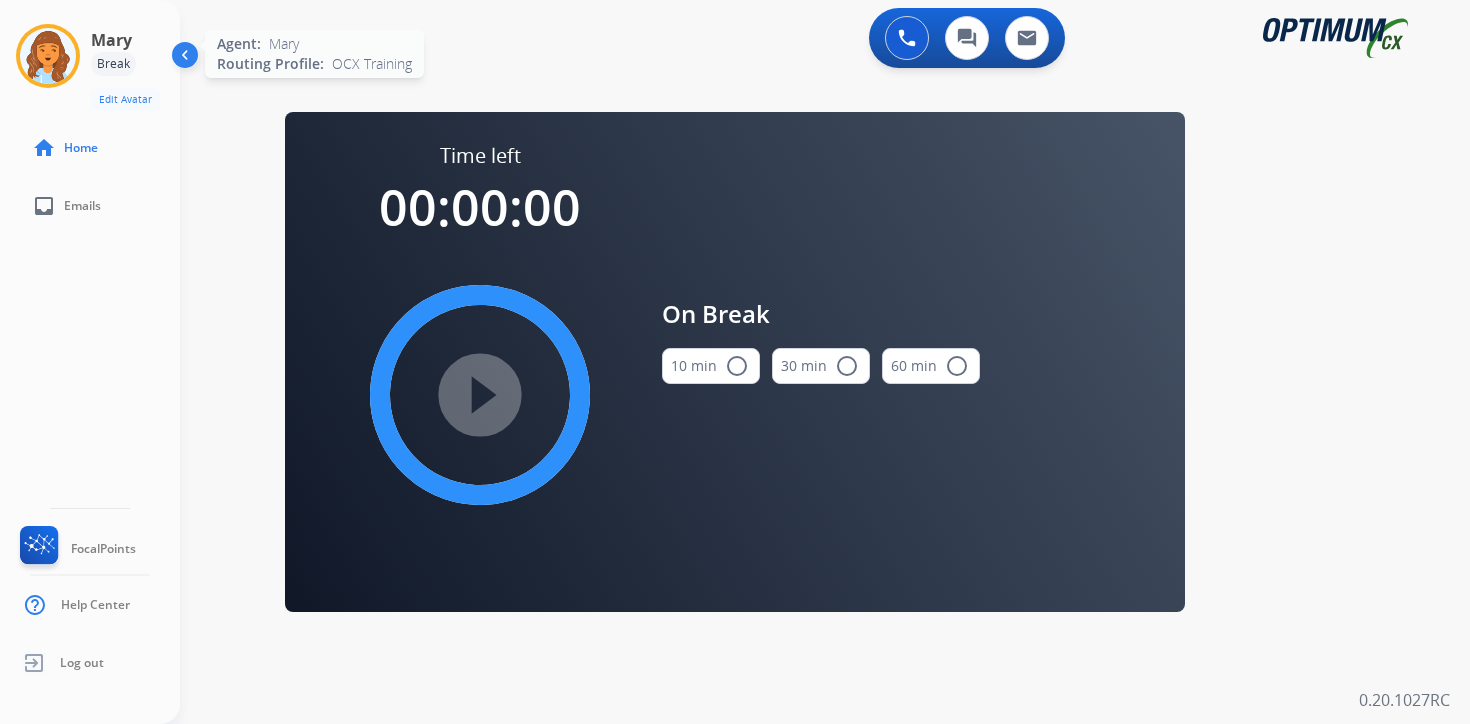 click at bounding box center (48, 56) 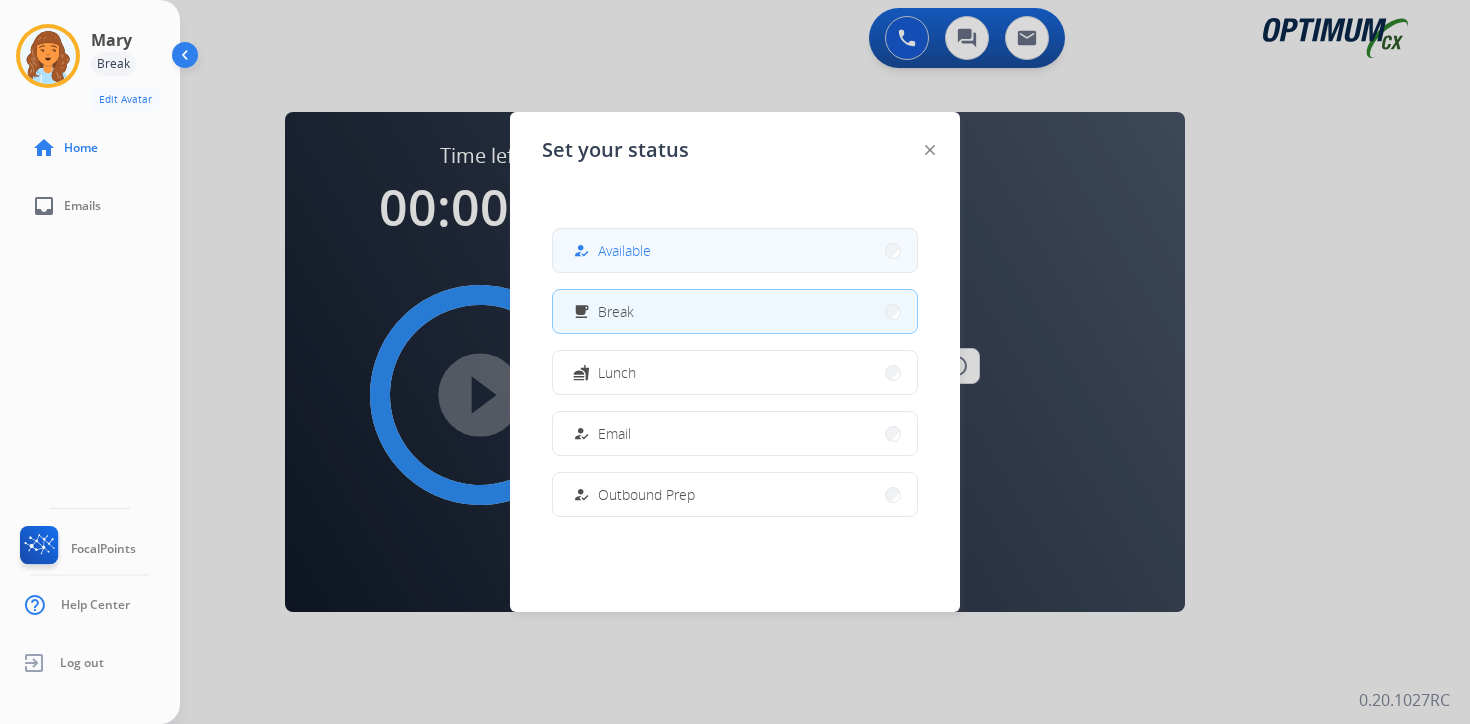 click on "how_to_reg Available" at bounding box center (735, 250) 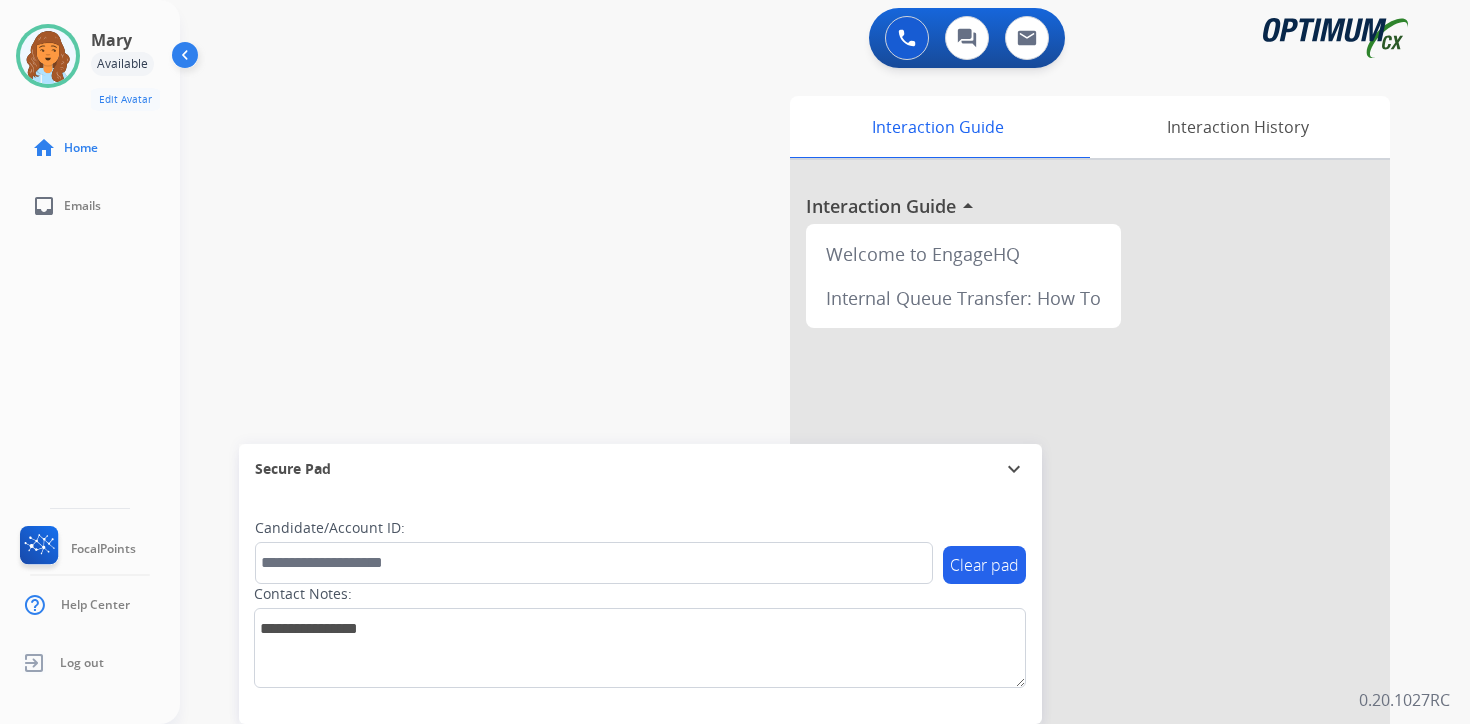 click on "0 Voice Interactions  0  Chat Interactions   0  Email Interactions swap_horiz Break voice bridge close_fullscreen Connect 3-Way Call merge_type Separate 3-Way Call  Interaction Guide   Interaction History  Interaction Guide arrow_drop_up  Welcome to EngageHQ   Internal Queue Transfer: How To  Secure Pad expand_more Clear pad Candidate/Account ID: Contact Notes:                  0.20.1027RC" at bounding box center (825, 362) 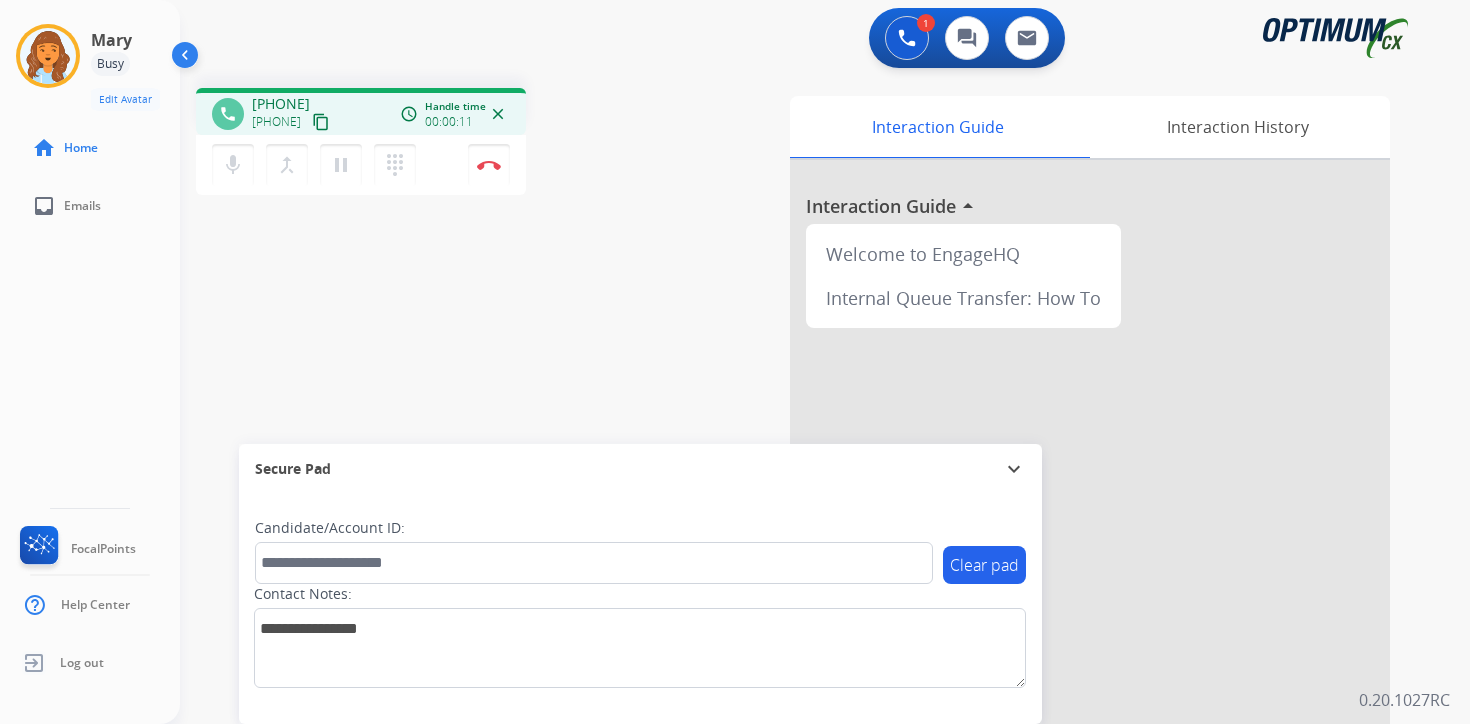 click on "Interaction Guide   Interaction History  Interaction Guide arrow_drop_up  Welcome to EngageHQ   Internal Queue Transfer: How To" at bounding box center (1059, 497) 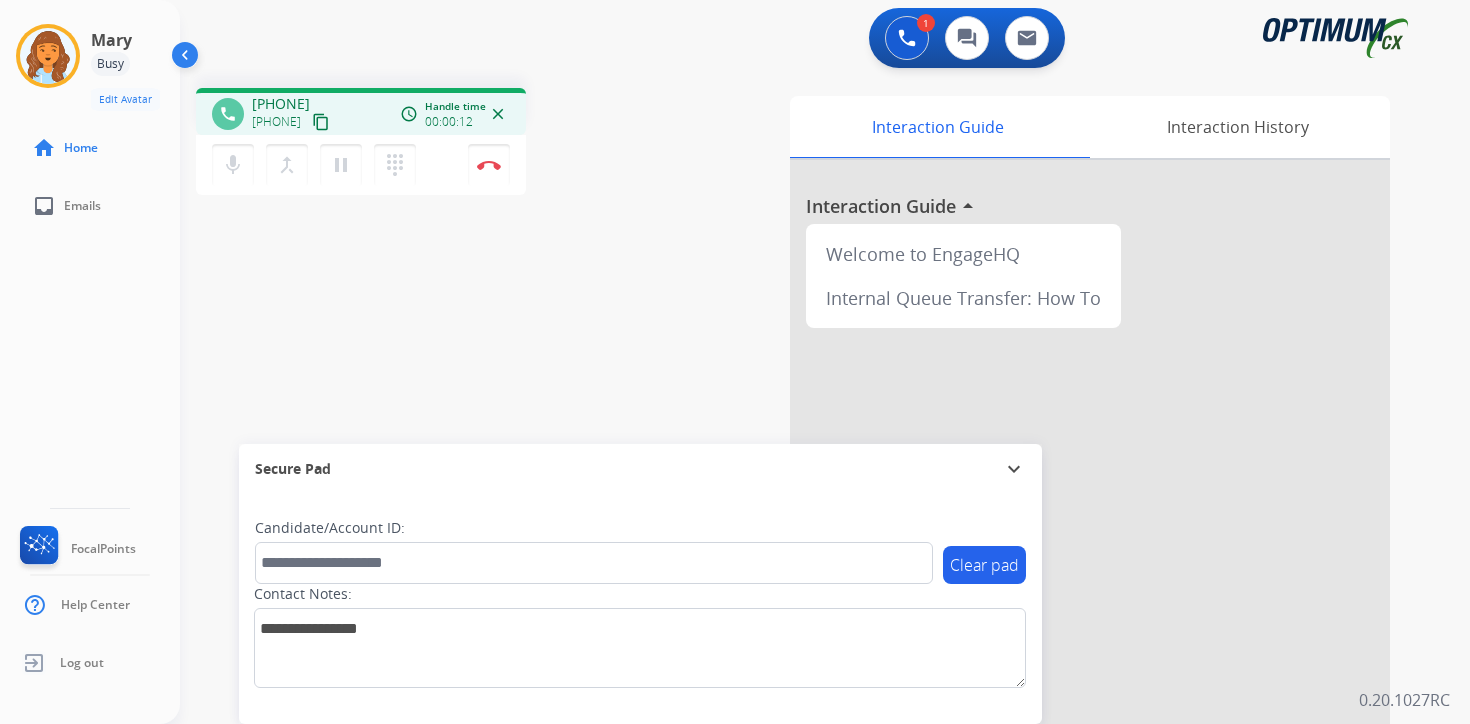 click on "content_copy" at bounding box center (321, 122) 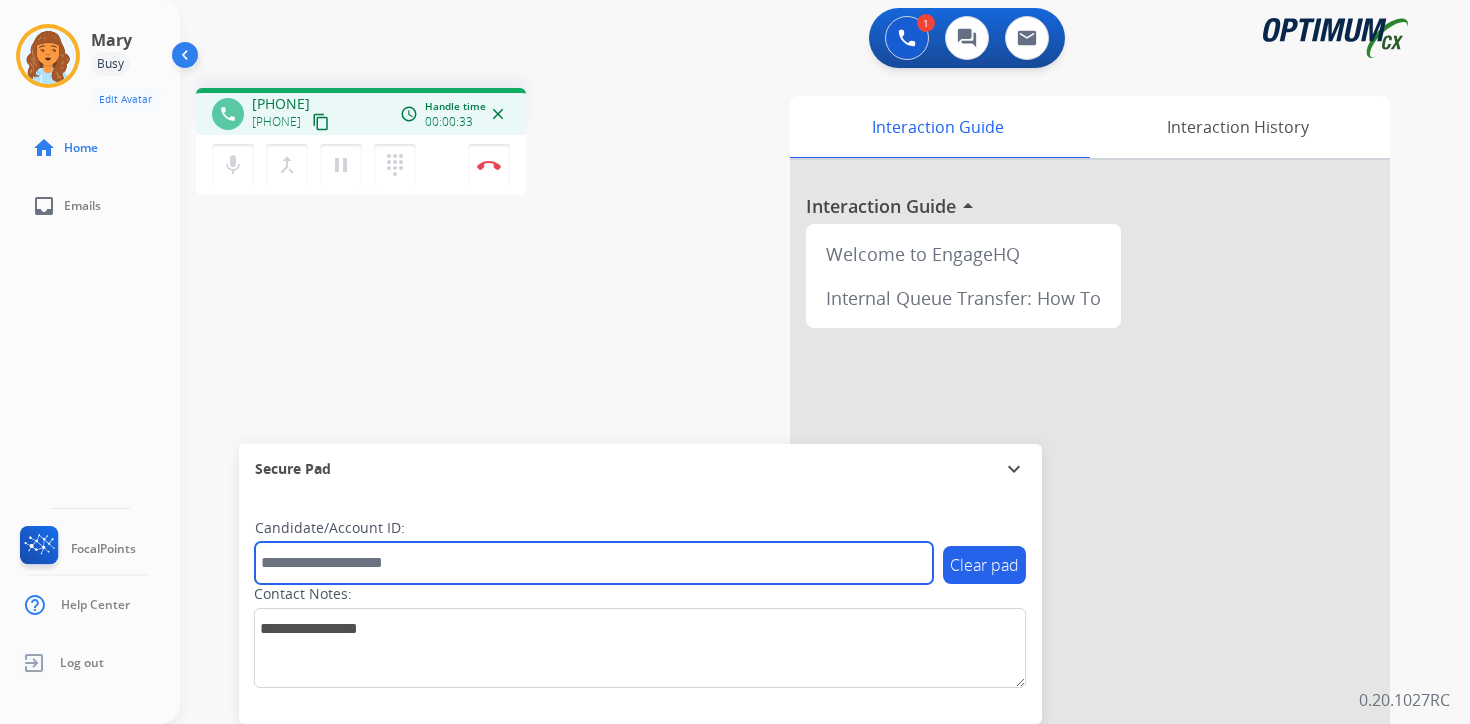 click at bounding box center [594, 563] 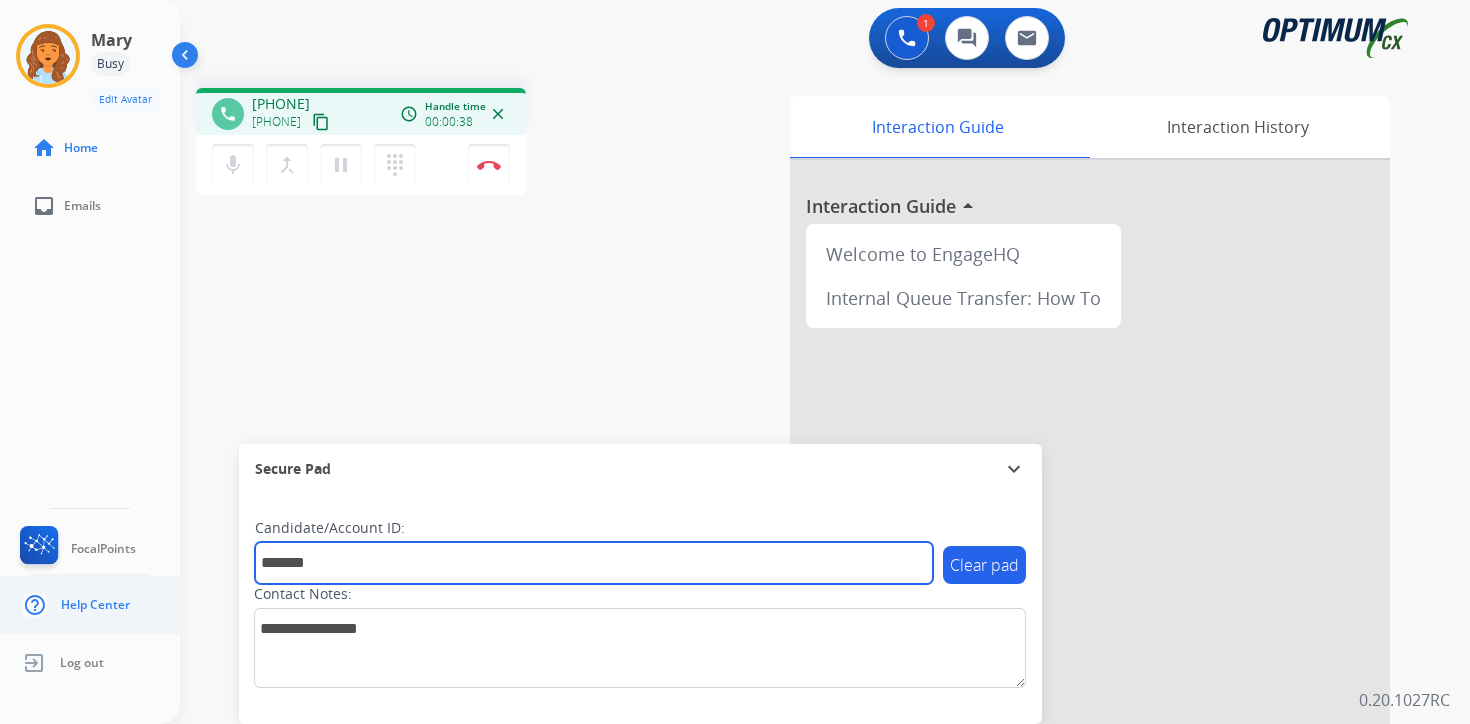 type on "*******" 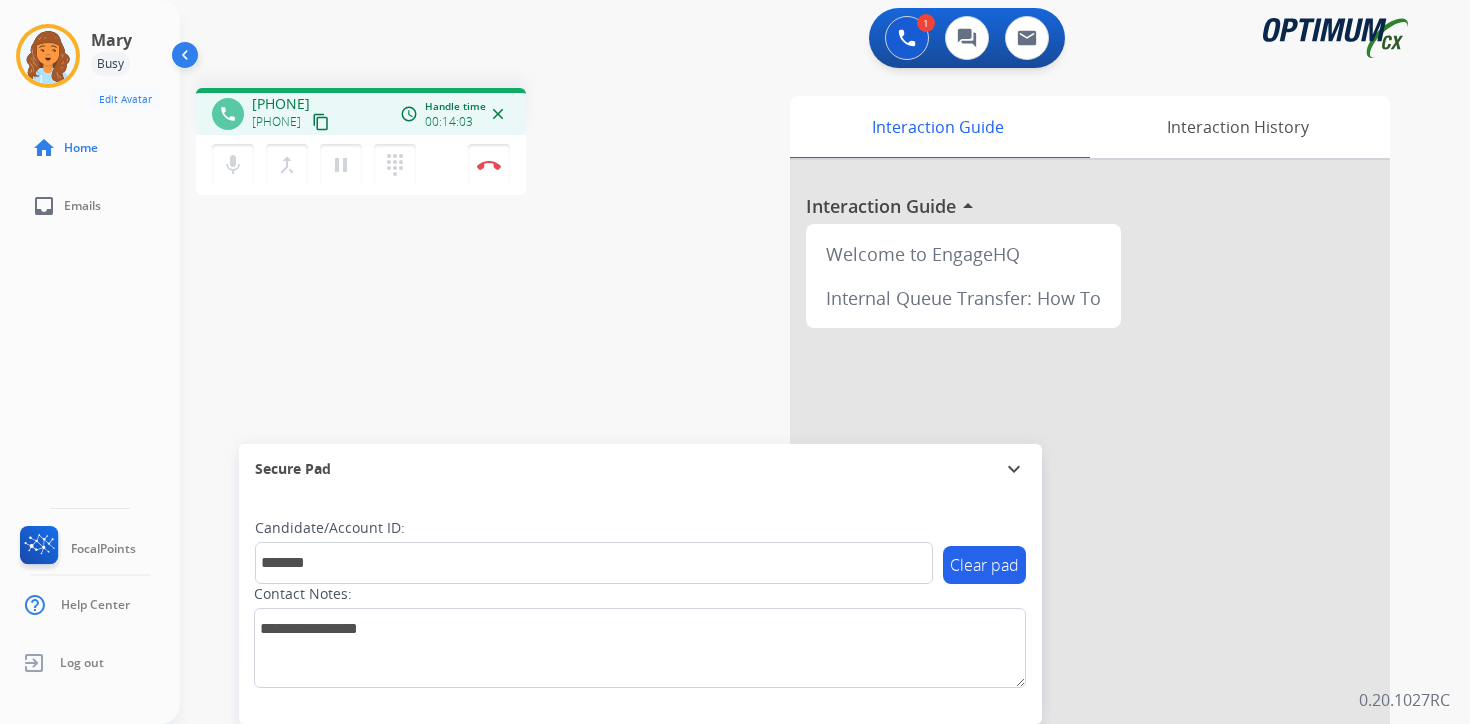 click on "Interaction Guide   Interaction History  Interaction Guide arrow_drop_up  Welcome to EngageHQ   Internal Queue Transfer: How To" at bounding box center [1059, 497] 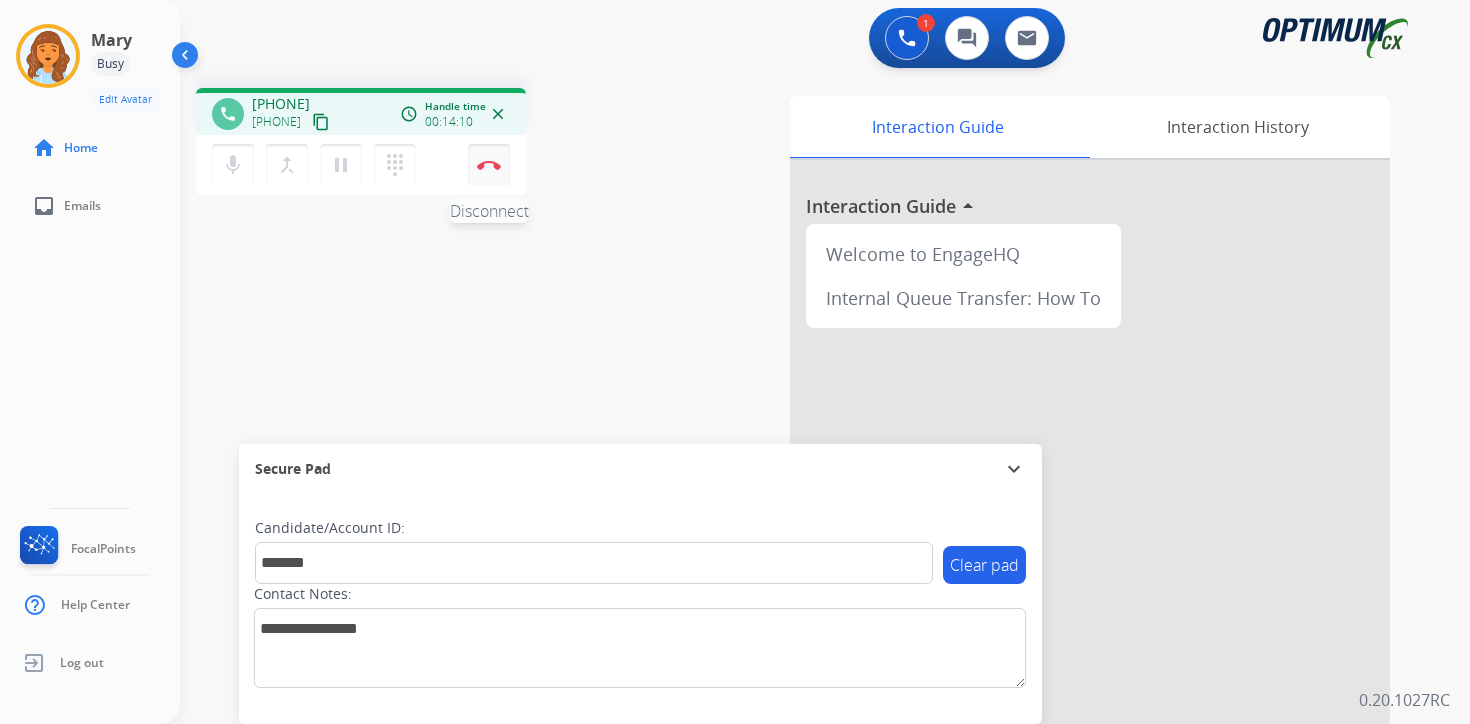 click on "Disconnect" at bounding box center [489, 165] 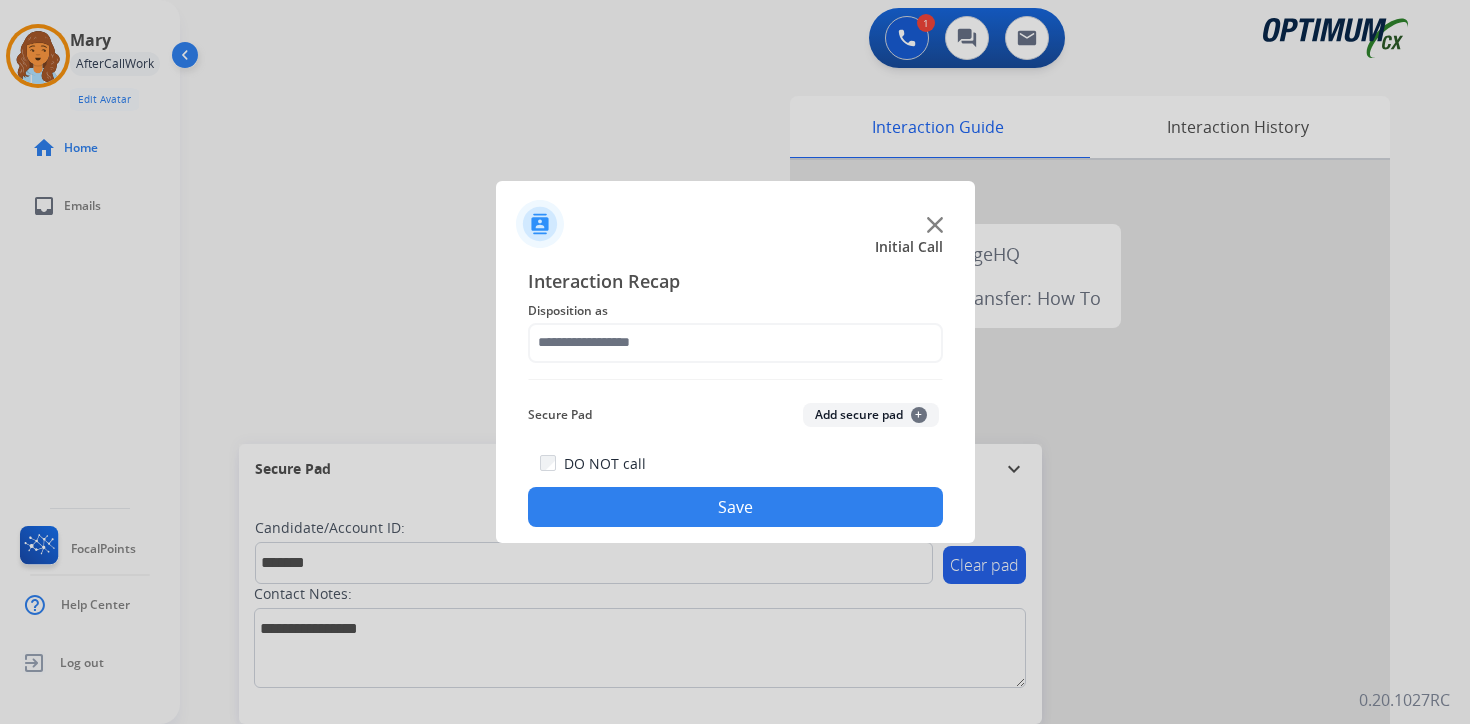 click on "+" 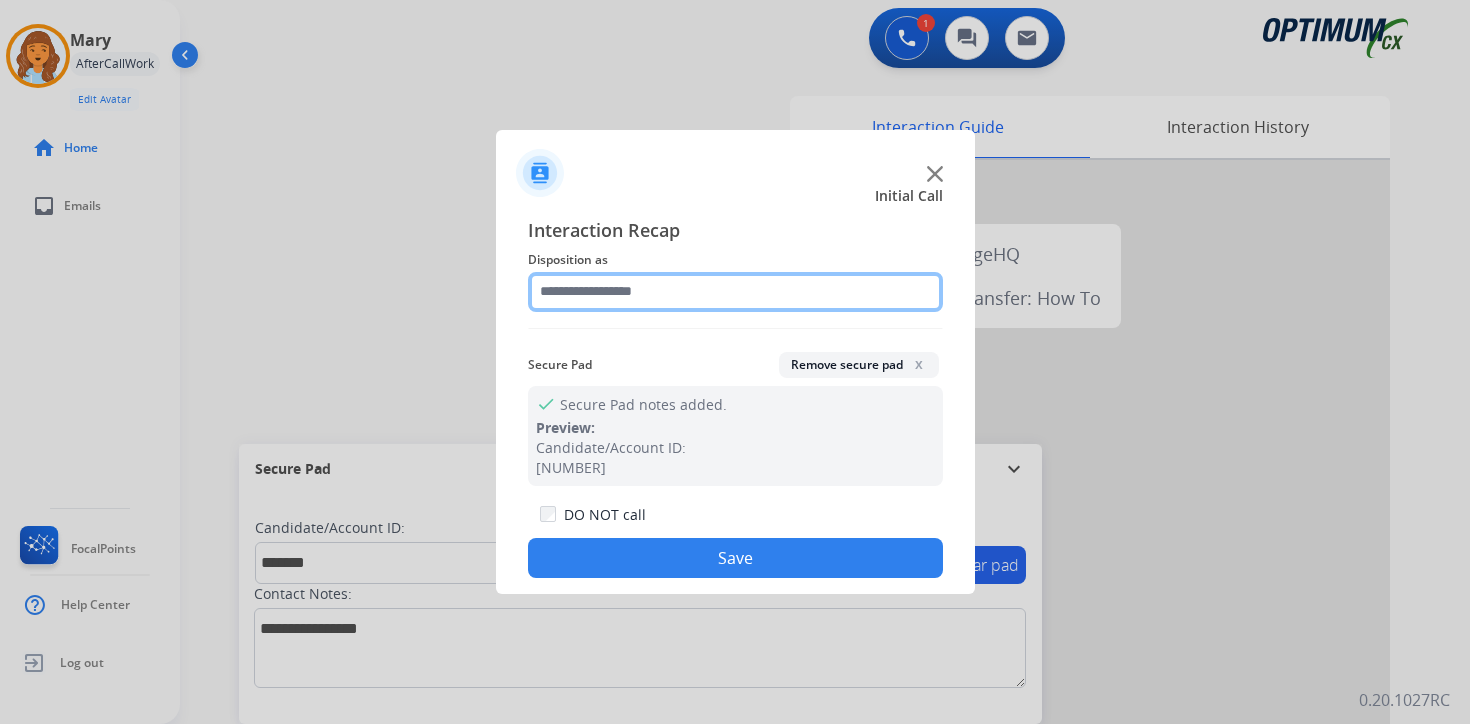 click 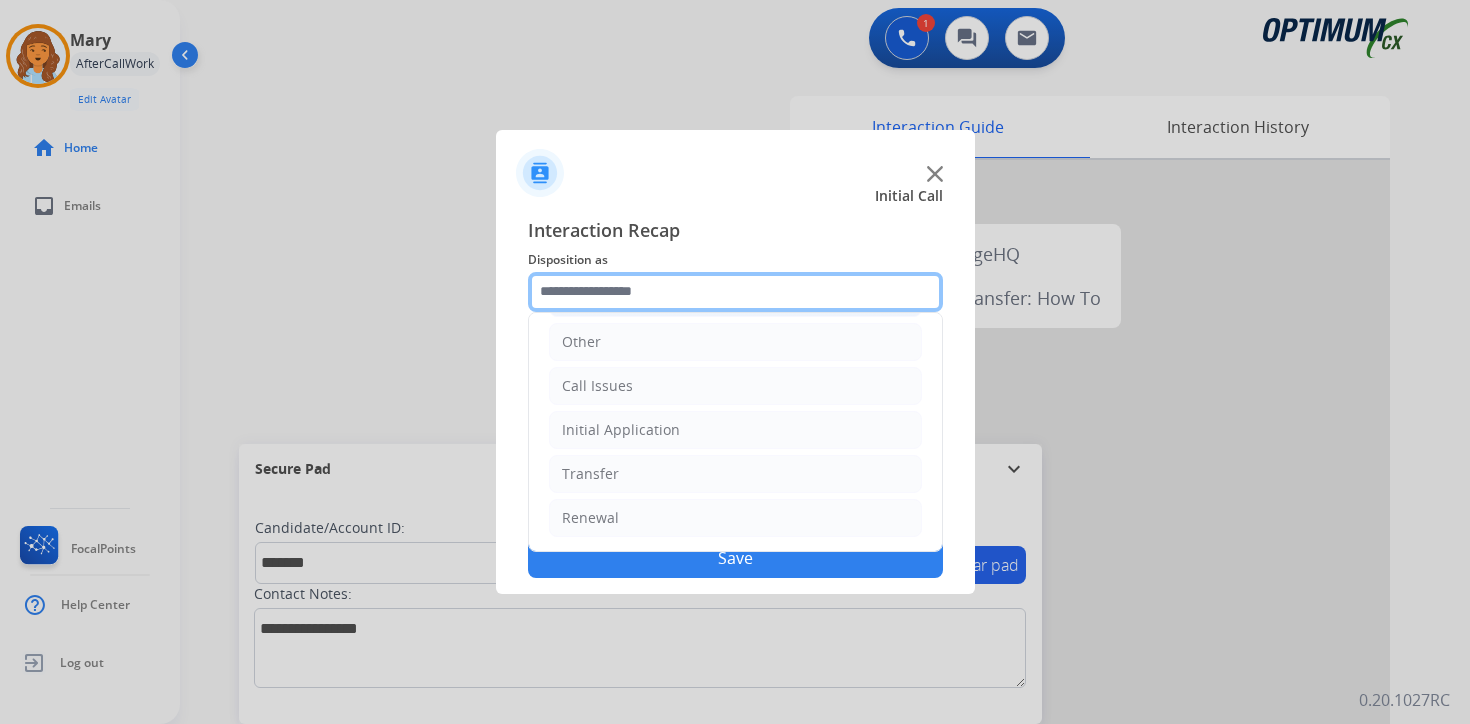 scroll, scrollTop: 0, scrollLeft: 0, axis: both 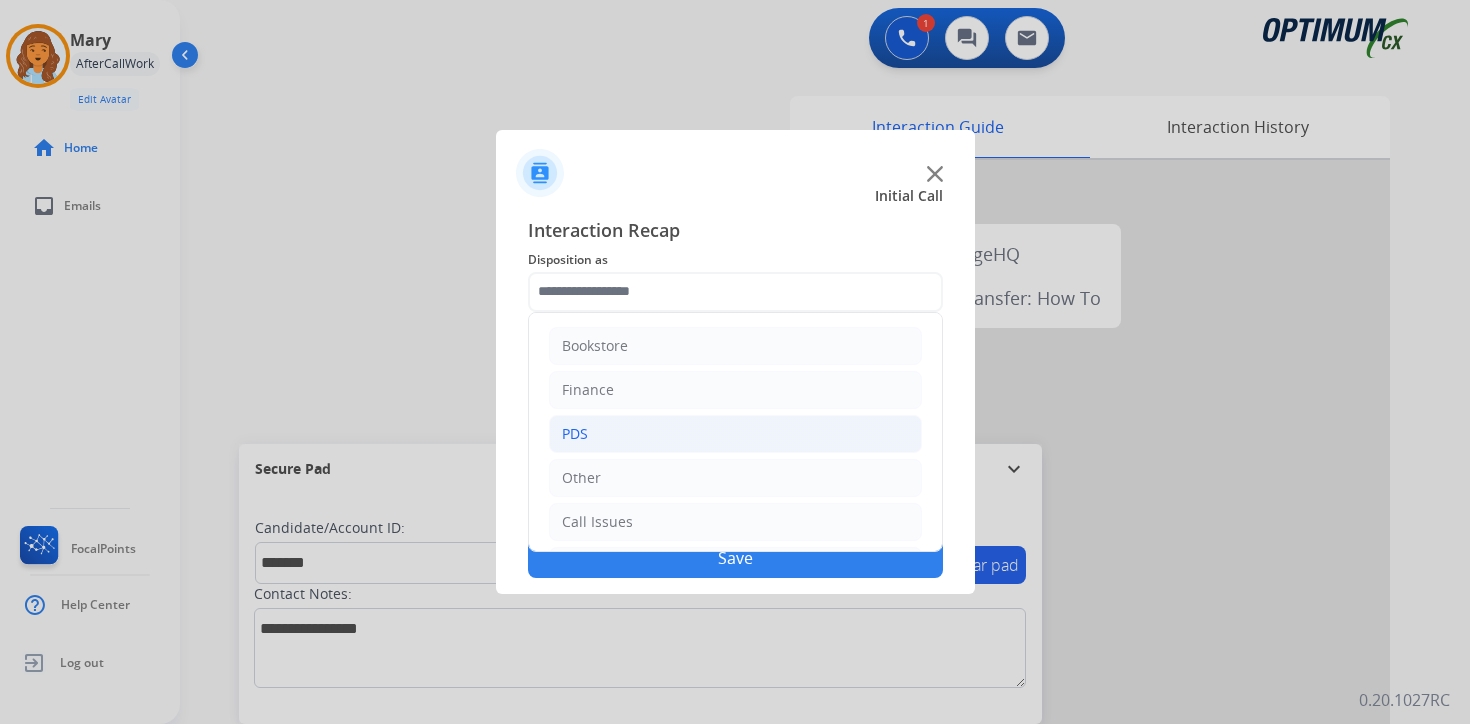 click on "PDS" 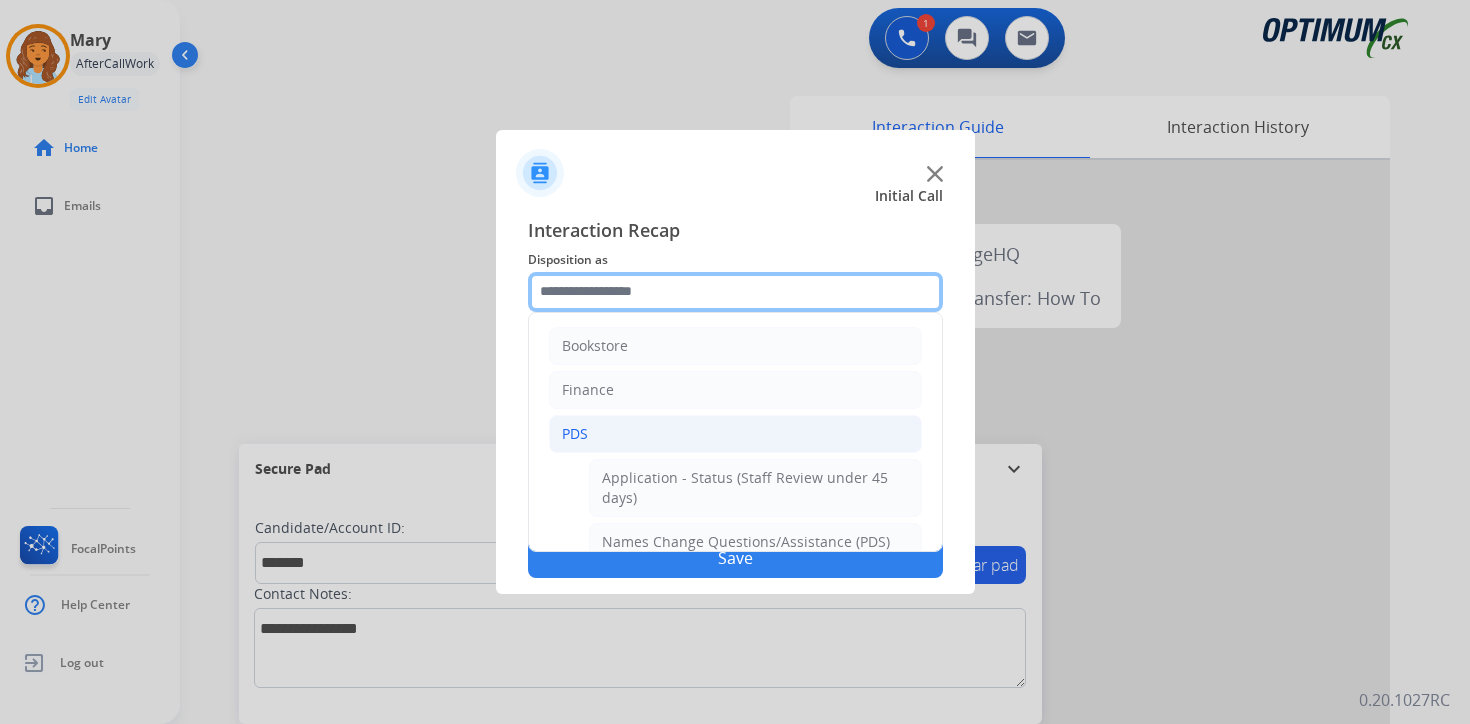 scroll, scrollTop: 333, scrollLeft: 0, axis: vertical 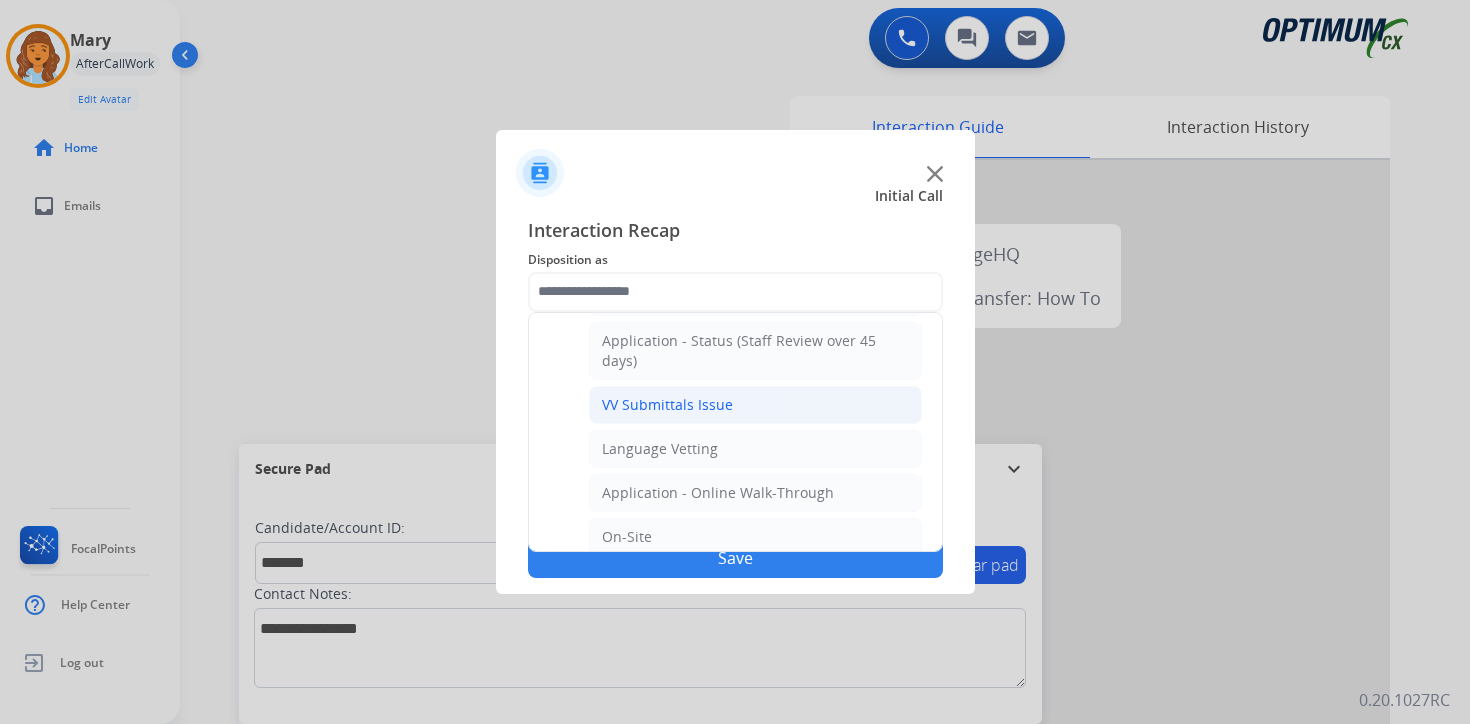 click on "VV Submittals Issue" 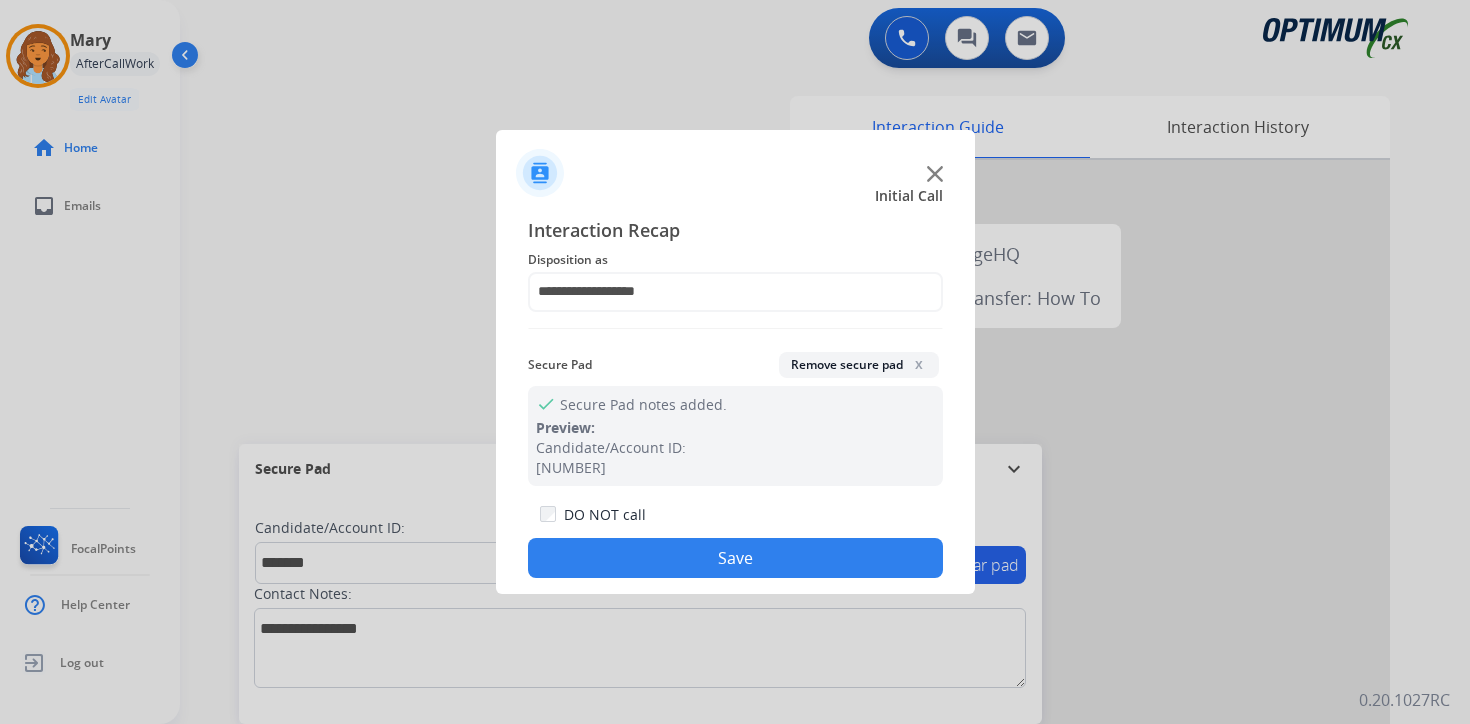 click on "Save" 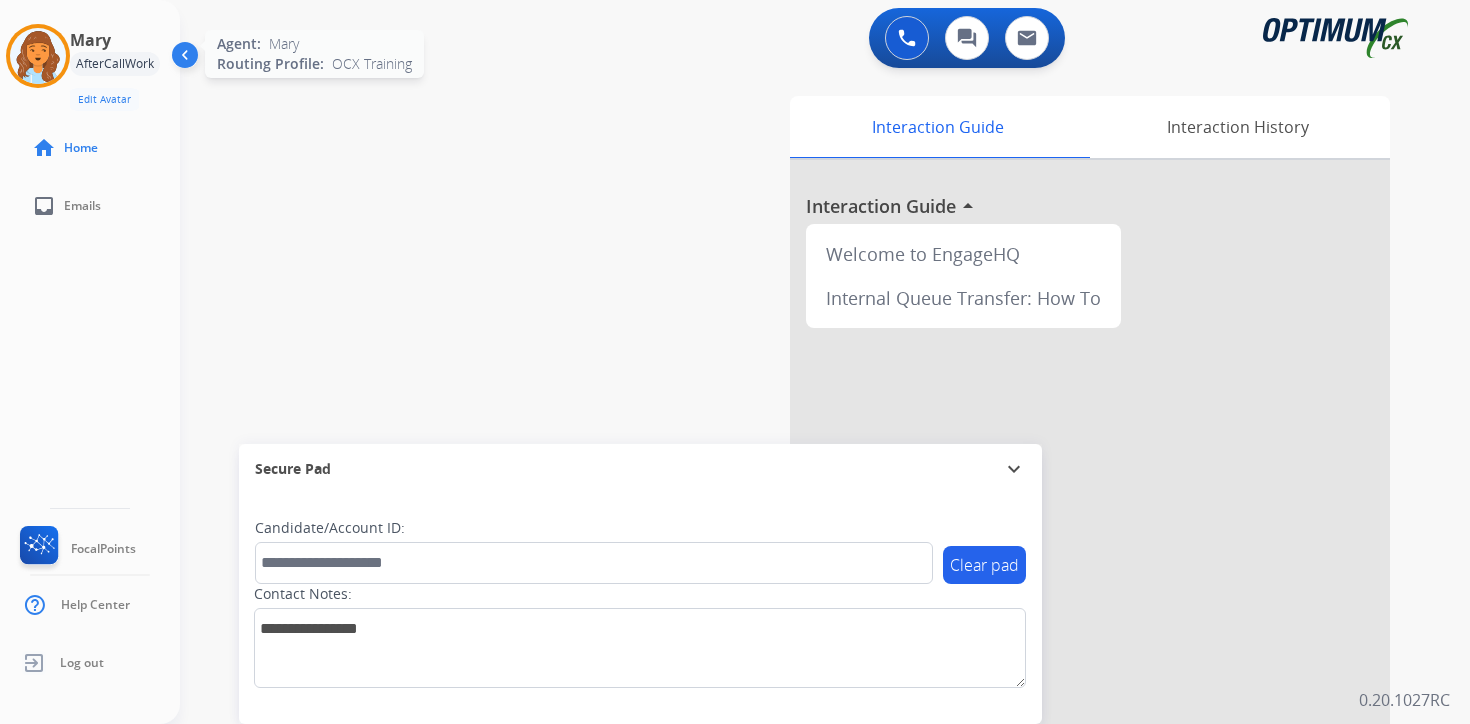 click at bounding box center [38, 56] 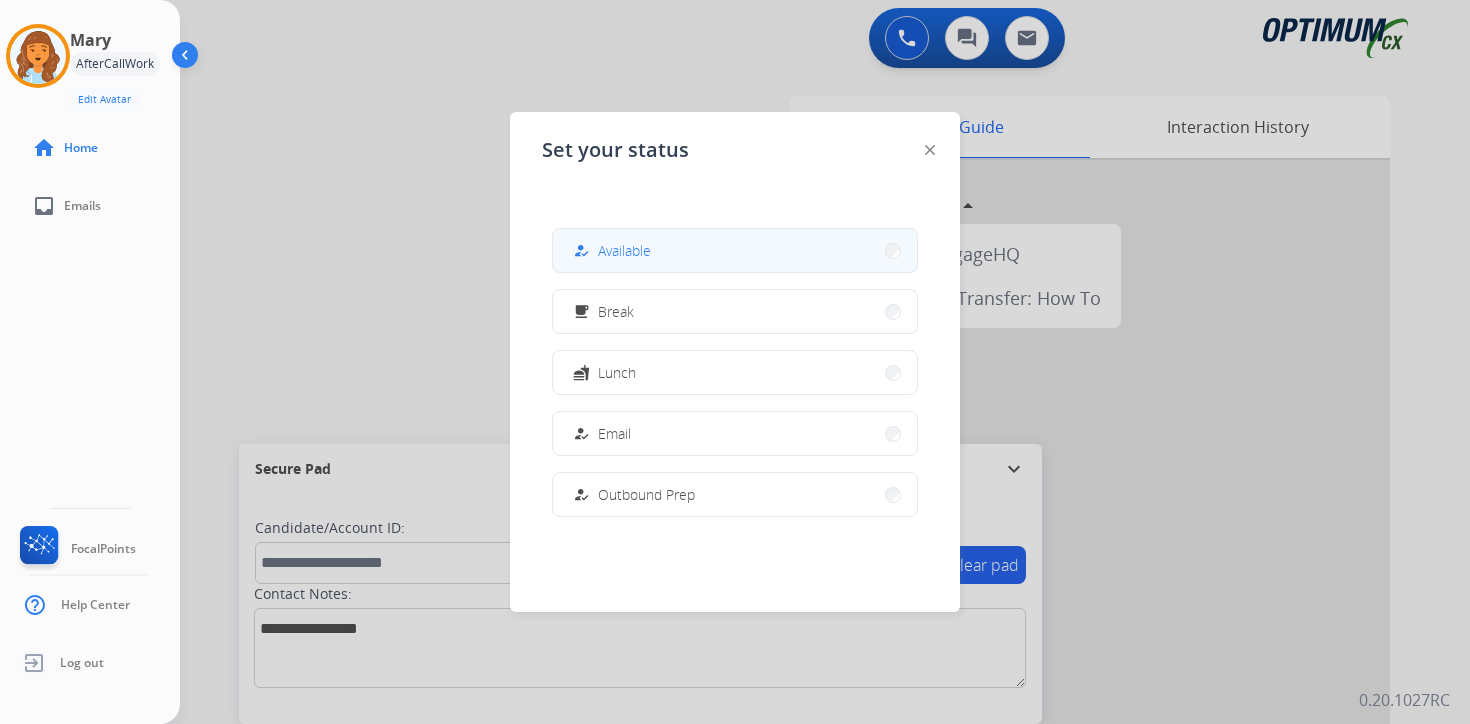 click on "how_to_reg Available" at bounding box center (735, 250) 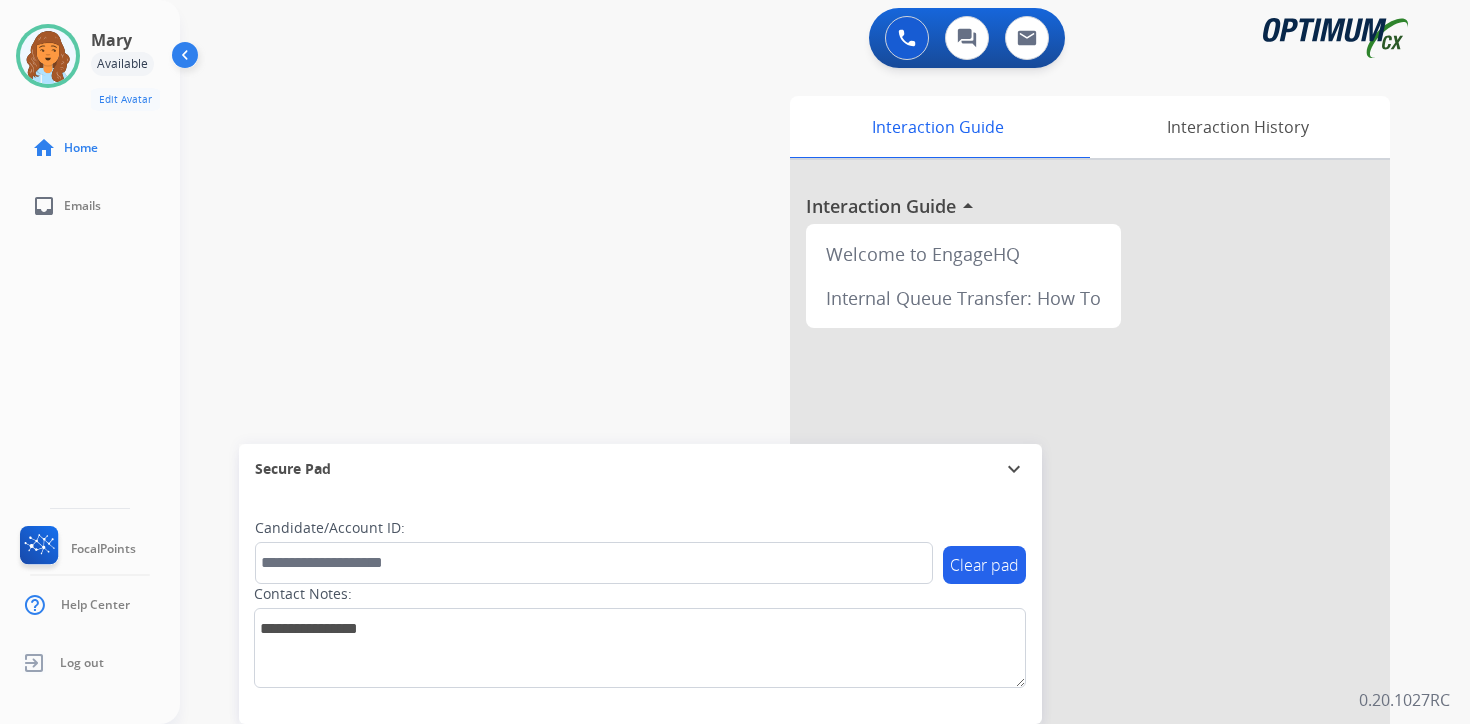 click on "0 Voice Interactions  0  Chat Interactions   0  Email Interactions swap_horiz Break voice bridge close_fullscreen Connect 3-Way Call merge_type Separate 3-Way Call  Interaction Guide   Interaction History  Interaction Guide arrow_drop_up  Welcome to EngageHQ   Internal Queue Transfer: How To  Secure Pad expand_more Clear pad Candidate/Account ID: Contact Notes:                  0.20.1027RC" at bounding box center [825, 362] 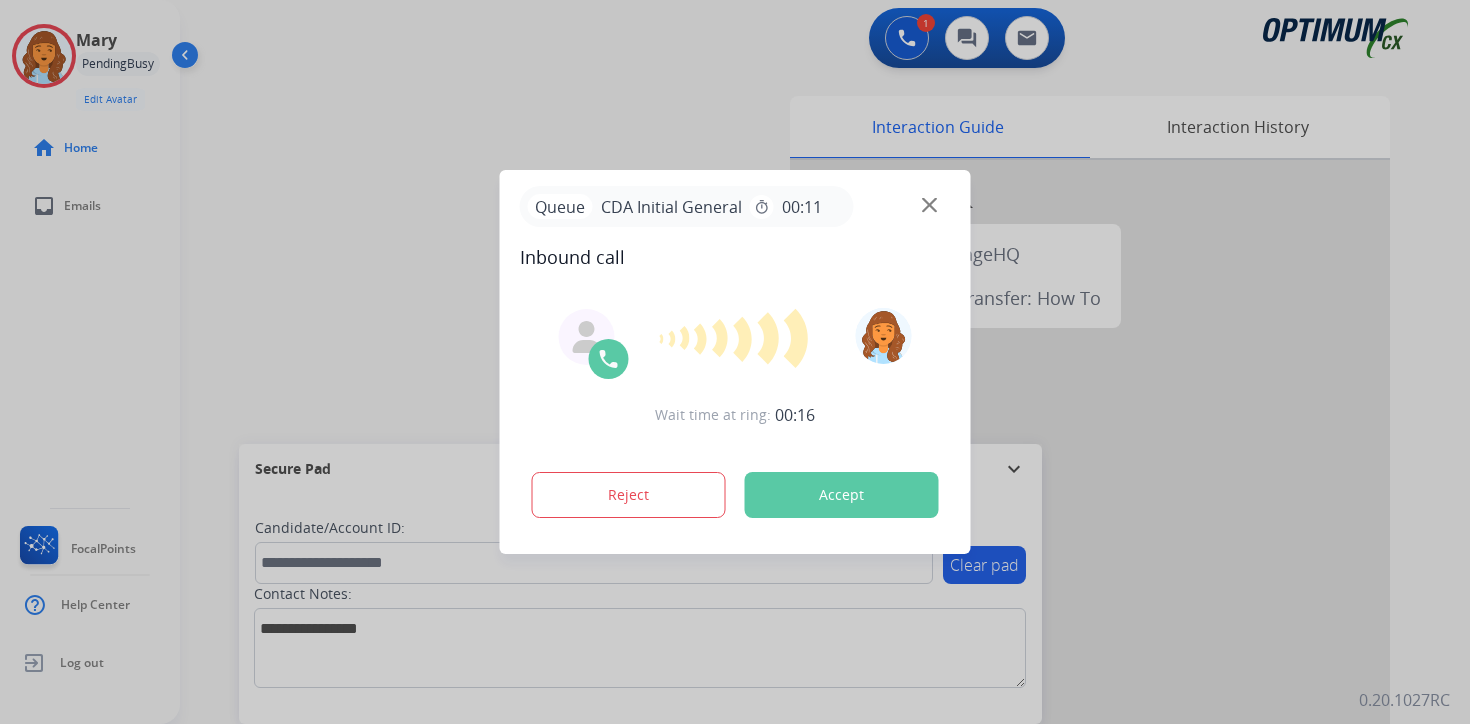 click at bounding box center (735, 362) 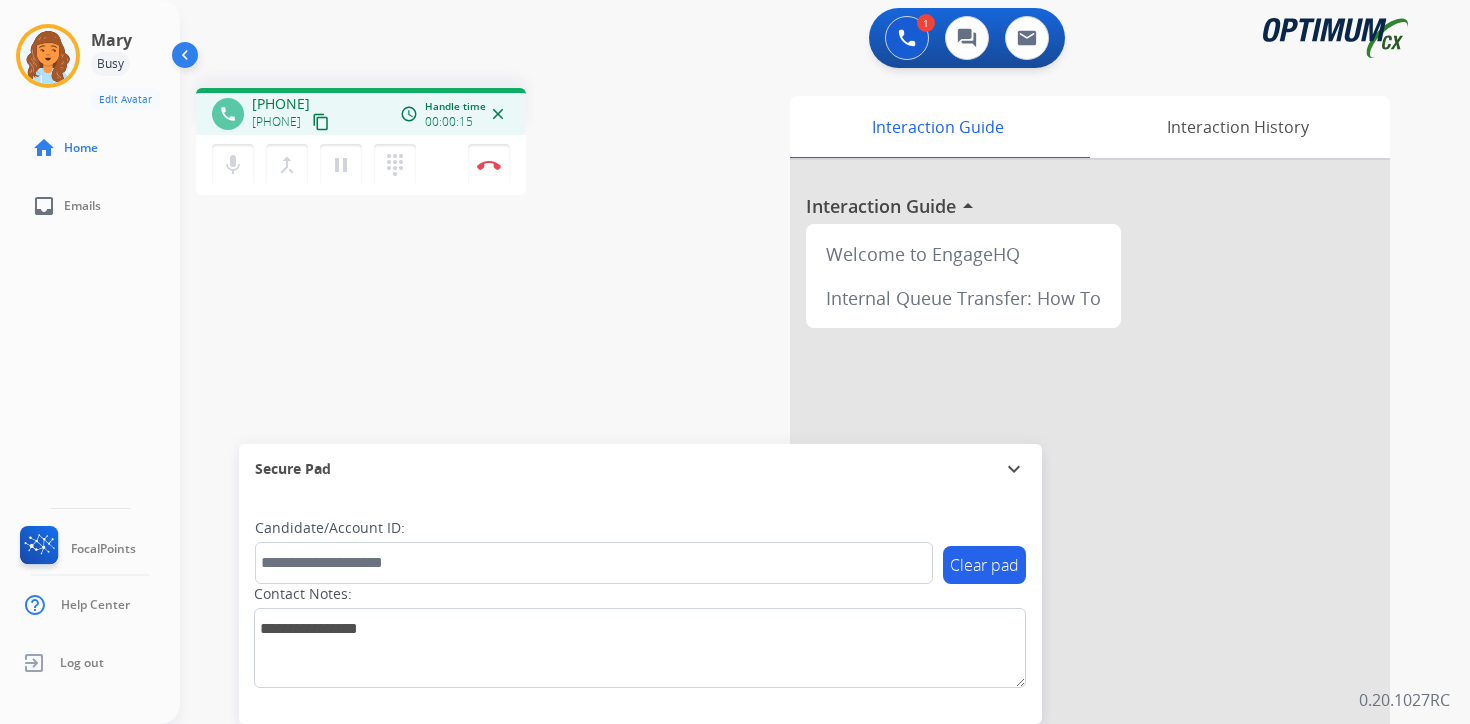 click on "1 Voice Interactions  0  Chat Interactions   0  Email Interactions phone [PHONE] [PHONE] content_copy access_time Call metrics Queue   00:18 Hold   00:00 Talk   00:06 Total   00:23 Handle time 00:00:15 close mic Mute merge_type Bridge pause Hold dialpad Dialpad Disconnect swap_horiz Break voice bridge close_fullscreen Connect 3-Way Call merge_type Separate 3-Way Call  Interaction Guide   Interaction History  Interaction Guide arrow_drop_up  Welcome to EngageHQ   Internal Queue Transfer: How To  Secure Pad expand_more Clear pad Candidate/Account ID: Contact Notes:                  0.20.1027RC" at bounding box center (825, 362) 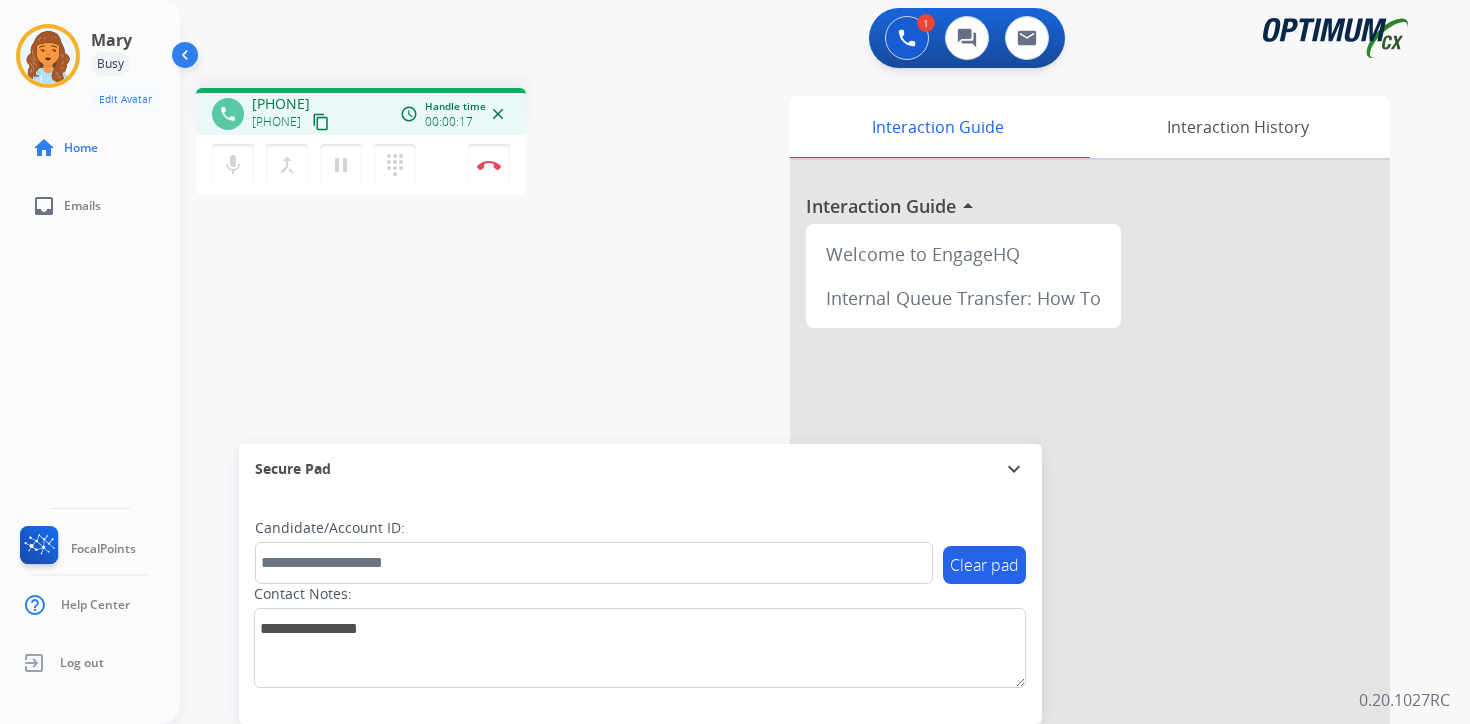 click on "content_copy" at bounding box center (321, 122) 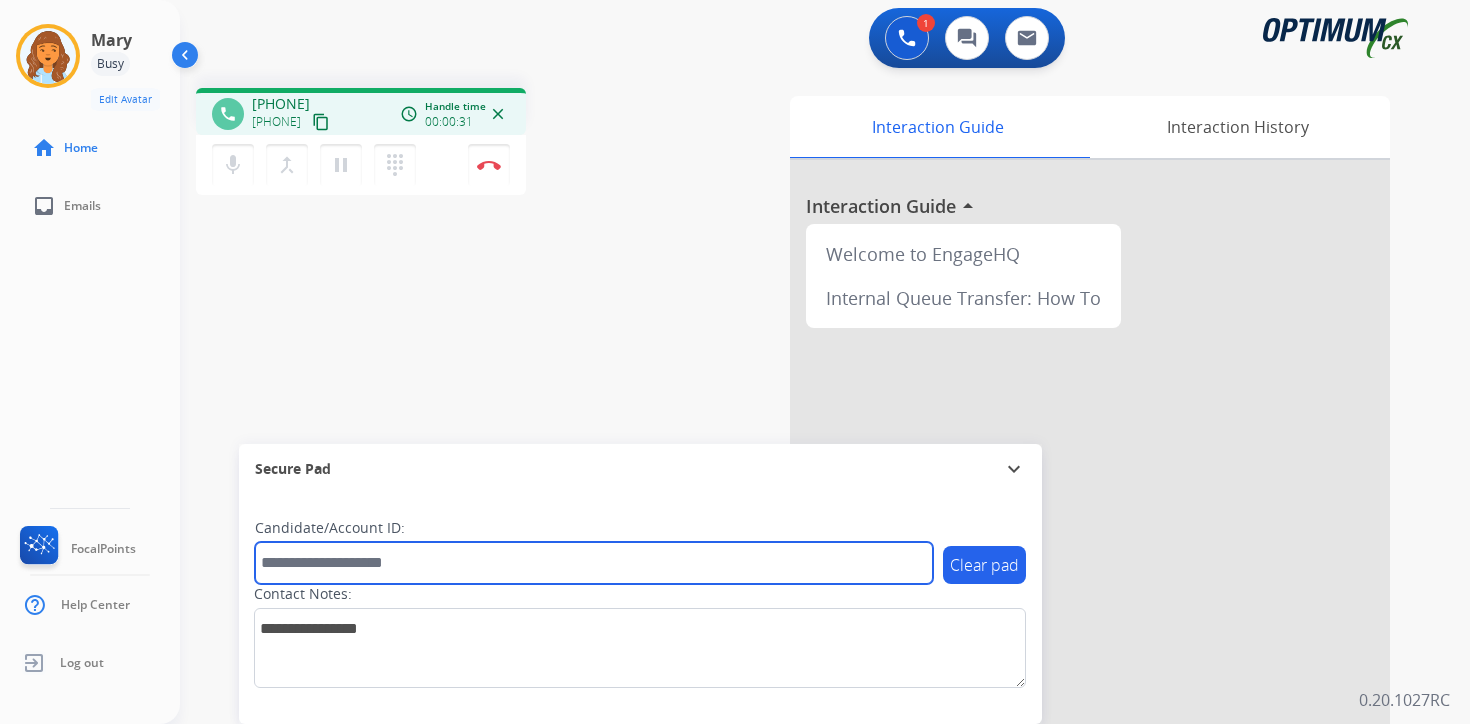 click at bounding box center (594, 563) 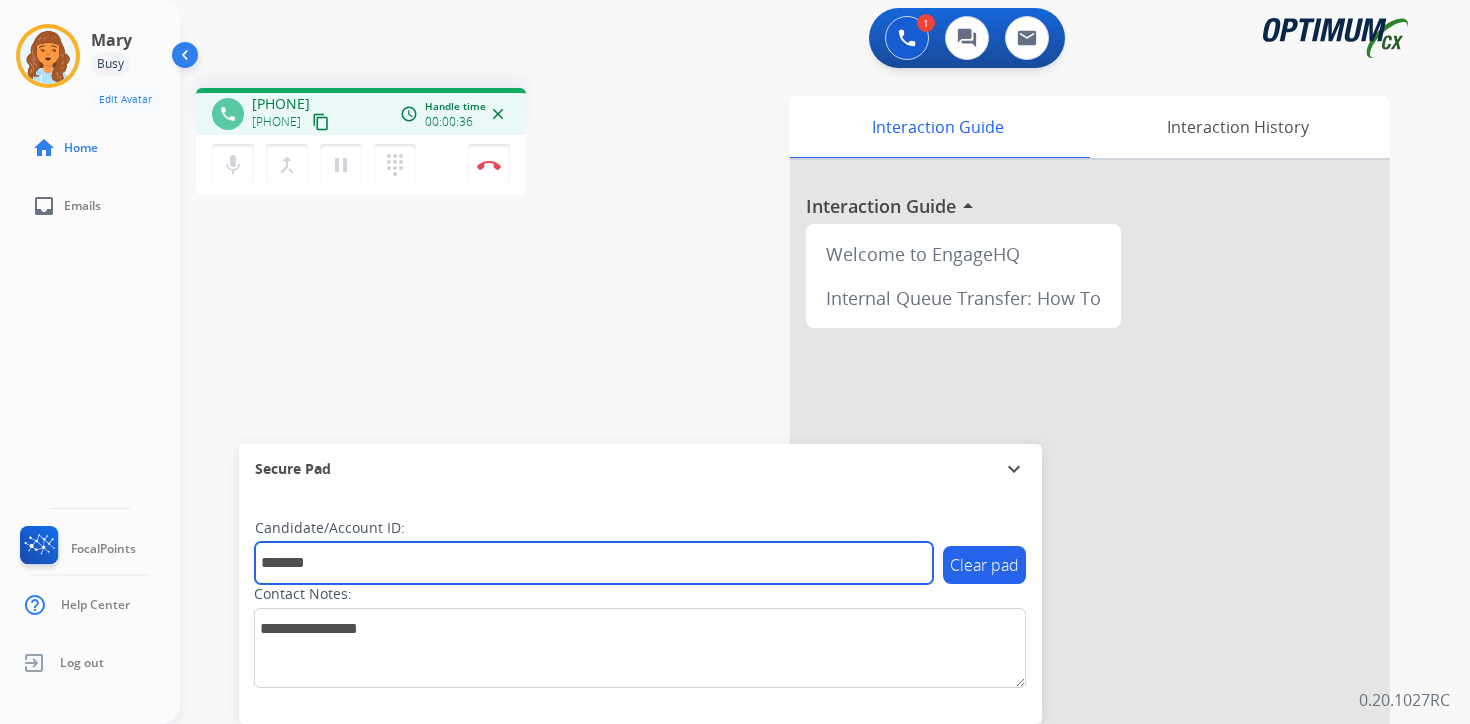 type on "*******" 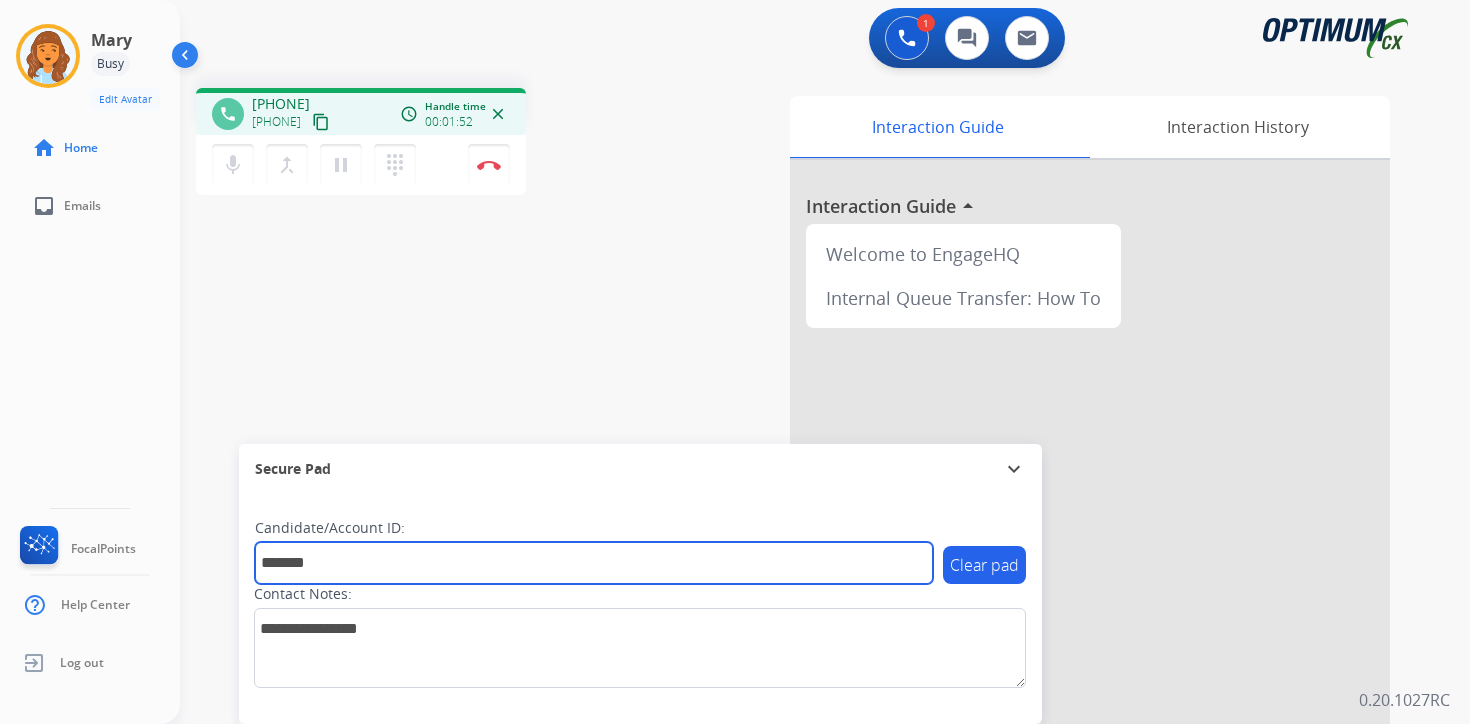 click on "*******" at bounding box center [594, 563] 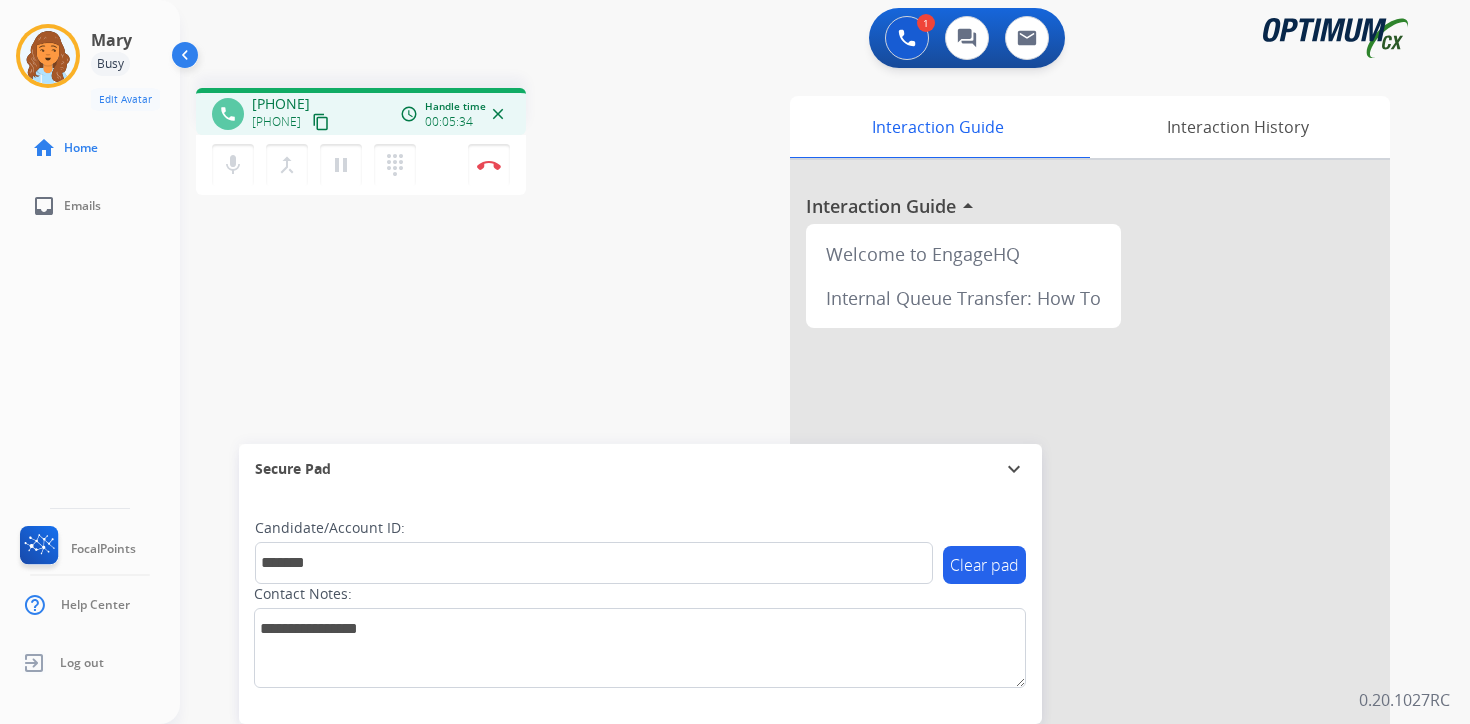 click on "1 Voice Interactions  0  Chat Interactions   0  Email Interactions phone [PHONE] [PHONE] content_copy access_time Call metrics Queue   00:18 Hold   00:00 Talk   05:25 Total   05:42 Handle time 00:05:34 close mic Mute merge_type Bridge pause Hold dialpad Dialpad Disconnect swap_horiz Break voice bridge close_fullscreen Connect 3-Way Call merge_type Separate 3-Way Call  Interaction Guide   Interaction History  Interaction Guide arrow_drop_up  Welcome to EngageHQ   Internal Queue Transfer: How To  Secure Pad expand_more Clear pad Candidate/Account ID: ******* Contact Notes:                  0.20.1027RC" at bounding box center [825, 362] 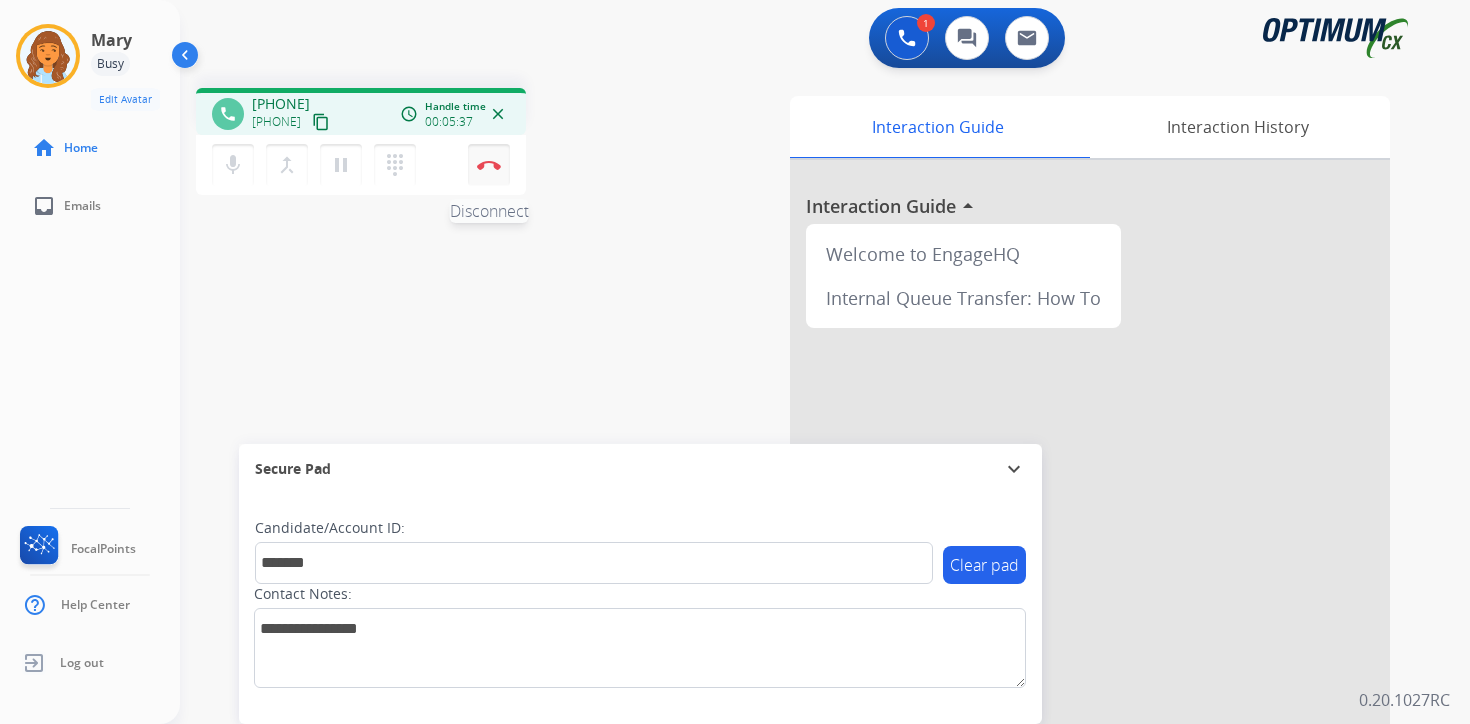 click on "Disconnect" at bounding box center [489, 165] 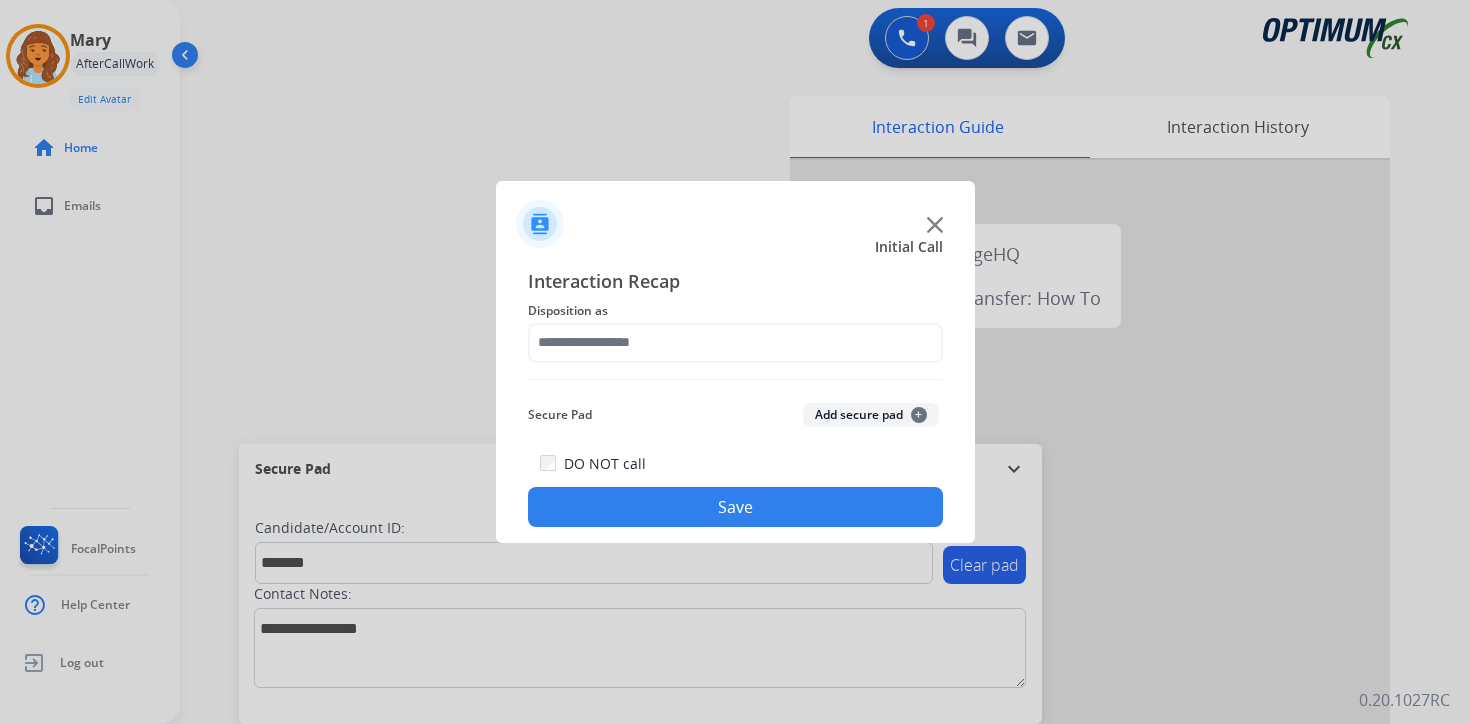 click on "Add secure pad  +" 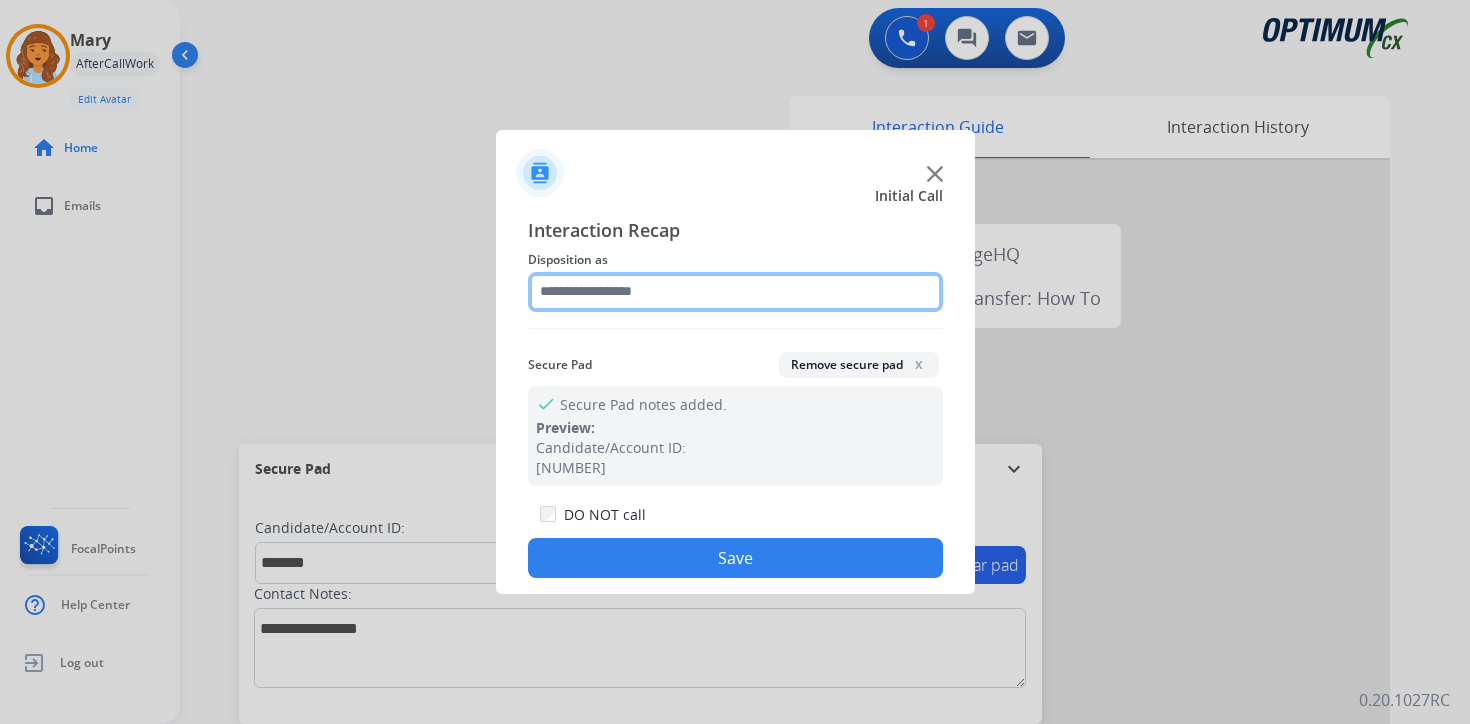 click 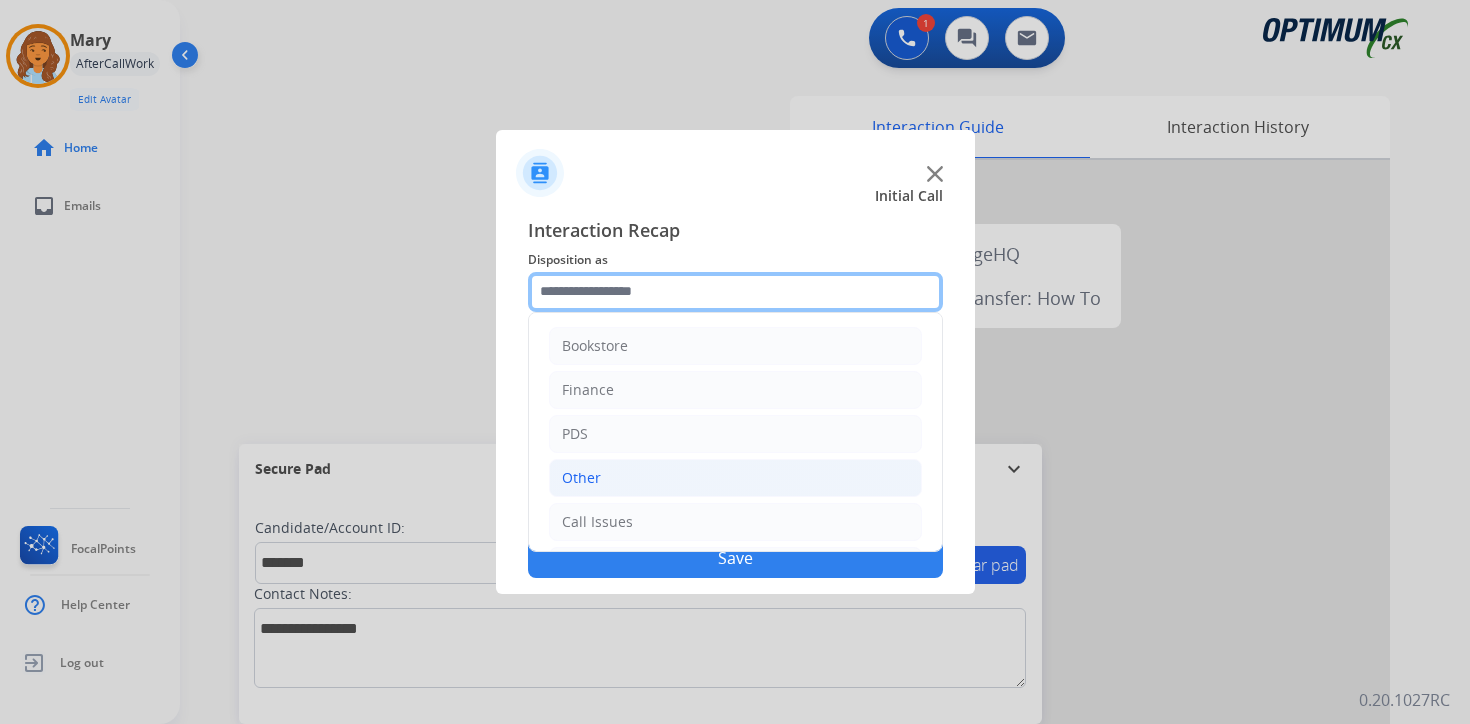 scroll, scrollTop: 136, scrollLeft: 0, axis: vertical 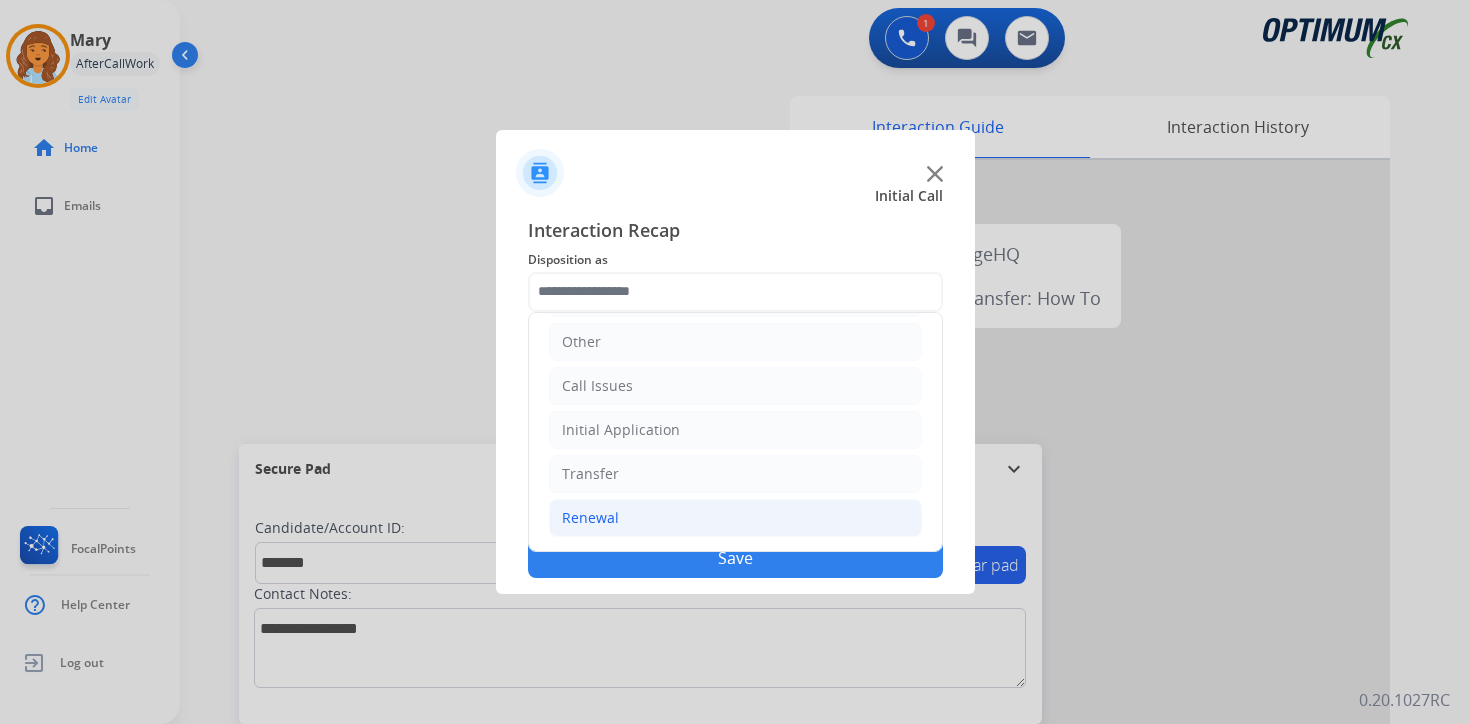 click on "Renewal" 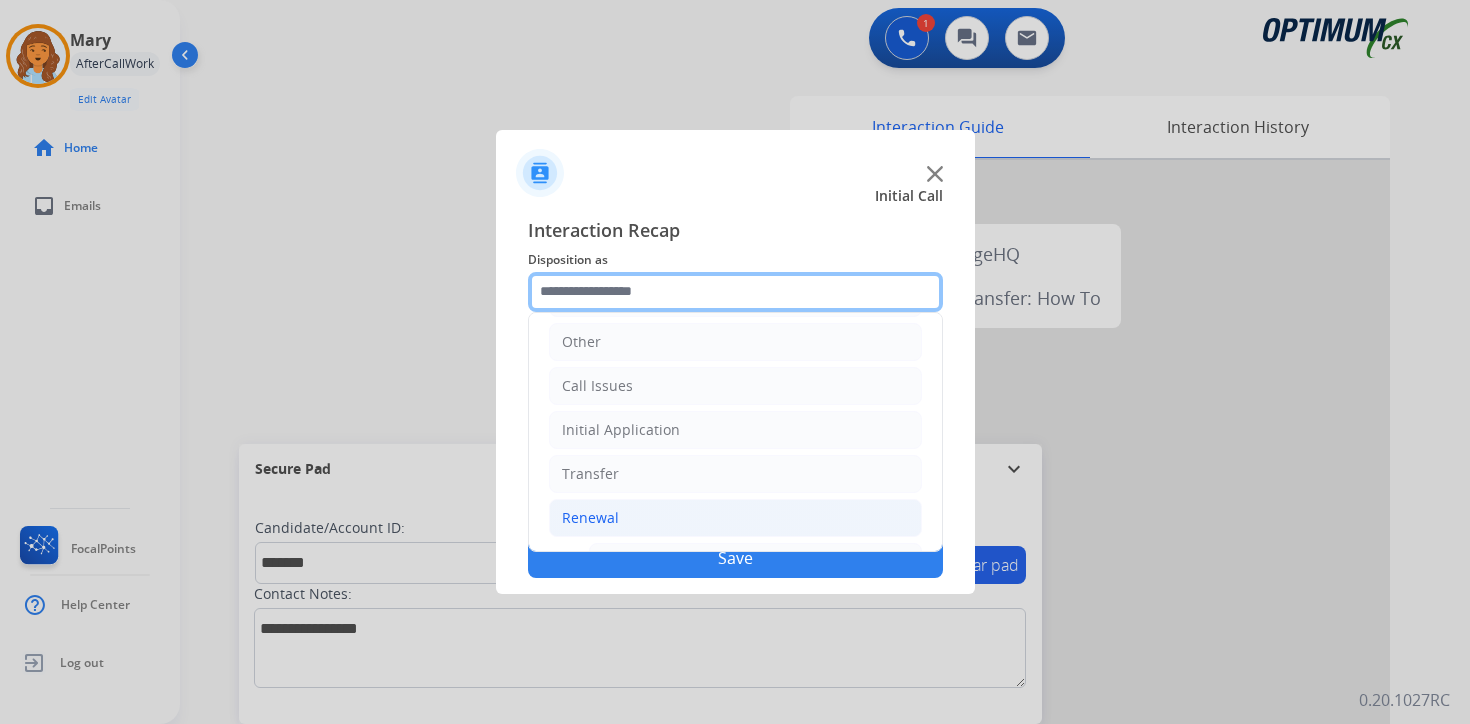 scroll, scrollTop: 469, scrollLeft: 0, axis: vertical 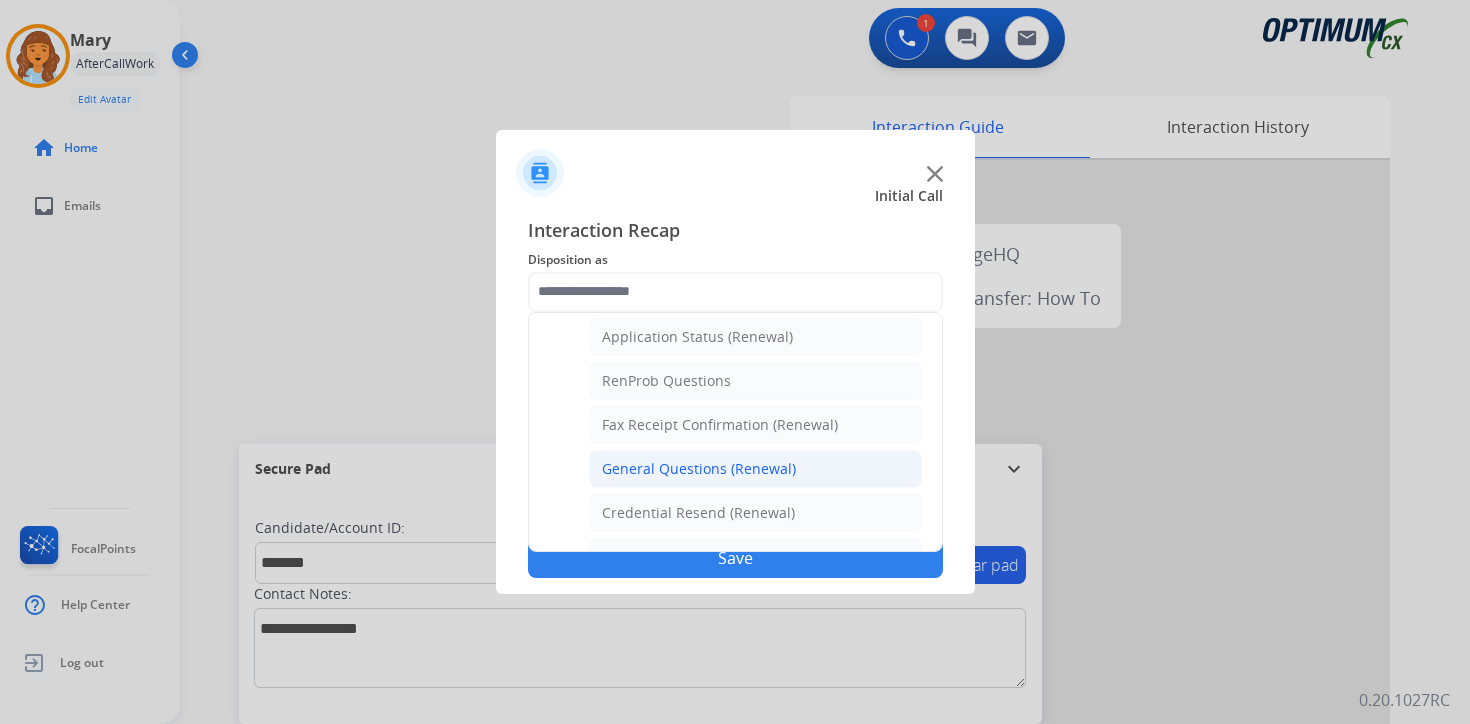 click on "General Questions (Renewal)" 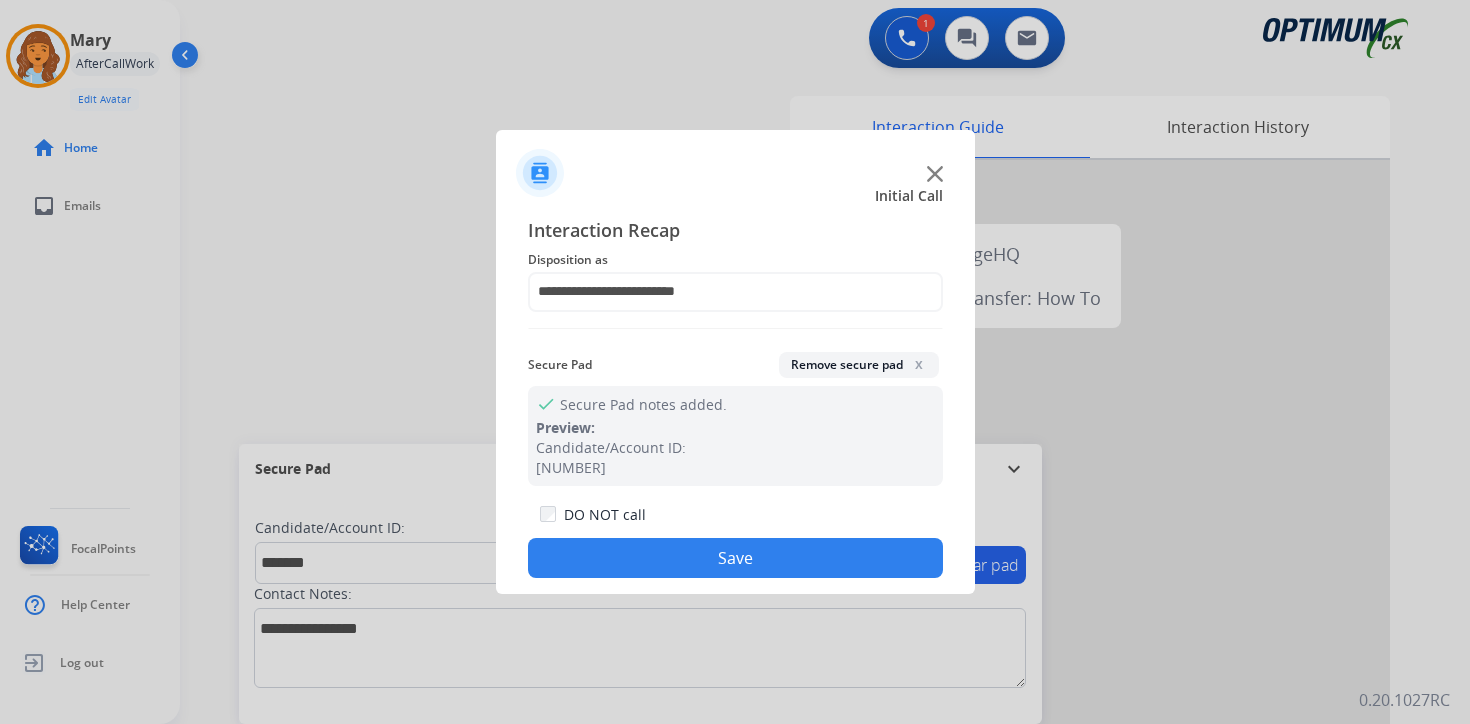 click on "Save" 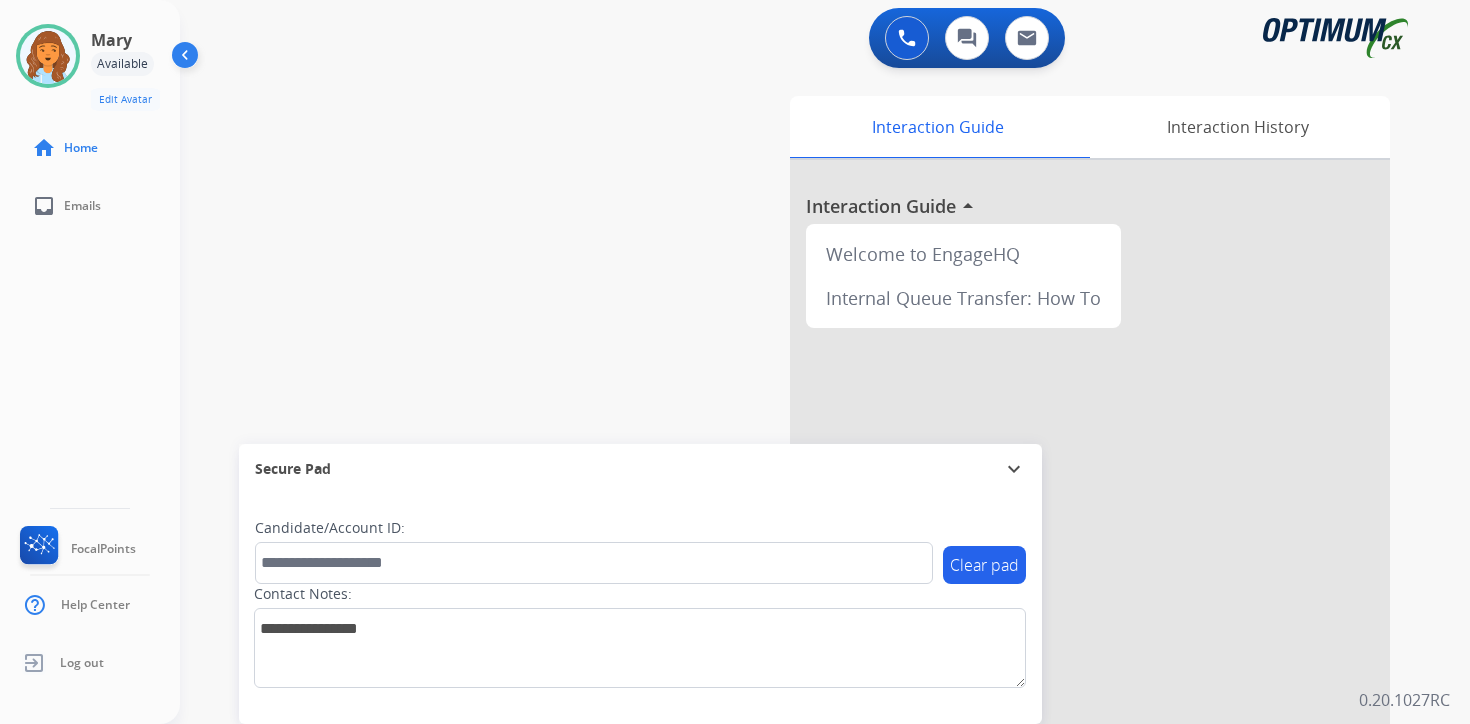 click on "0 Voice Interactions  0  Chat Interactions   0  Email Interactions swap_horiz Break voice bridge close_fullscreen Connect 3-Way Call merge_type Separate 3-Way Call  Interaction Guide   Interaction History  Interaction Guide arrow_drop_up  Welcome to EngageHQ   Internal Queue Transfer: How To  Secure Pad expand_more Clear pad Candidate/Account ID: Contact Notes:                  0.20.1027RC" at bounding box center [825, 362] 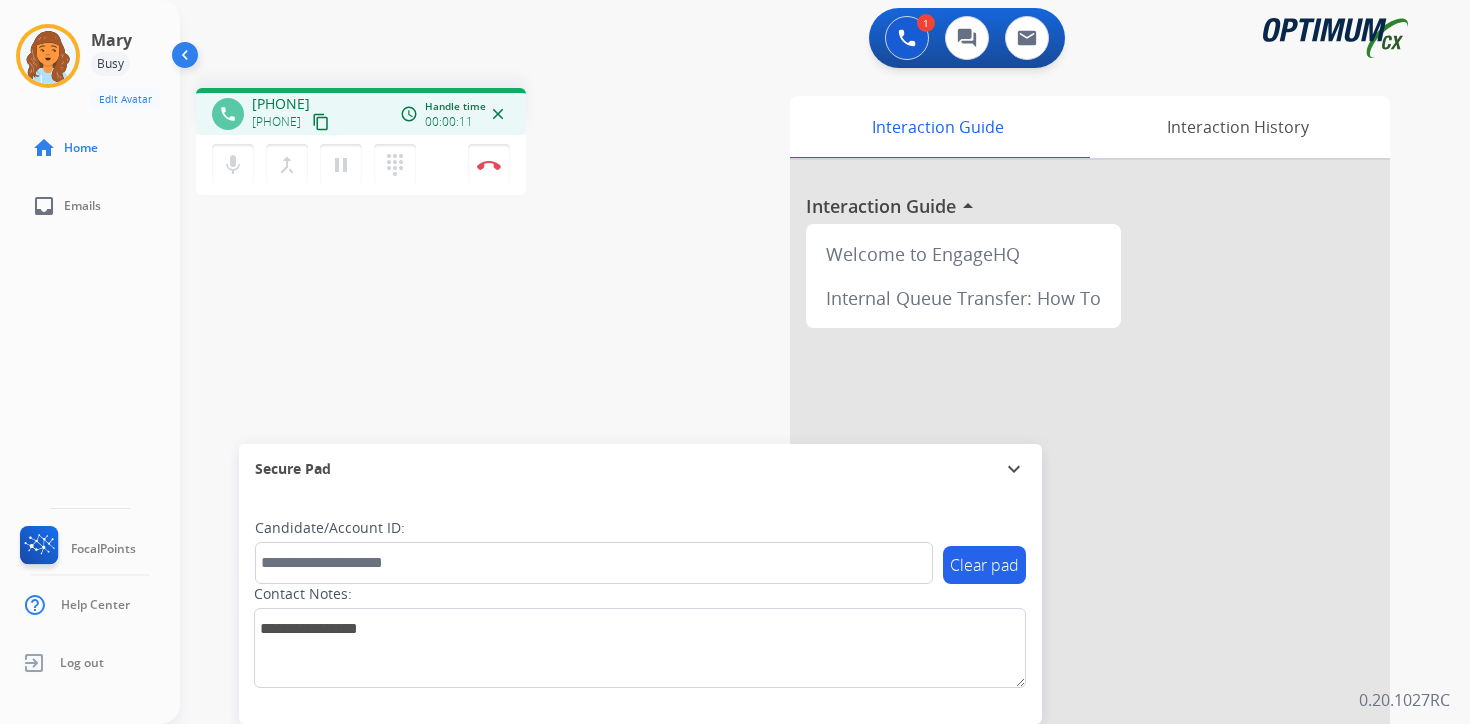 click on "content_copy" at bounding box center [321, 122] 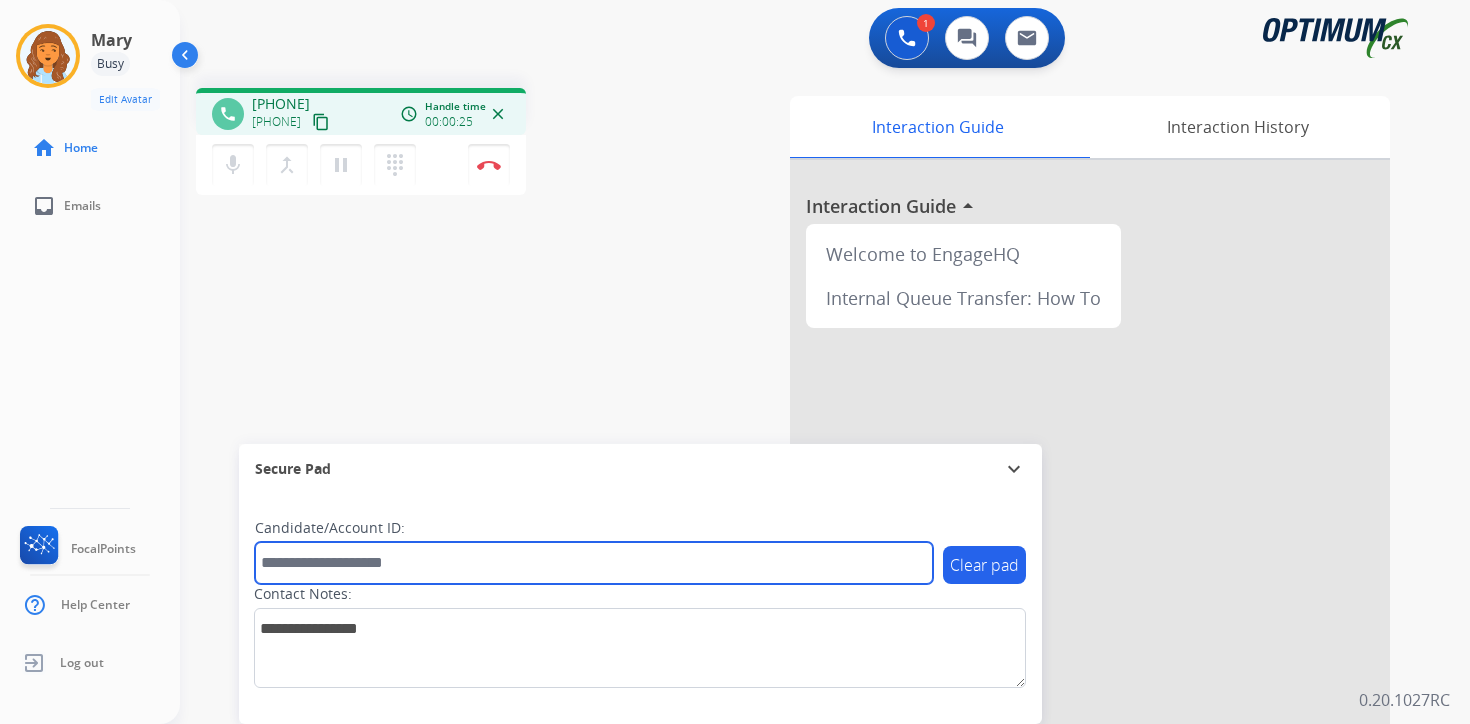 click at bounding box center [594, 563] 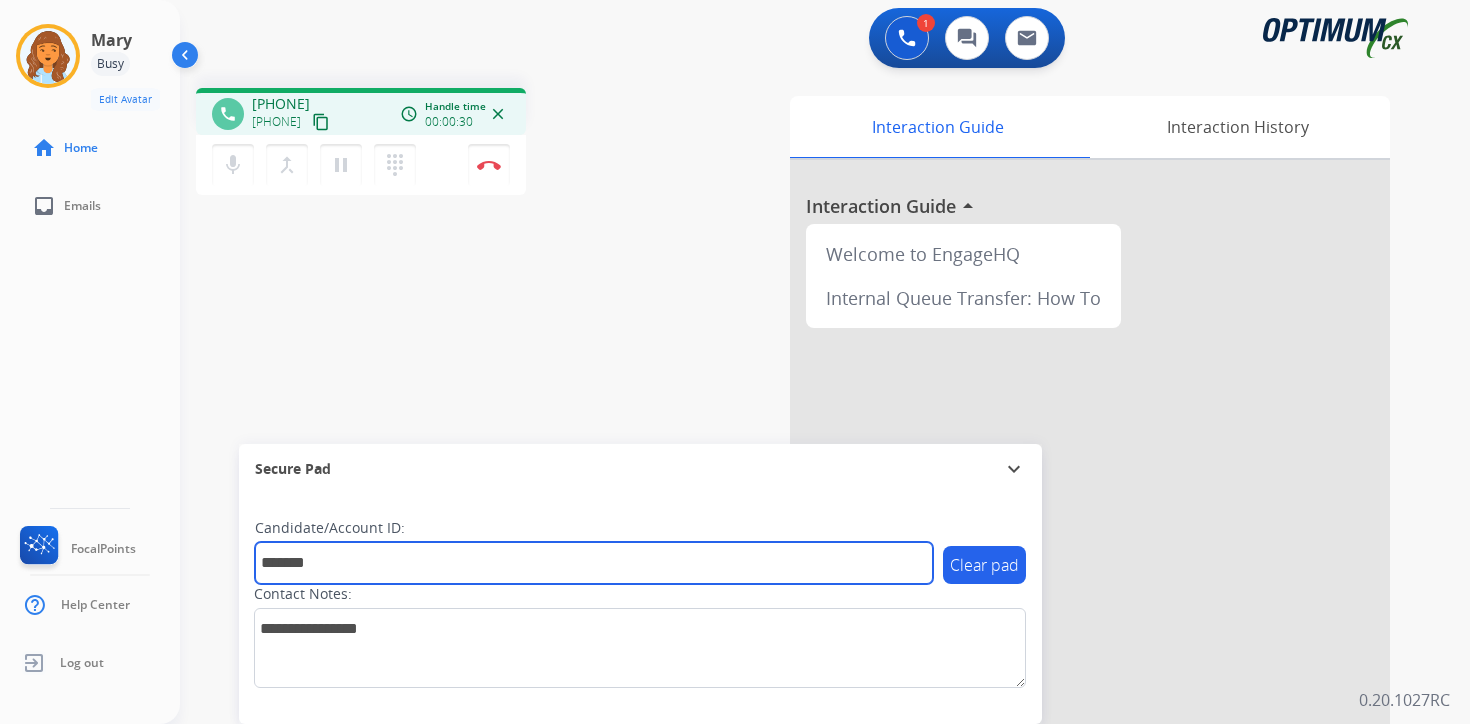 type on "*******" 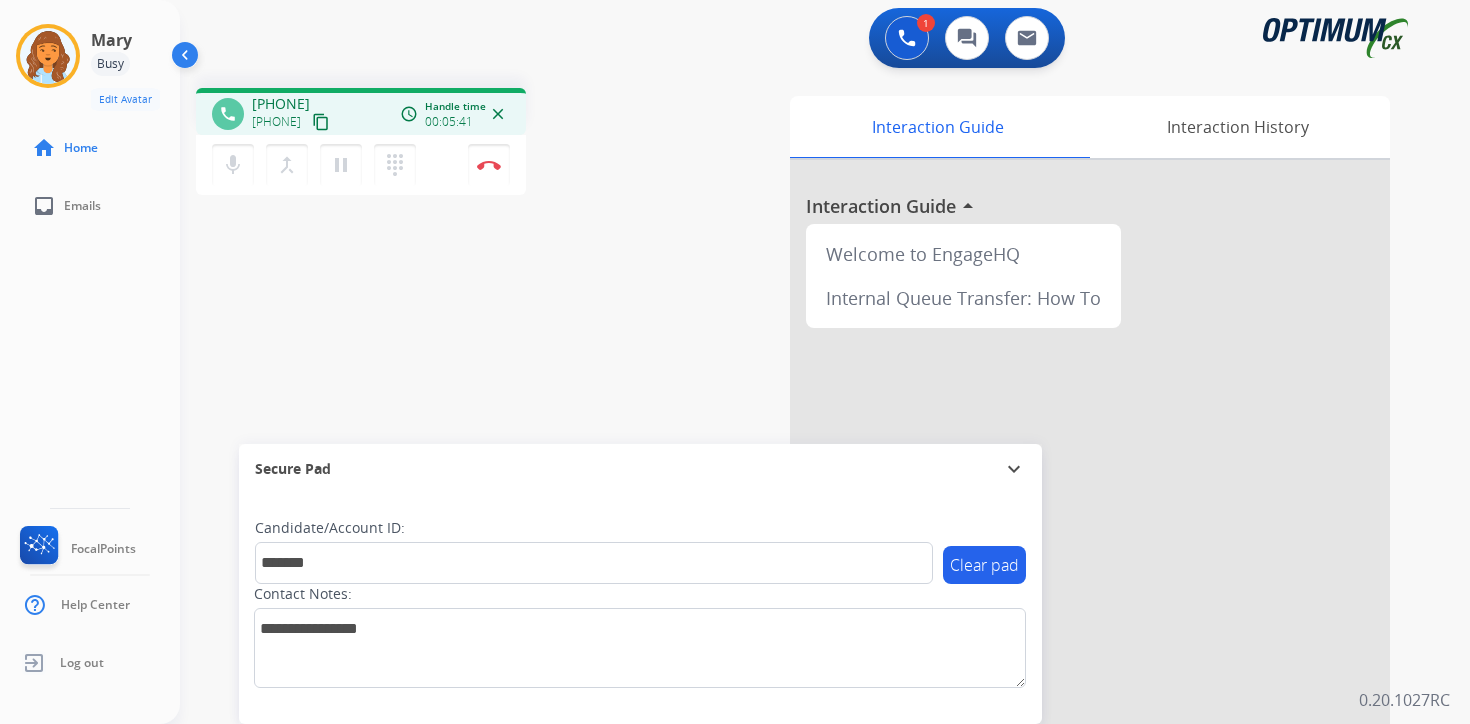 click on "1 Voice Interactions  0  Chat Interactions   0  Email Interactions phone [PHONE] [PHONE] content_copy access_time Call metrics Queue   00:19 Hold   00:00 Talk   05:32 Total   05:50 Handle time 00:05:41 close mic Mute merge_type Bridge pause Hold dialpad Dialpad Disconnect swap_horiz Break voice bridge close_fullscreen Connect 3-Way Call merge_type Separate 3-Way Call  Interaction Guide   Interaction History  Interaction Guide arrow_drop_up  Welcome to EngageHQ   Internal Queue Transfer: How To  Secure Pad expand_more Clear pad Candidate/Account ID: ******* Contact Notes:                  0.20.1027RC" at bounding box center [825, 362] 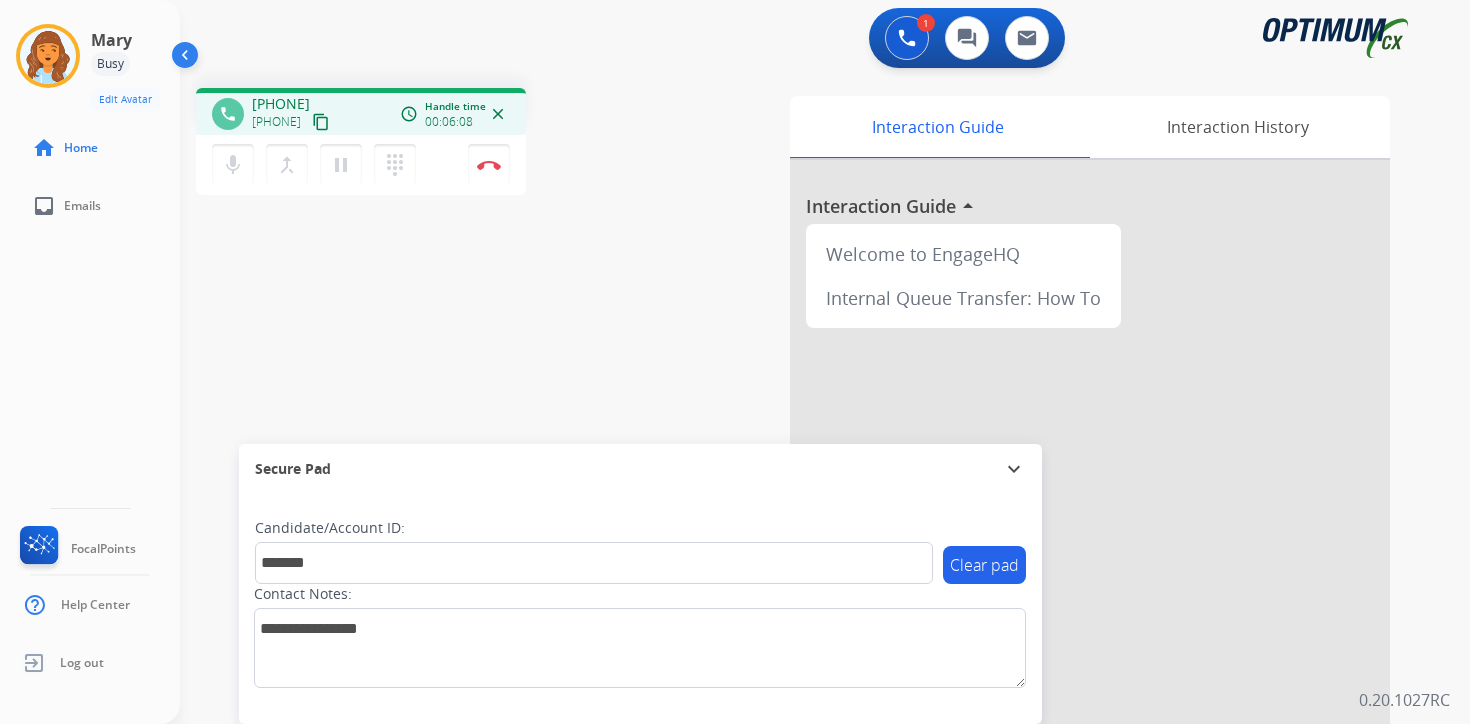 click on "phone [PHONE] [PHONE] content_copy access_time Call metrics Queue   00:19 Hold   00:00 Talk   05:59 Total   06:17 Handle time 00:06:08 close mic Mute merge_type Bridge pause Hold dialpad Dialpad Disconnect swap_horiz Break voice bridge close_fullscreen Connect 3-Way Call merge_type Separate 3-Way Call  Interaction Guide   Interaction History  Interaction Guide arrow_drop_up  Welcome to EngageHQ   Internal Queue Transfer: How To  Secure Pad expand_more Clear pad Candidate/Account ID: ******* Contact Notes:" at bounding box center [801, 489] 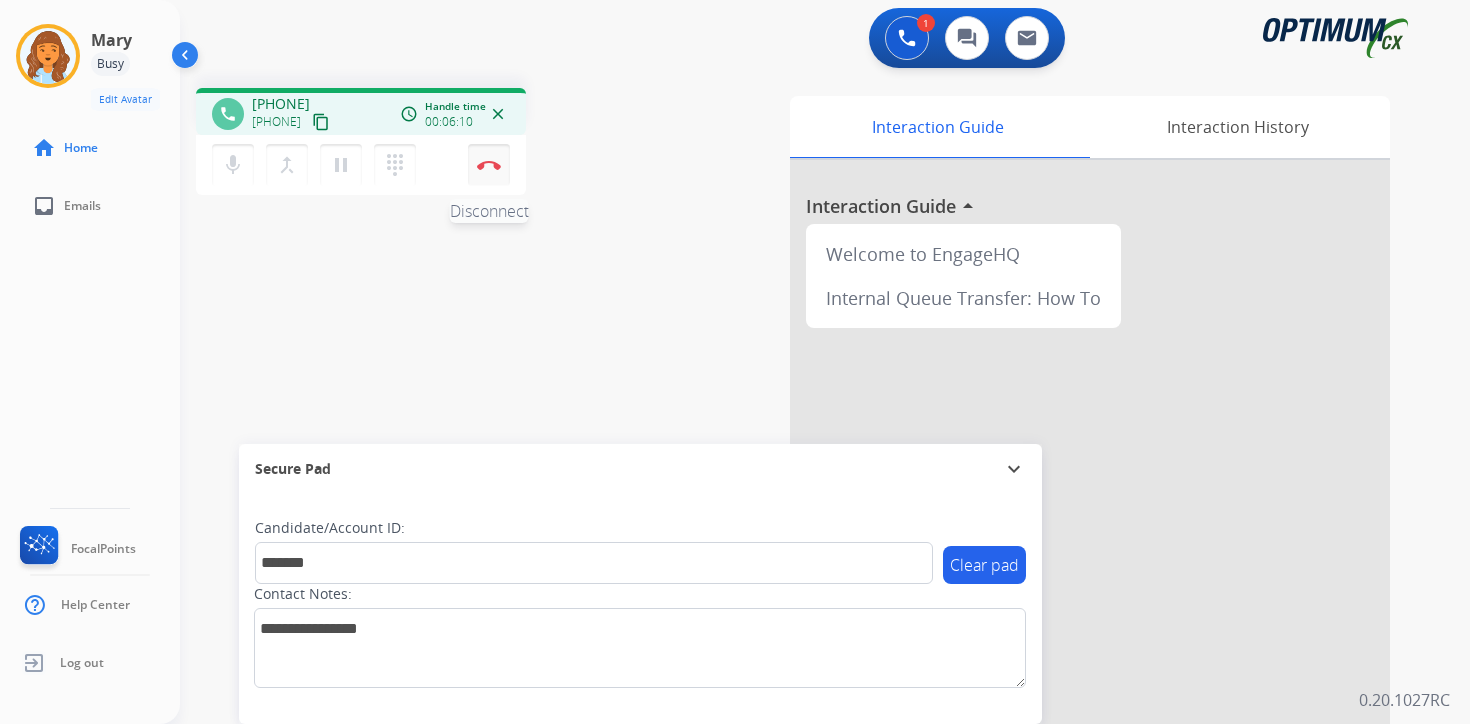 click at bounding box center (489, 165) 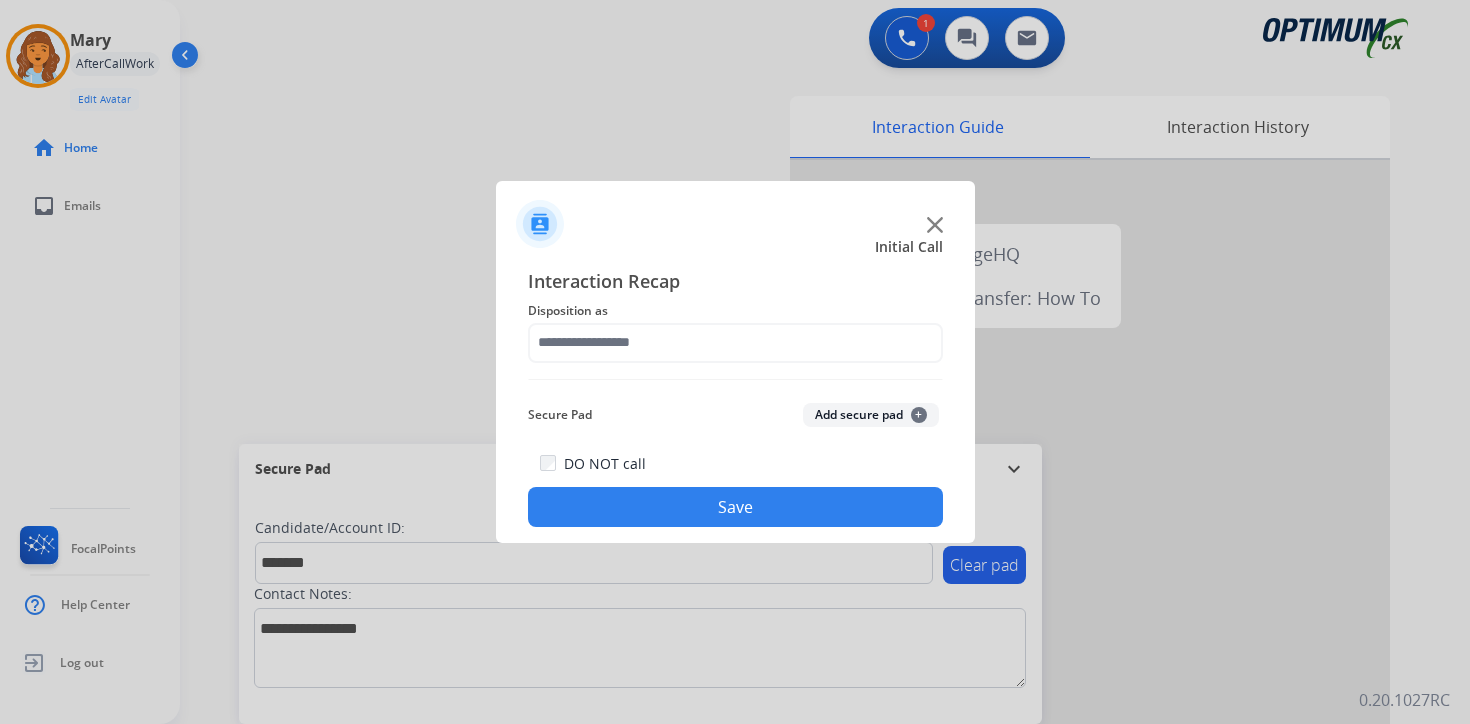 click on "Add secure pad  +" 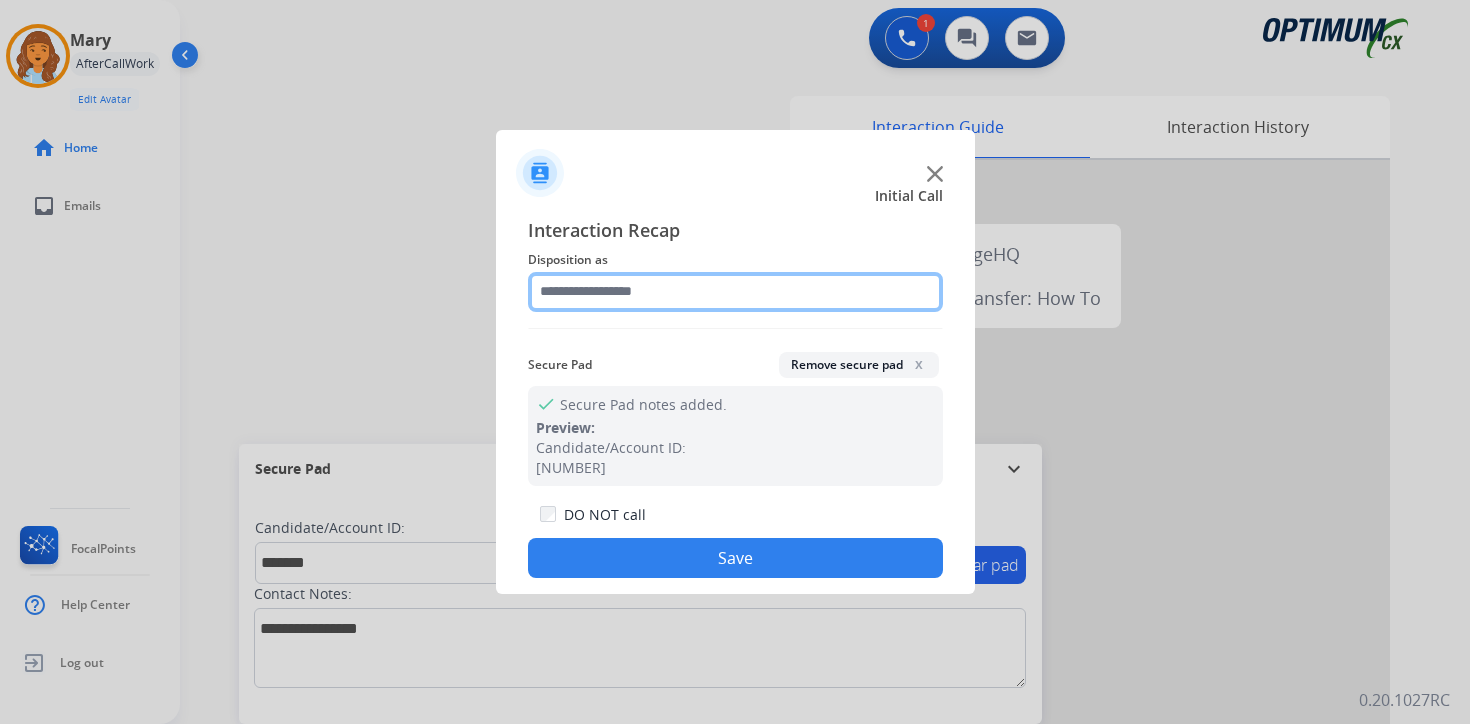 click 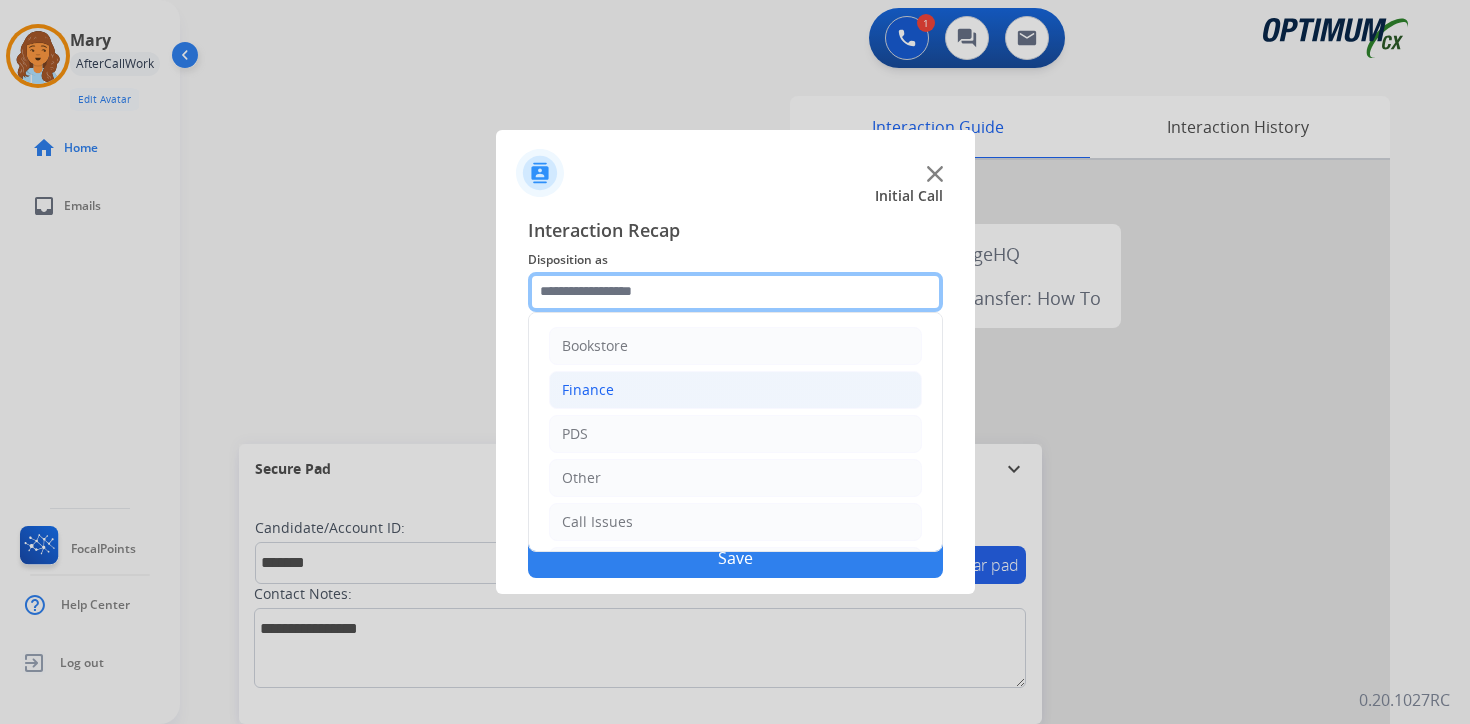 scroll, scrollTop: 136, scrollLeft: 0, axis: vertical 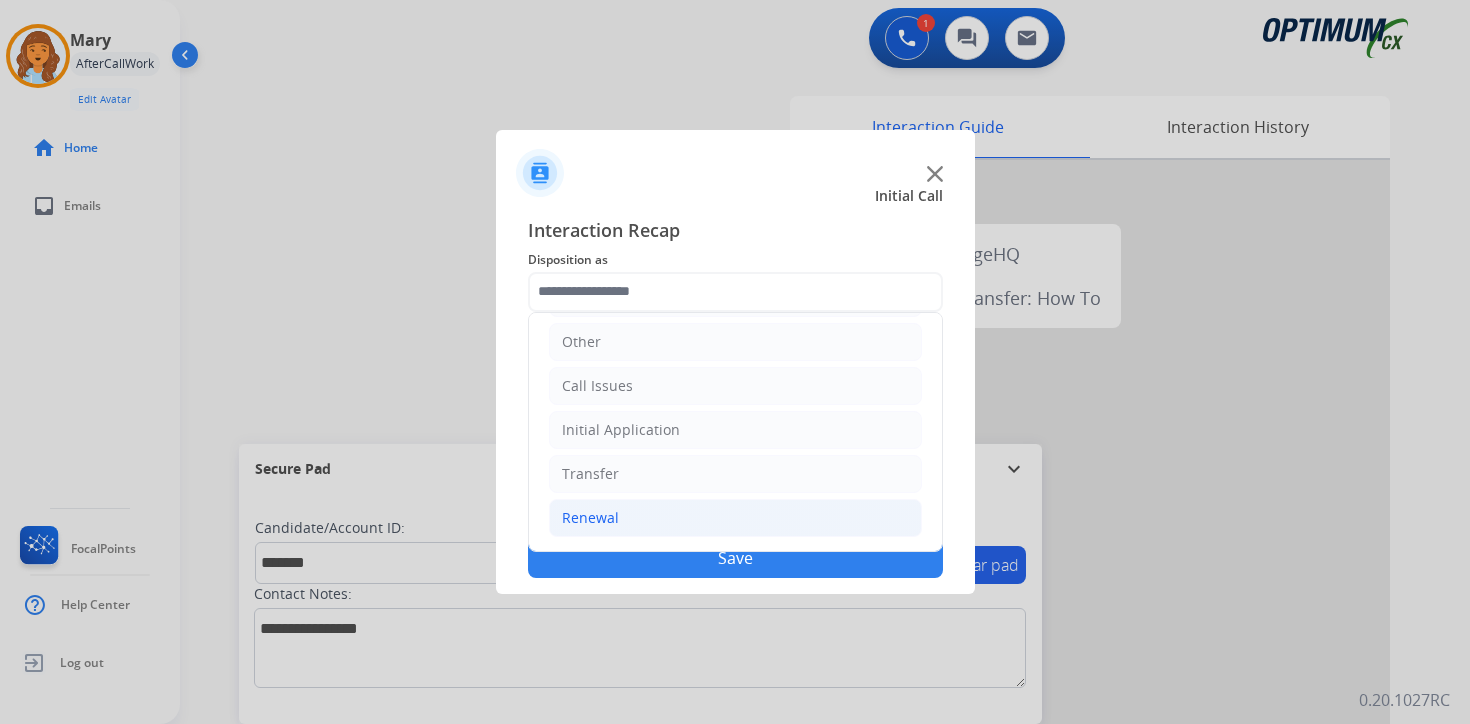 click on "Renewal" 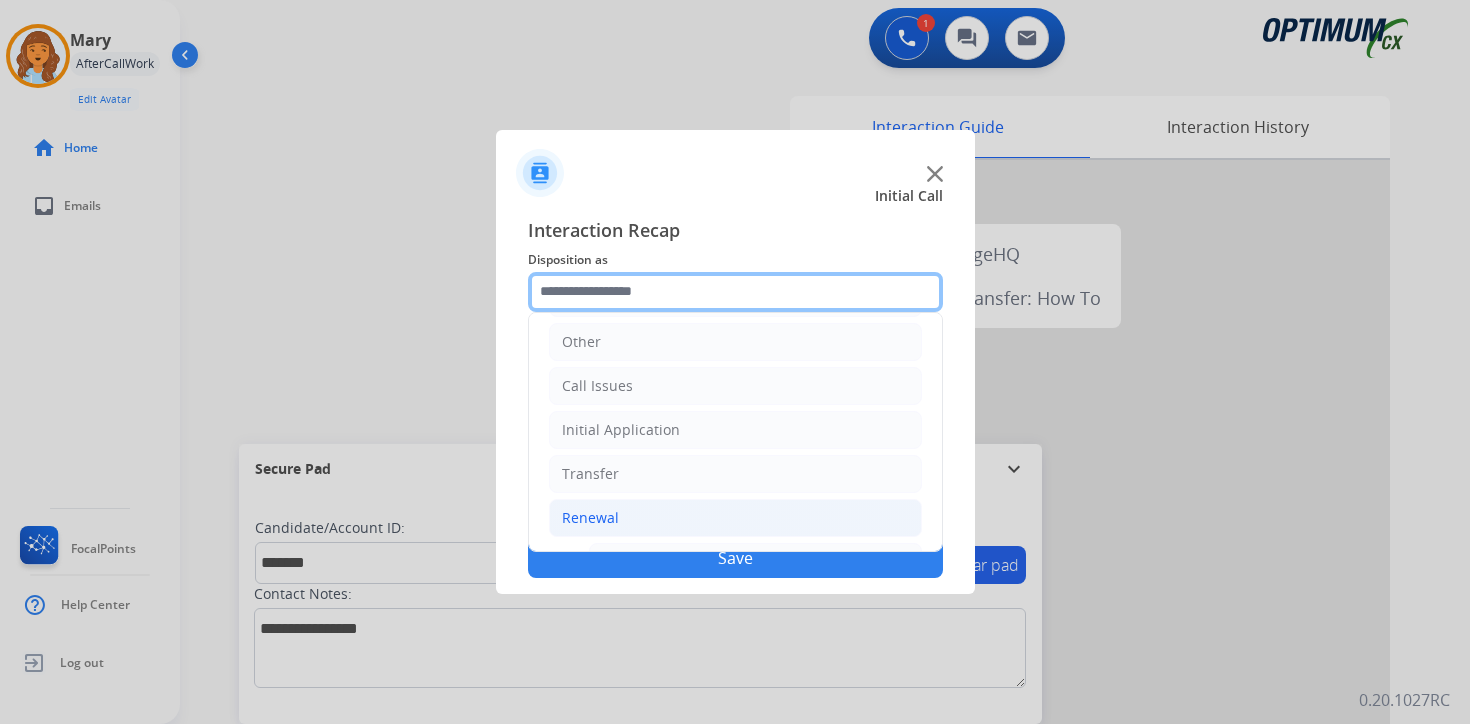 scroll, scrollTop: 469, scrollLeft: 0, axis: vertical 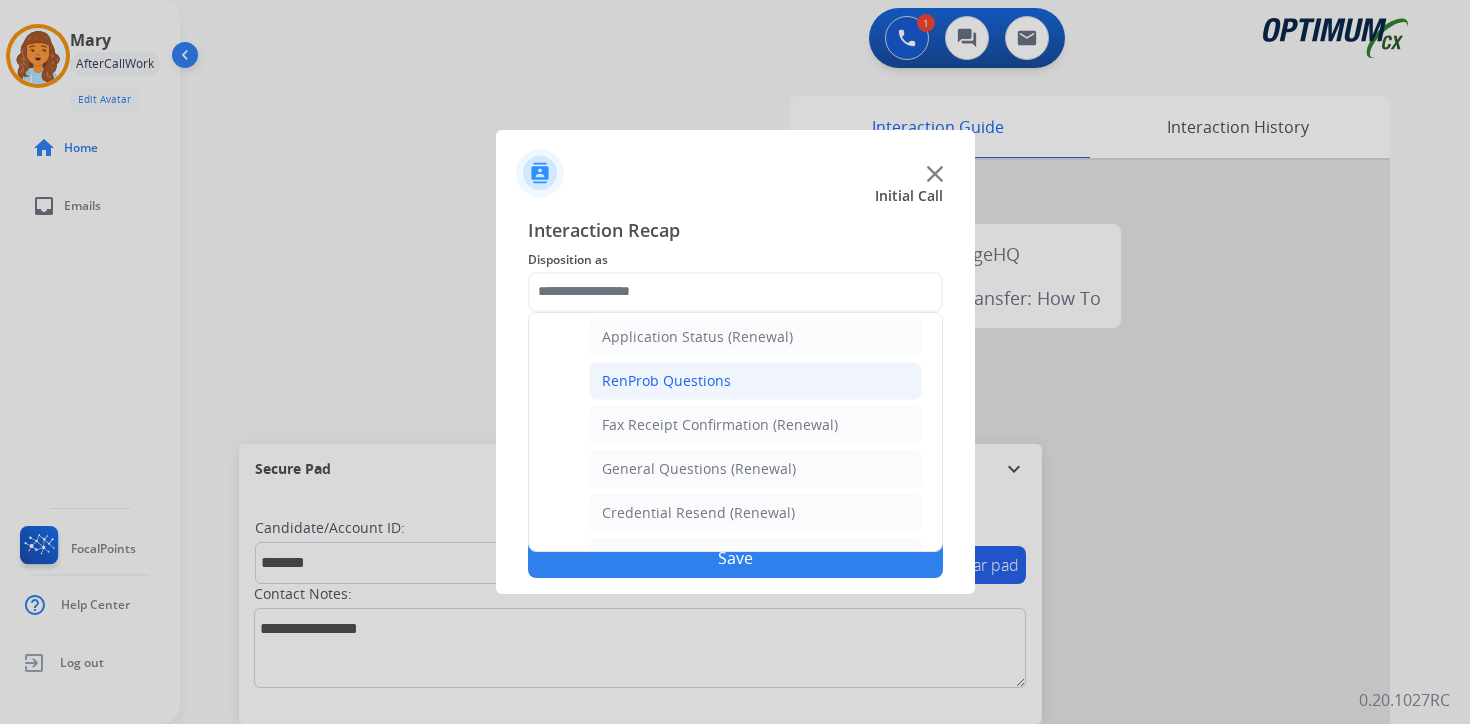click on "RenProb Questions" 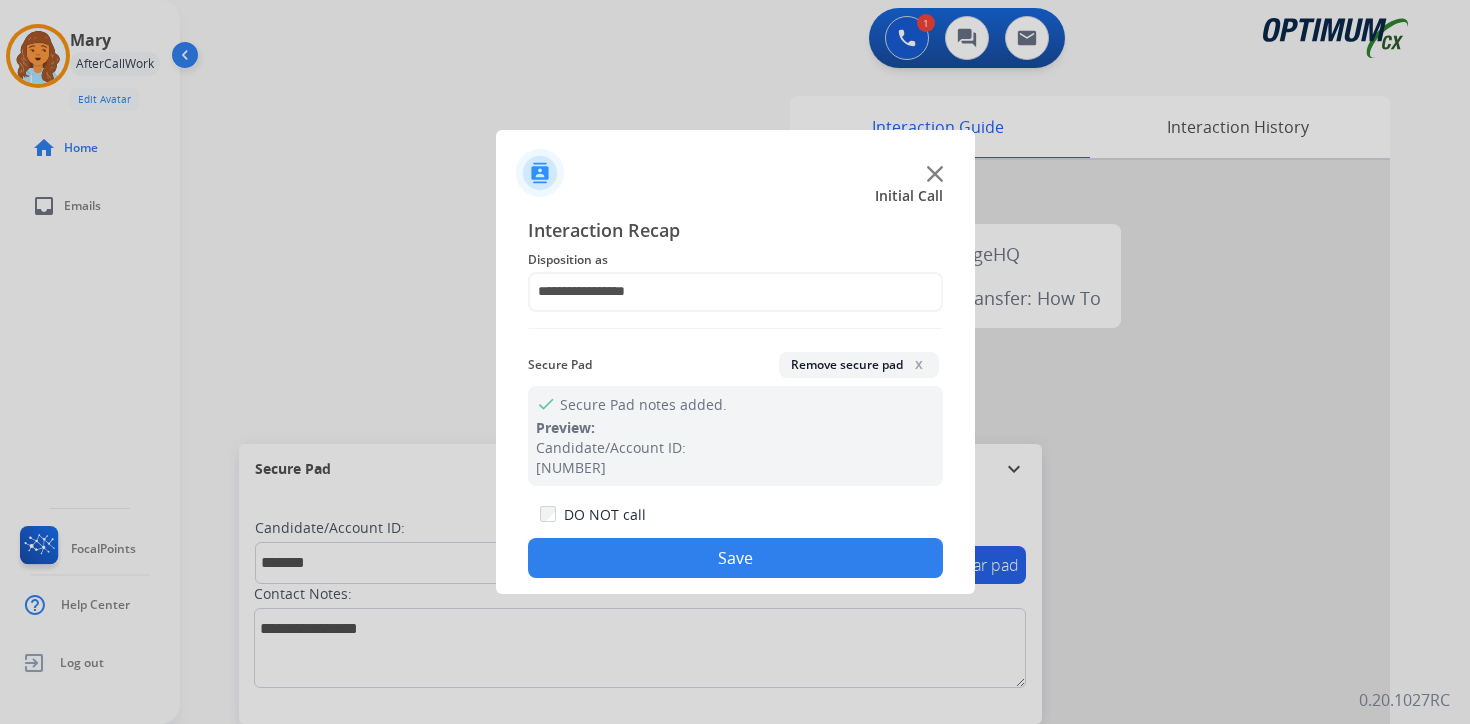click on "Save" 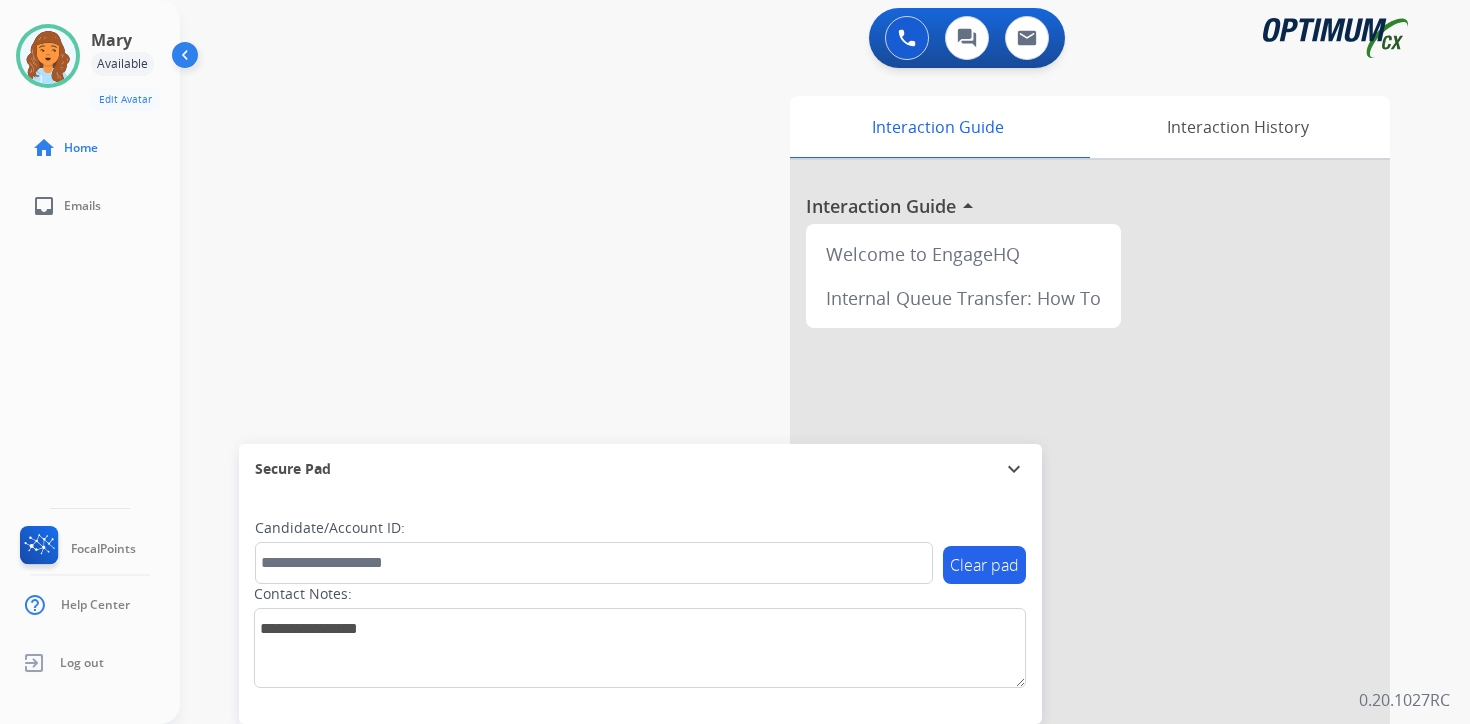 click on "0 Voice Interactions  0  Chat Interactions   0  Email Interactions swap_horiz Break voice bridge close_fullscreen Connect 3-Way Call merge_type Separate 3-Way Call  Interaction Guide   Interaction History  Interaction Guide arrow_drop_up  Welcome to EngageHQ   Internal Queue Transfer: How To  Secure Pad expand_more Clear pad Candidate/Account ID: Contact Notes:                  0.20.1027RC" at bounding box center (825, 362) 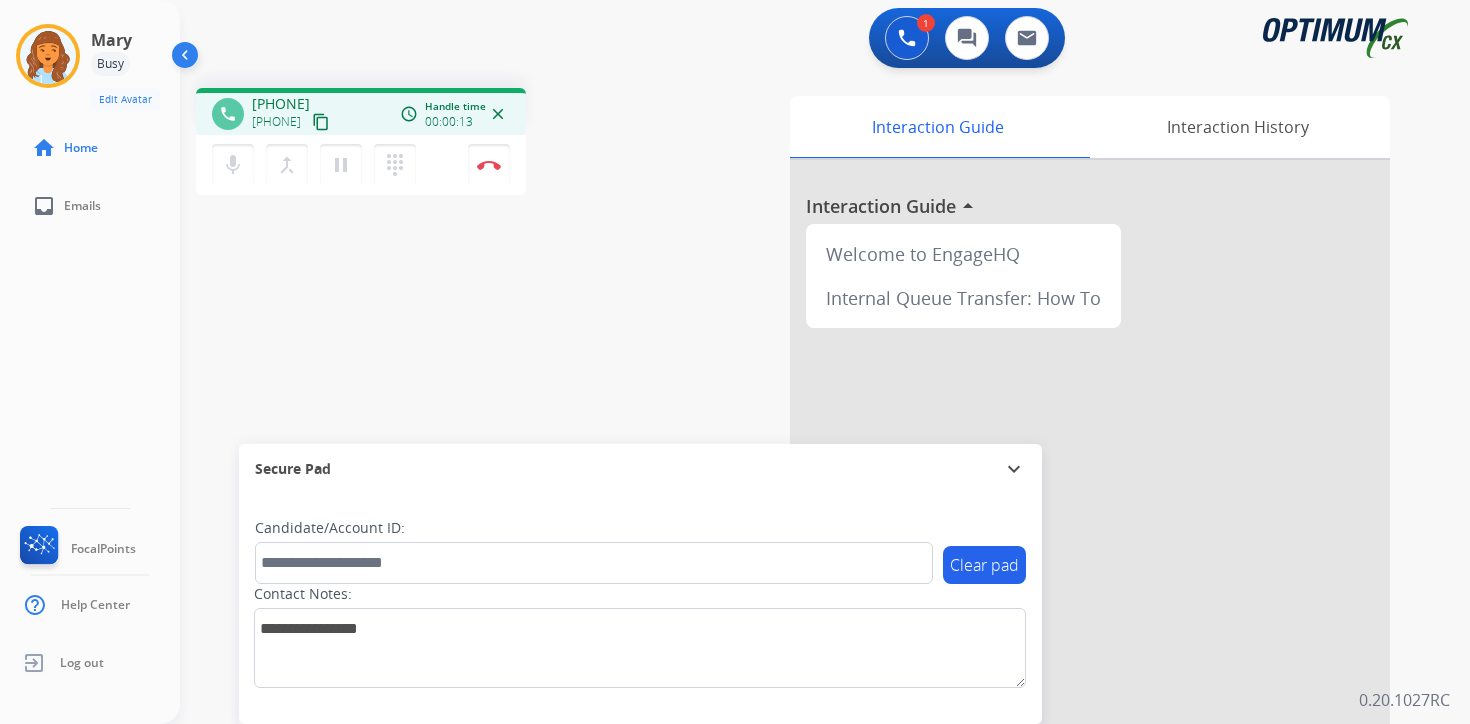 click on "content_copy" at bounding box center [321, 122] 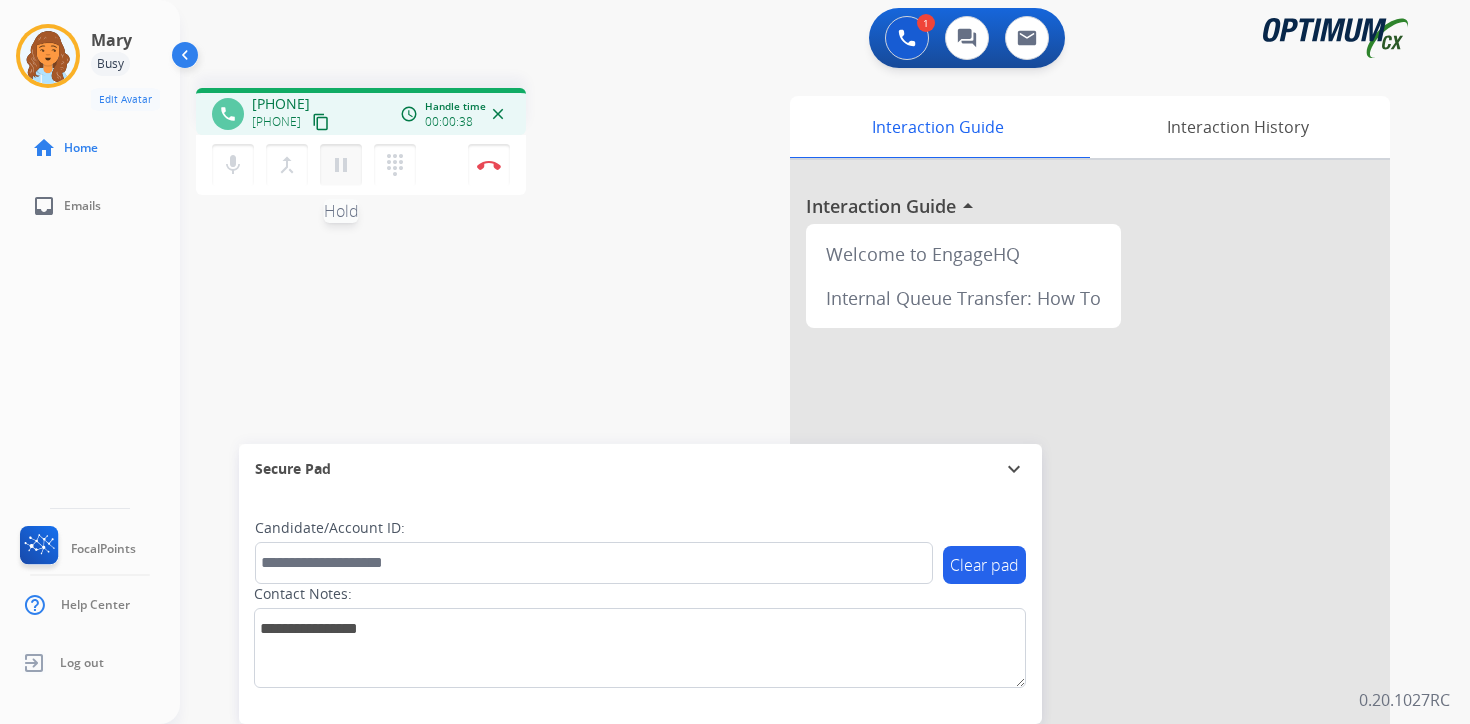 click on "pause" at bounding box center [341, 165] 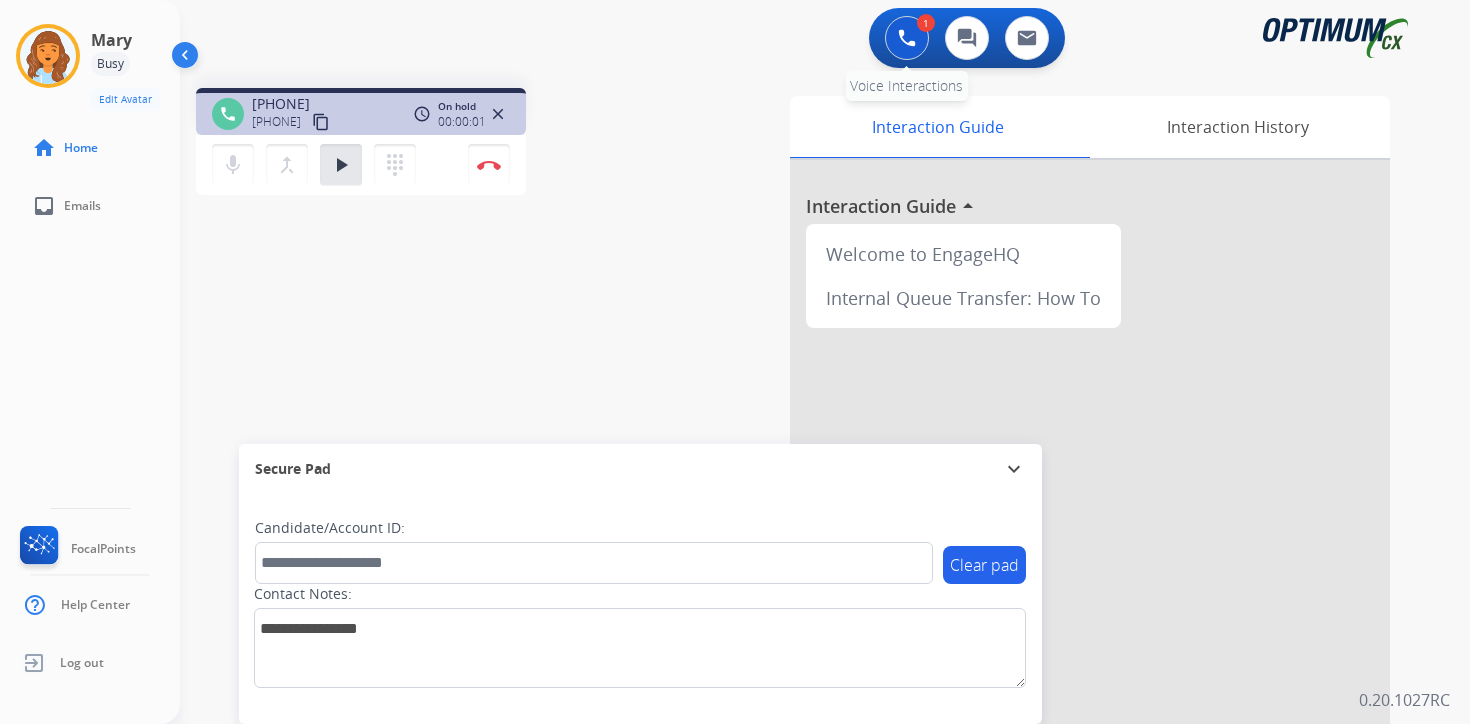 click at bounding box center [907, 38] 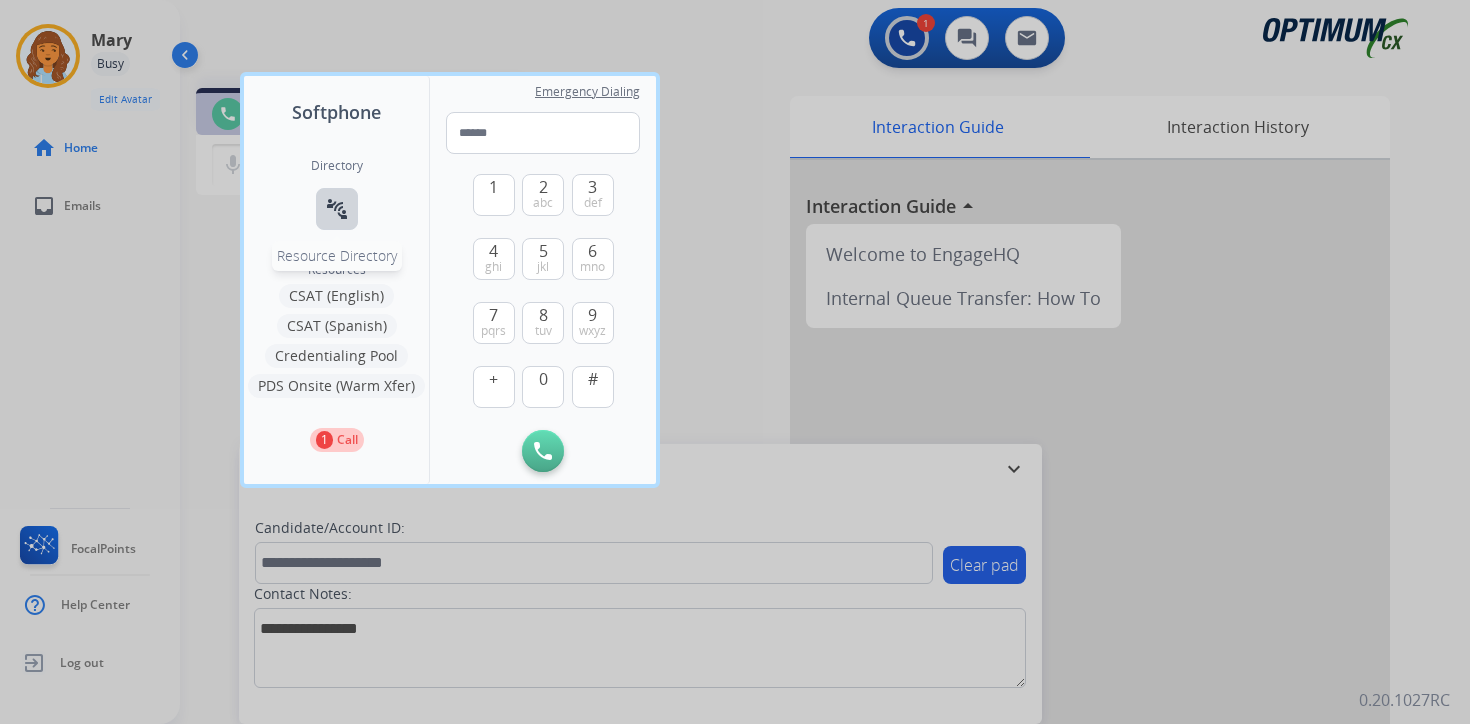 click on "connect_without_contact Resource Directory" at bounding box center (337, 209) 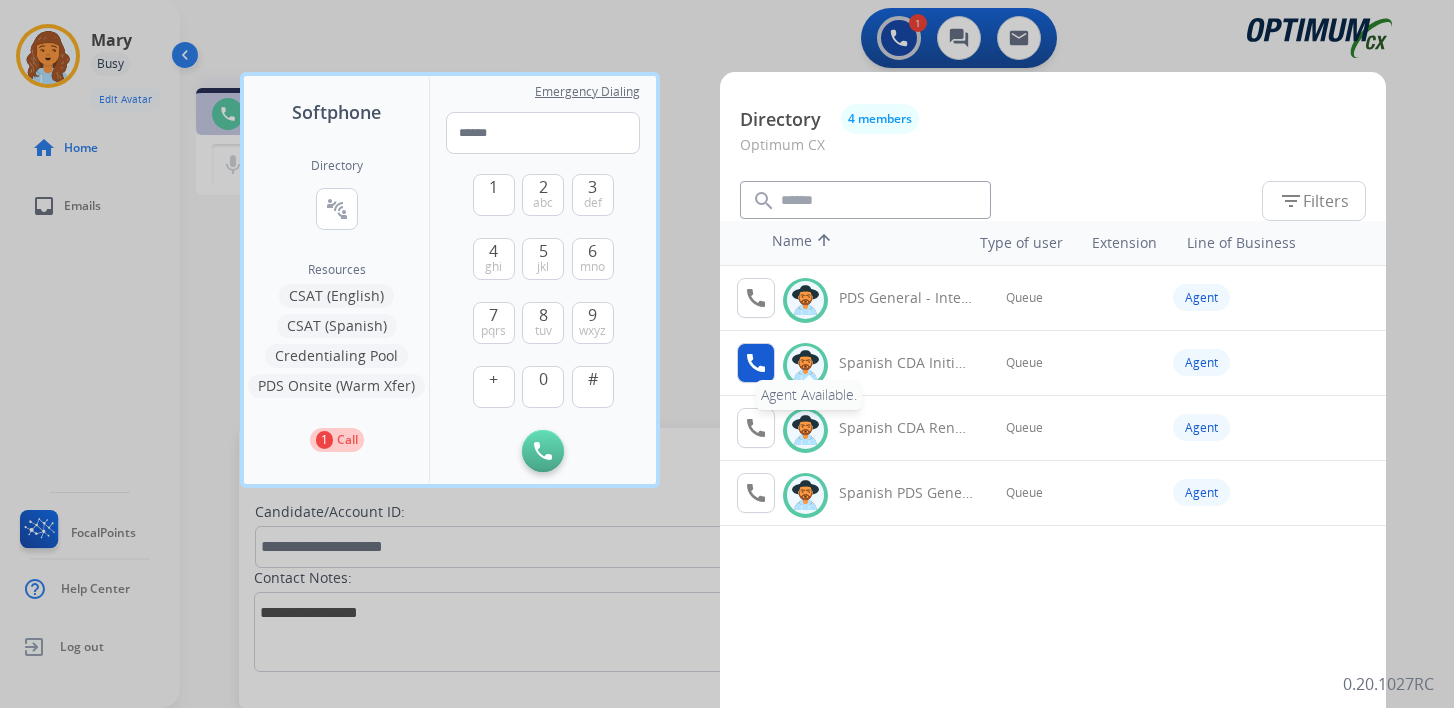 click on "call" at bounding box center (756, 363) 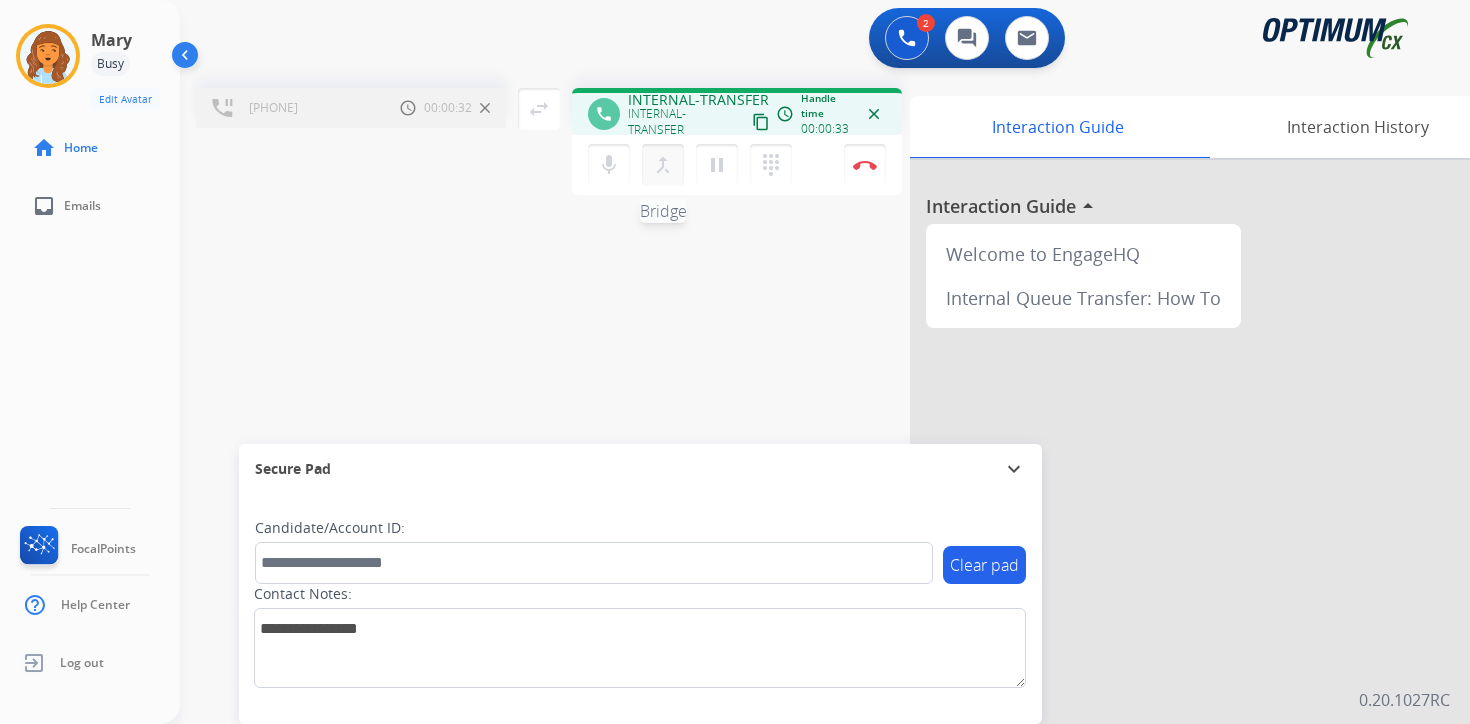 click on "merge_type" at bounding box center (663, 165) 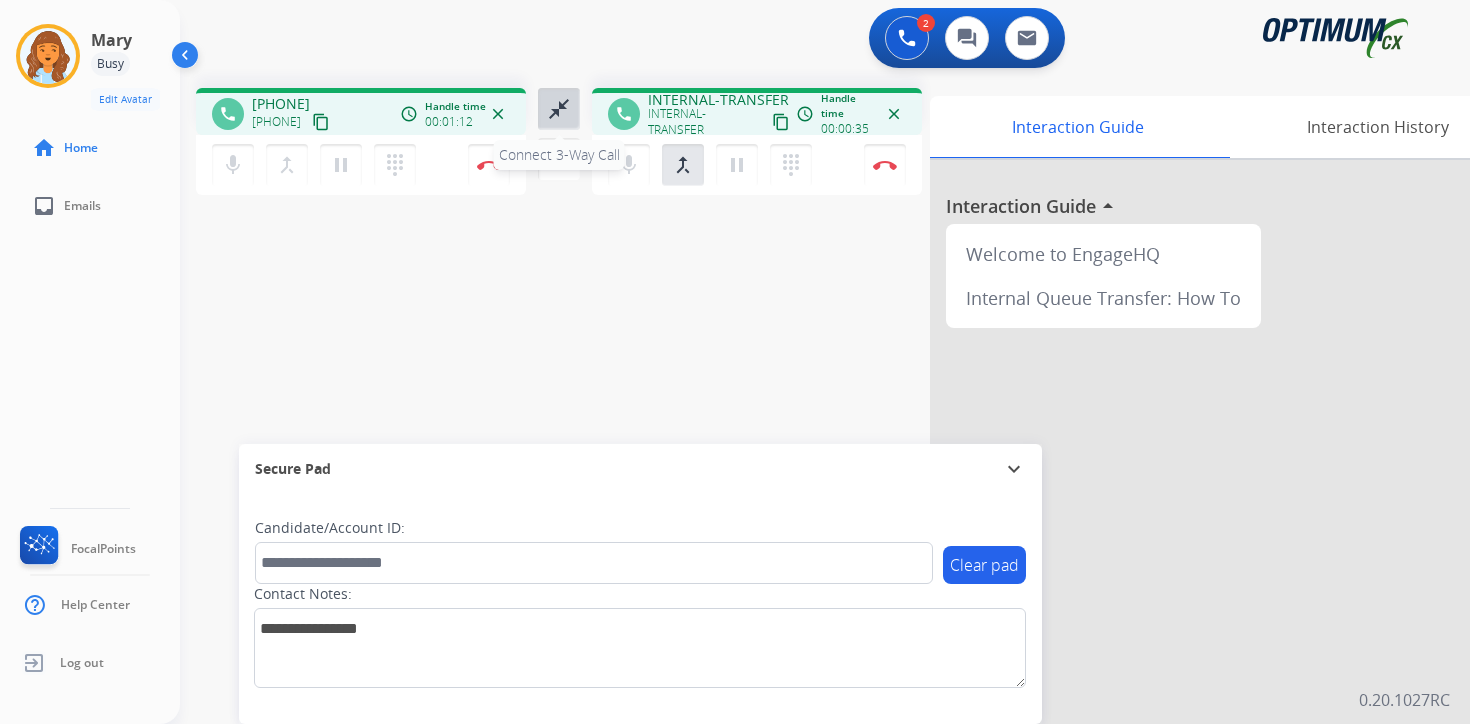 click on "close_fullscreen" at bounding box center (559, 109) 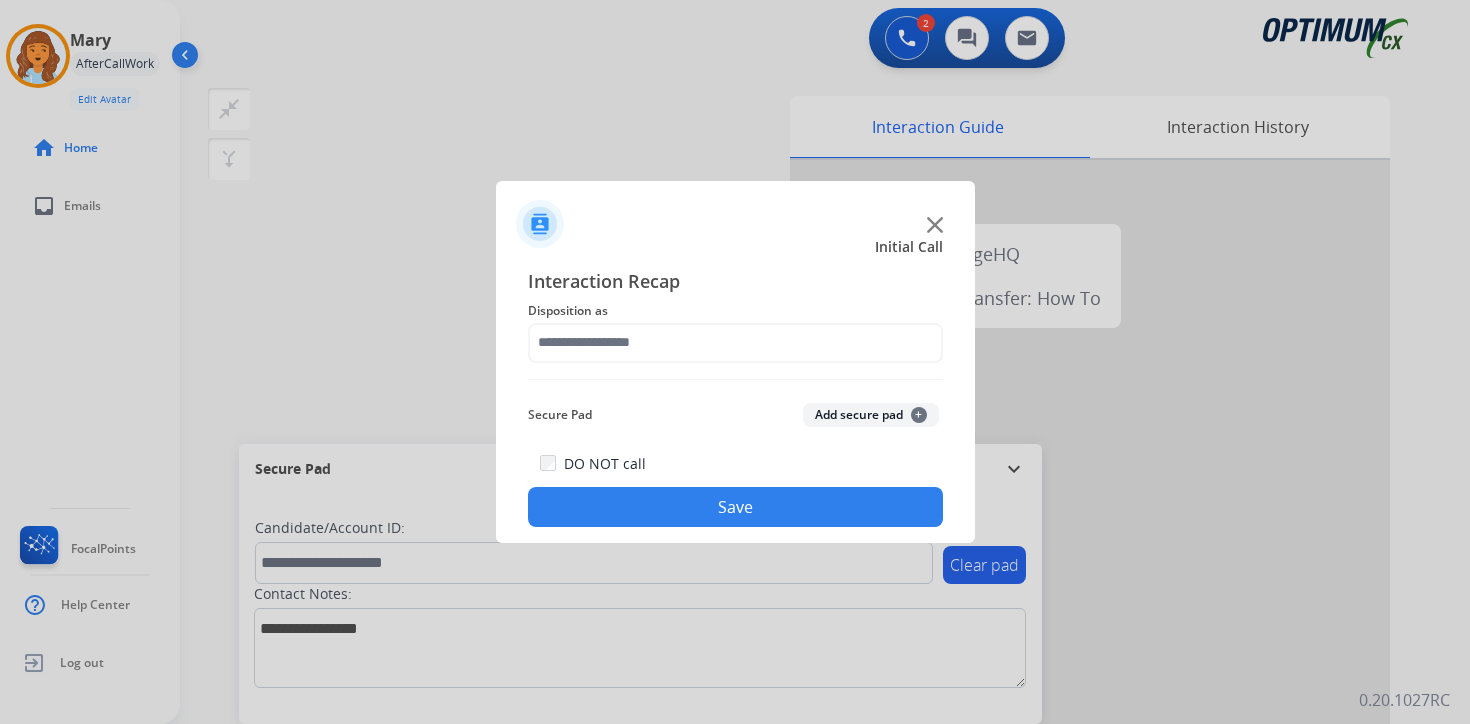 click on "Add secure pad  +" 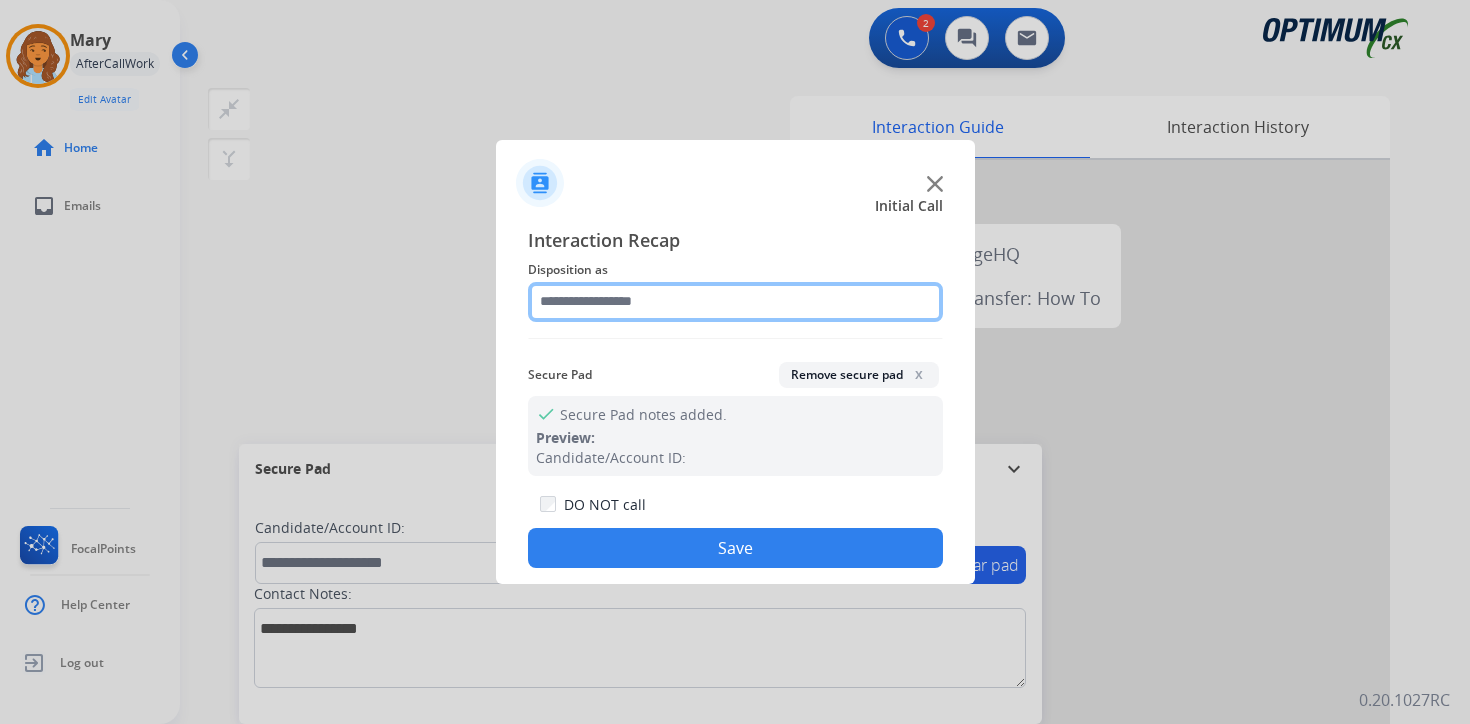 click 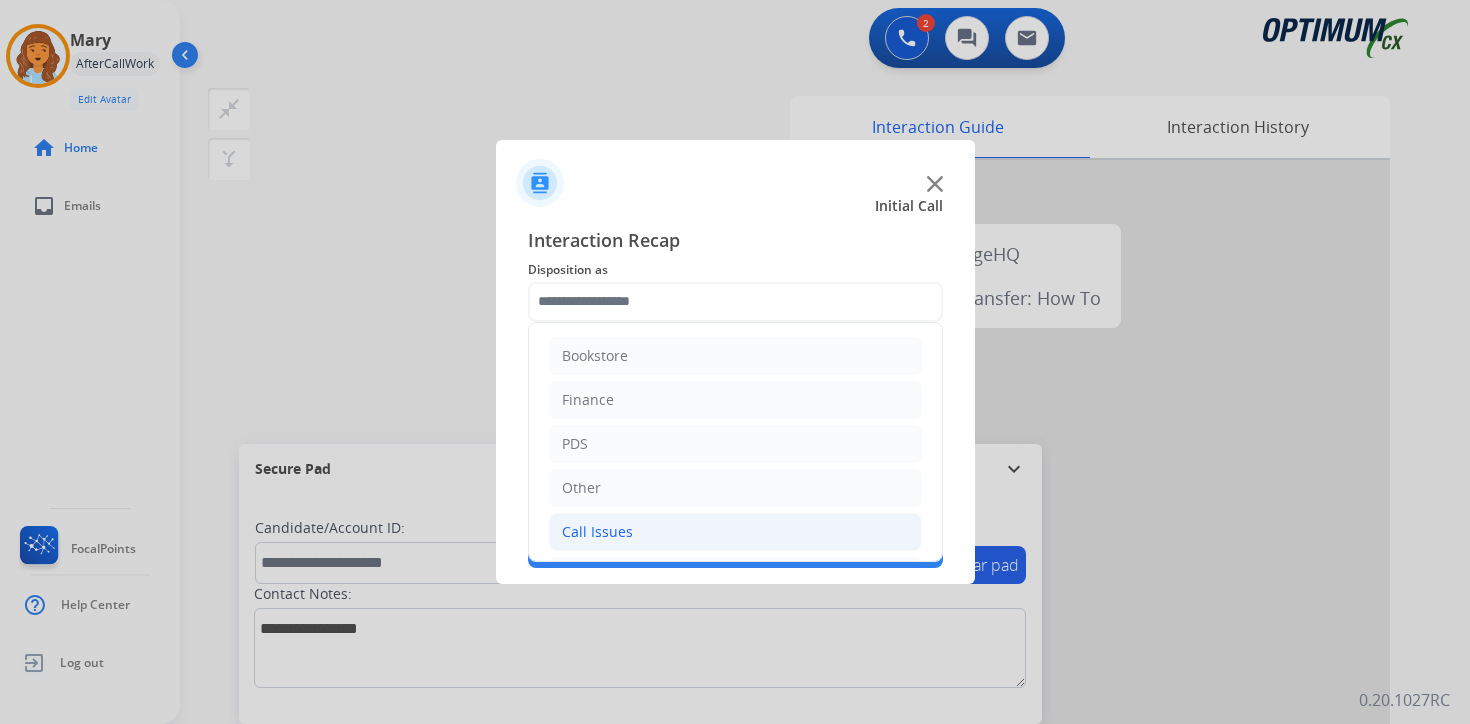 click on "Call Issues" 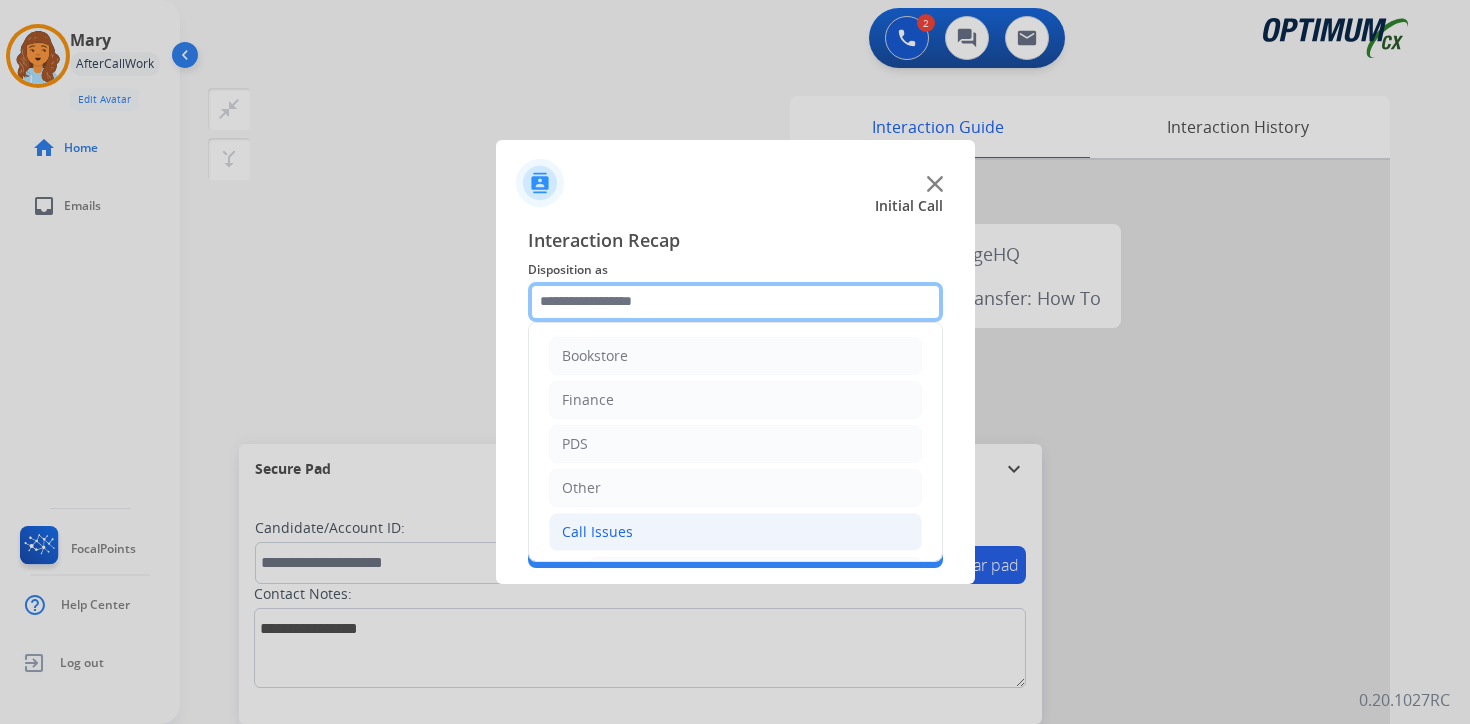 scroll, scrollTop: 333, scrollLeft: 0, axis: vertical 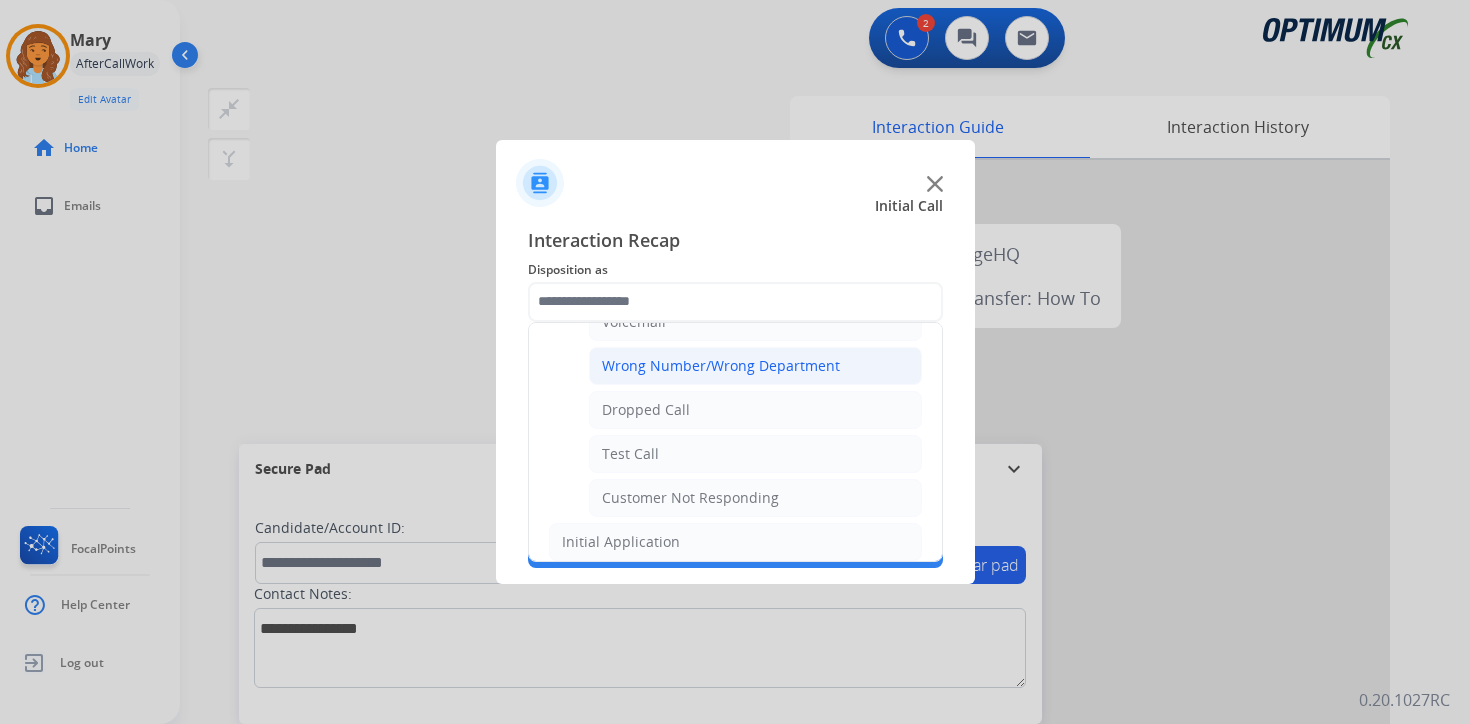 click on "Wrong Number/Wrong Department" 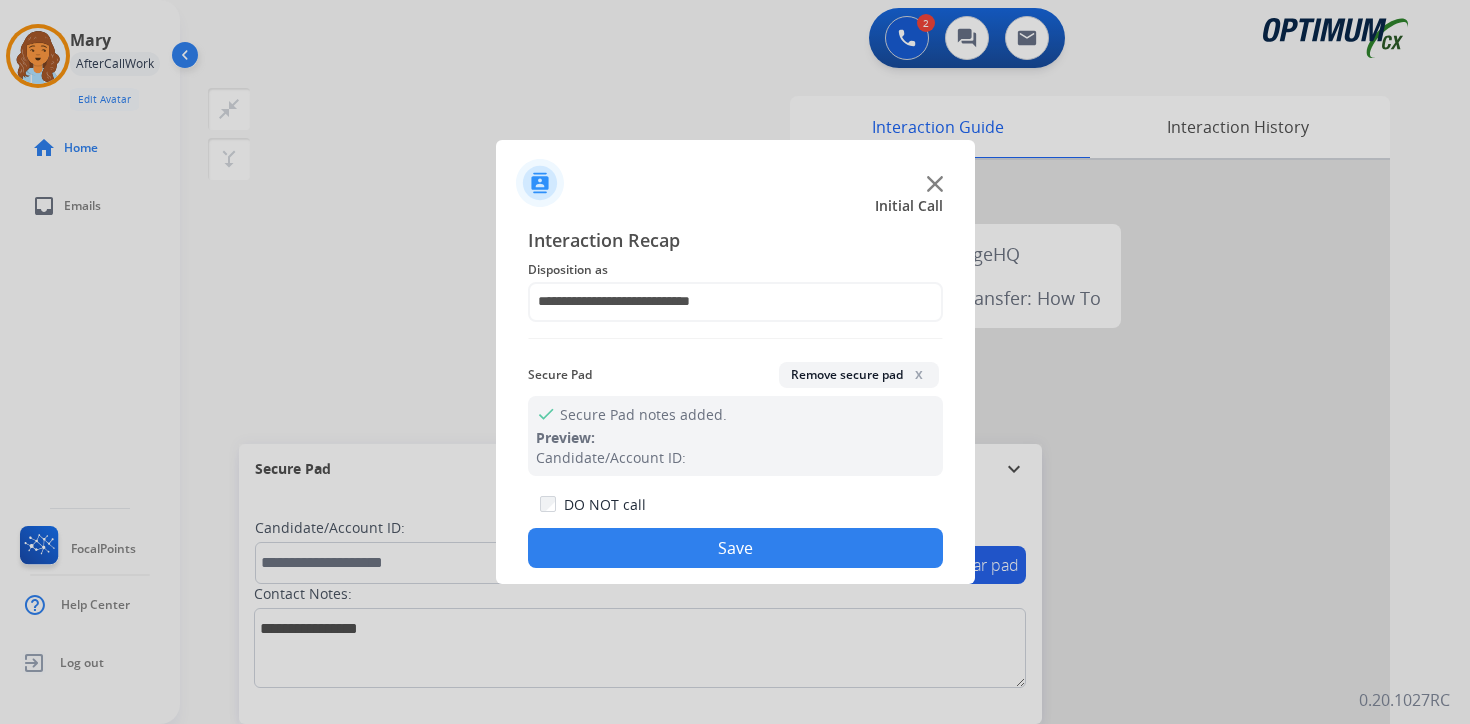 click on "Save" 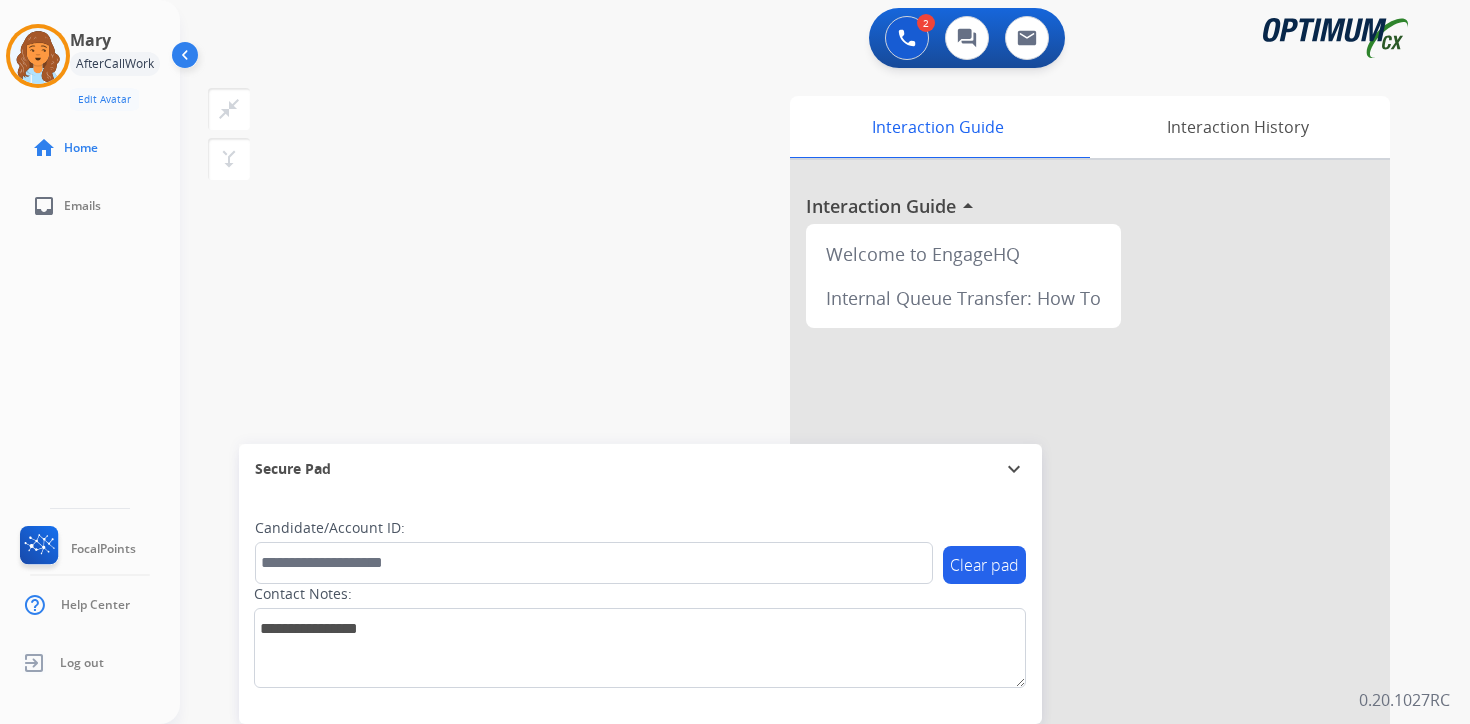 click on "2 Voice Interactions  0  Chat Interactions   0  Email Interactions swap_horiz Break voice bridge close_fullscreen Connect 3-Way Call merge_type Separate 3-Way Call  Interaction Guide   Interaction History  Interaction Guide arrow_drop_up  Welcome to EngageHQ   Internal Queue Transfer: How To  Secure Pad expand_more Clear pad Candidate/Account ID: Contact Notes:                  0.20.1027RC" at bounding box center [825, 362] 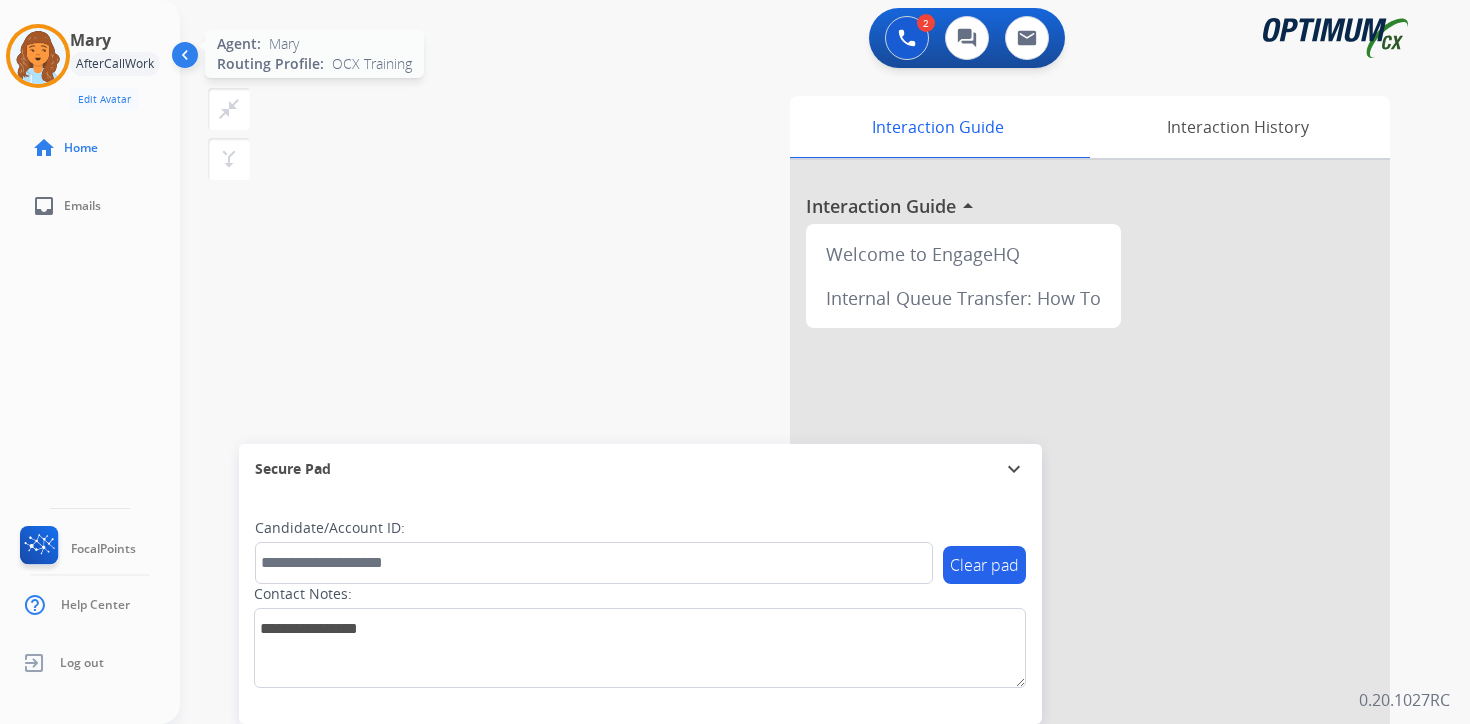 click at bounding box center [38, 56] 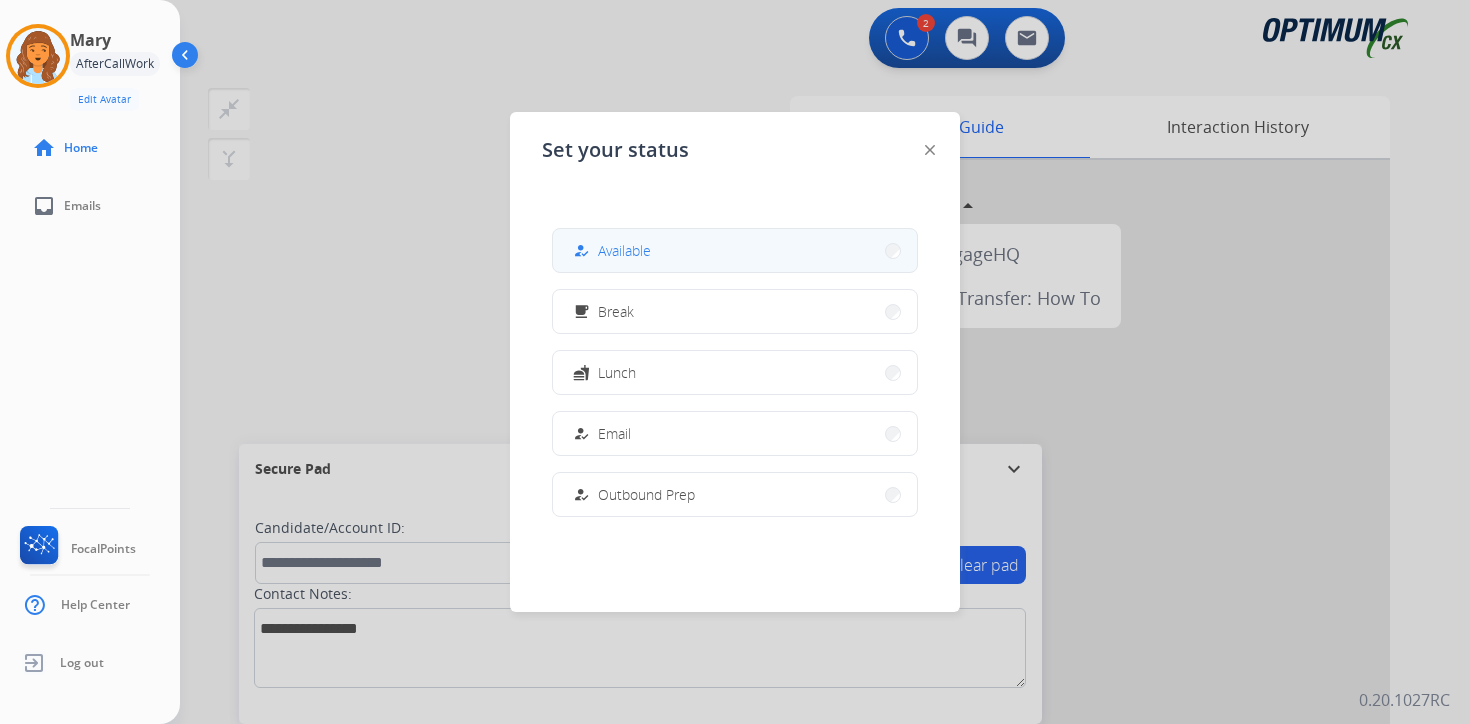 click on "how_to_reg Available" at bounding box center (735, 250) 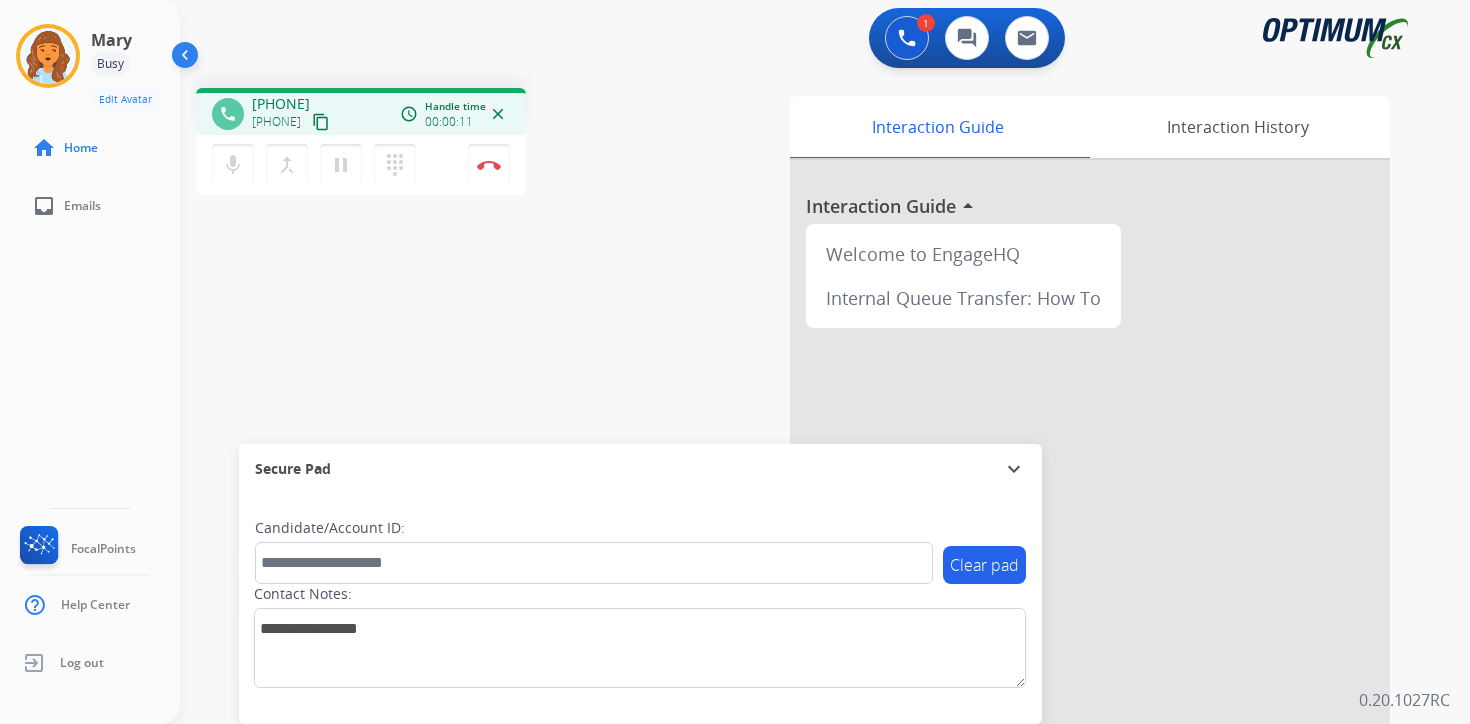 click on "1 Voice Interactions  0  Chat Interactions   0  Email Interactions phone [PHONE] [PHONE] content_copy access_time Call metrics Queue   00:17 Hold   00:00 Talk   00:02 Total   00:18 Handle time 00:00:11 close mic Mute merge_type Bridge pause Hold dialpad Dialpad Disconnect swap_horiz Break voice bridge close_fullscreen Connect 3-Way Call merge_type Separate 3-Way Call  Interaction Guide   Interaction History  Interaction Guide arrow_drop_up  Welcome to EngageHQ   Internal Queue Transfer: How To  Secure Pad expand_more Clear pad Candidate/Account ID: Contact Notes:                  0.20.1027RC" at bounding box center (825, 362) 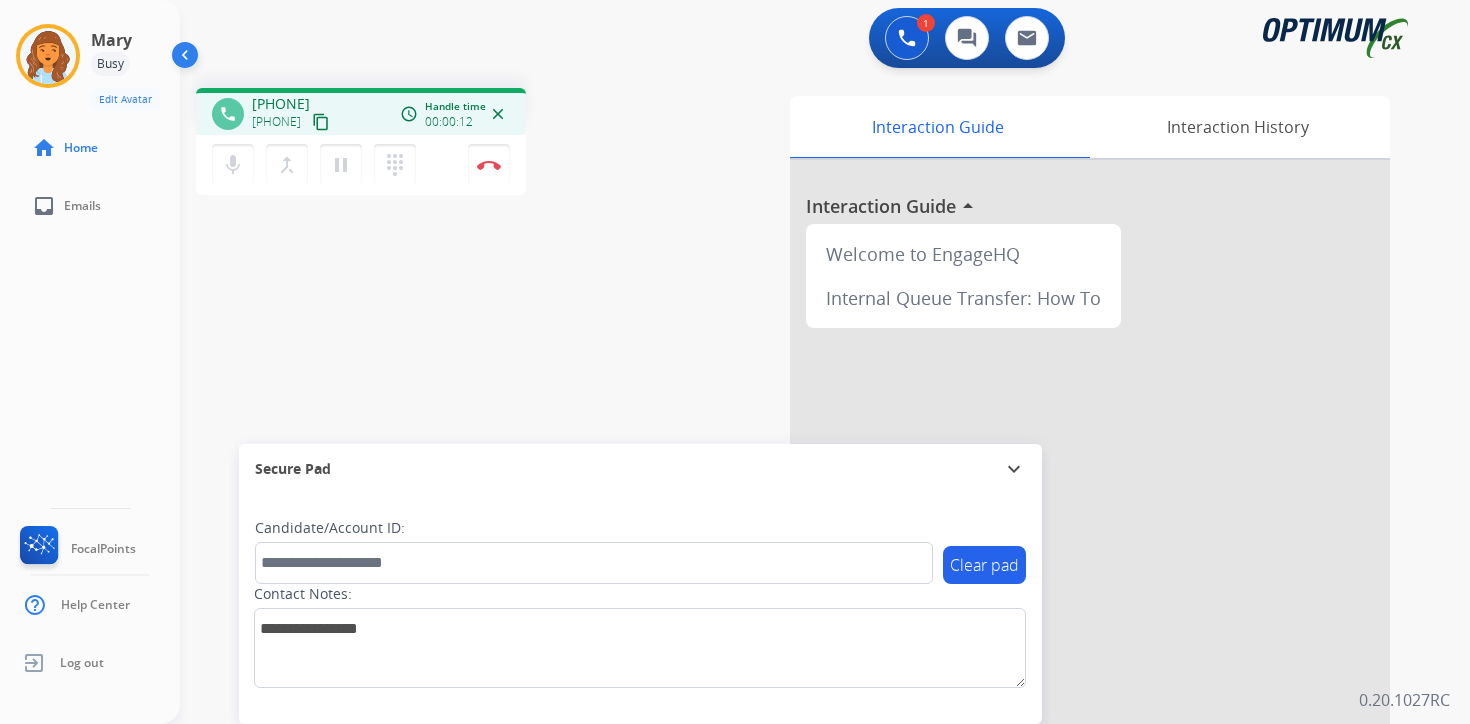 click on "content_copy" at bounding box center [321, 122] 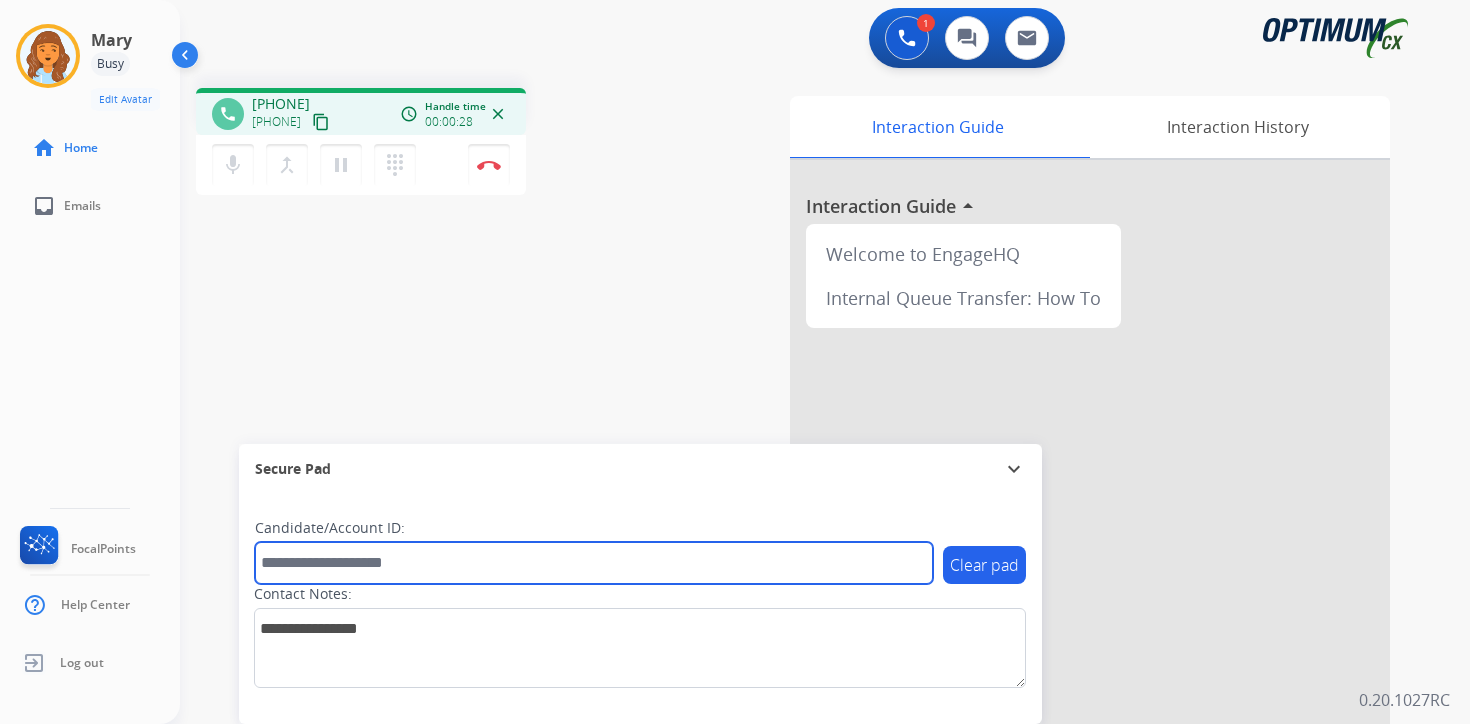 click at bounding box center (594, 563) 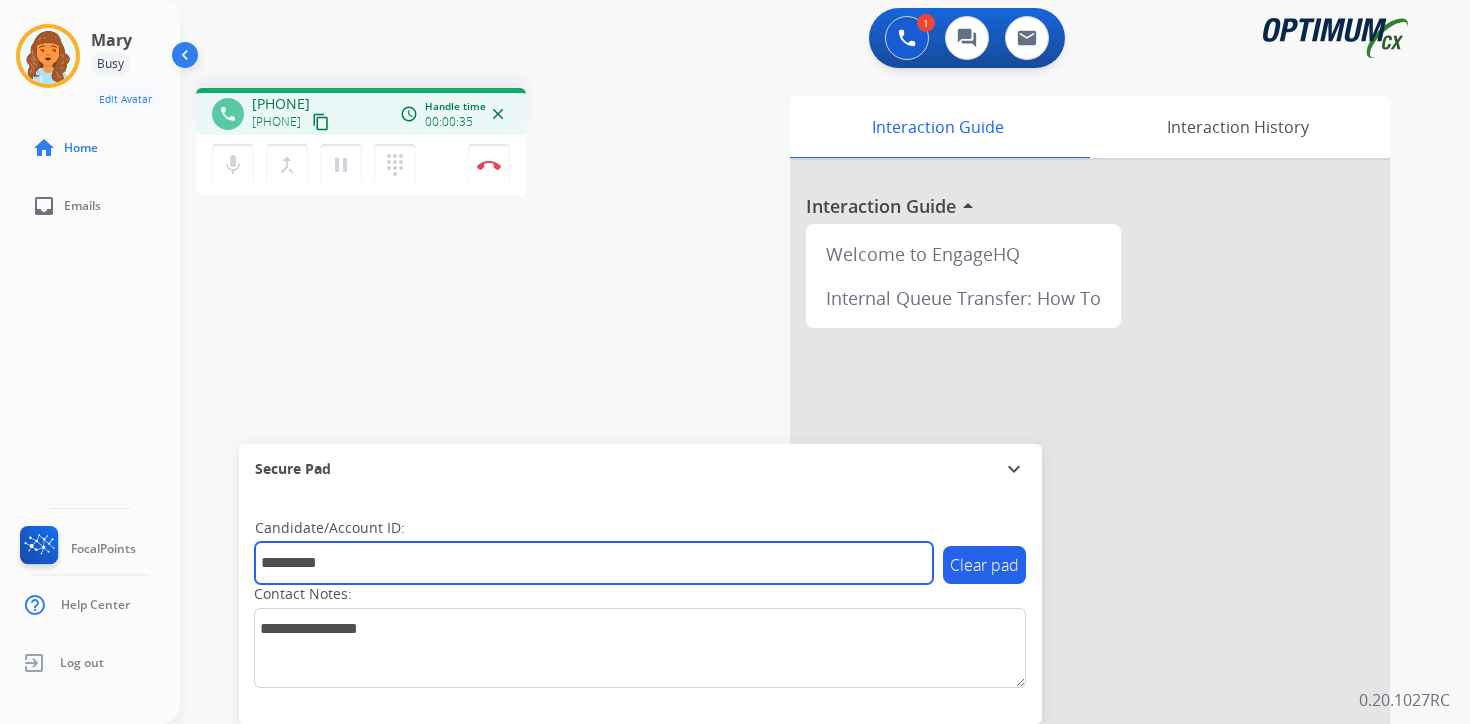 type on "*********" 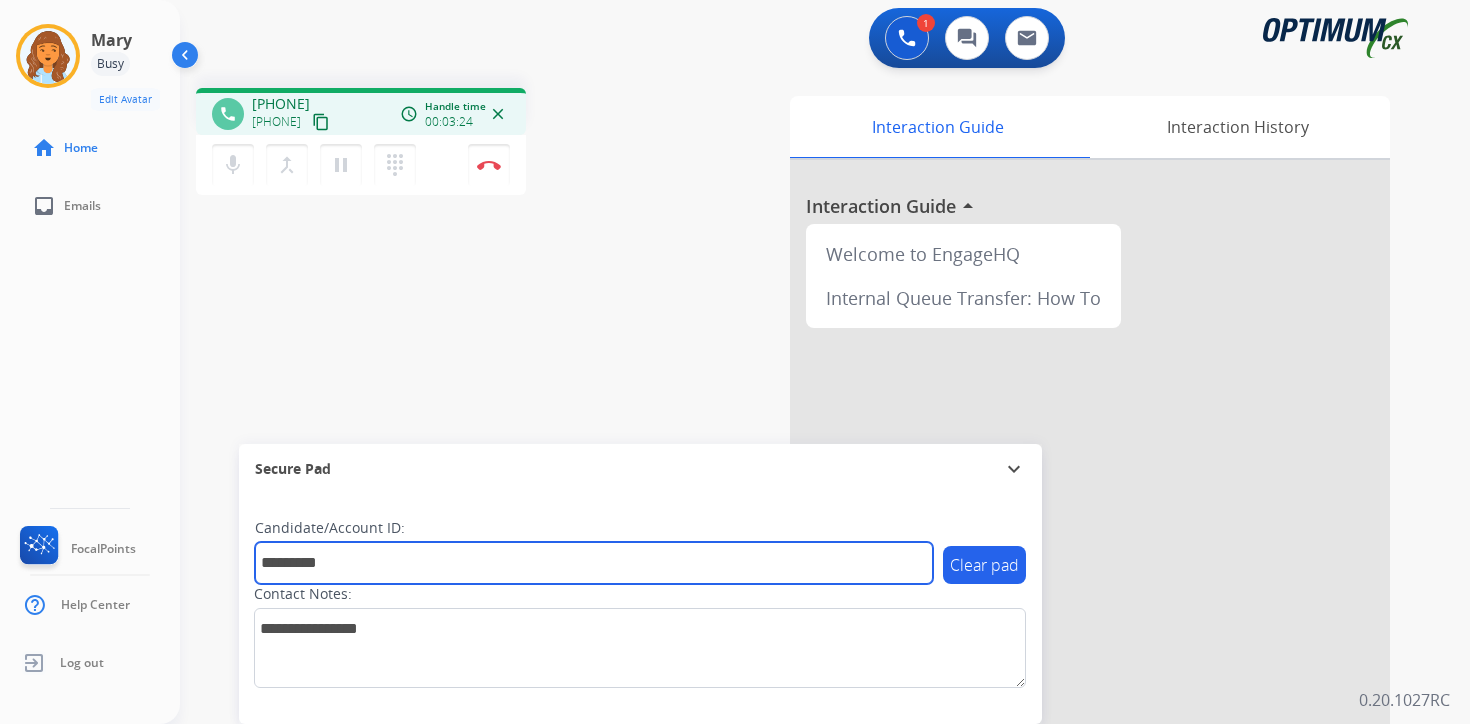 click on "*********" at bounding box center (594, 563) 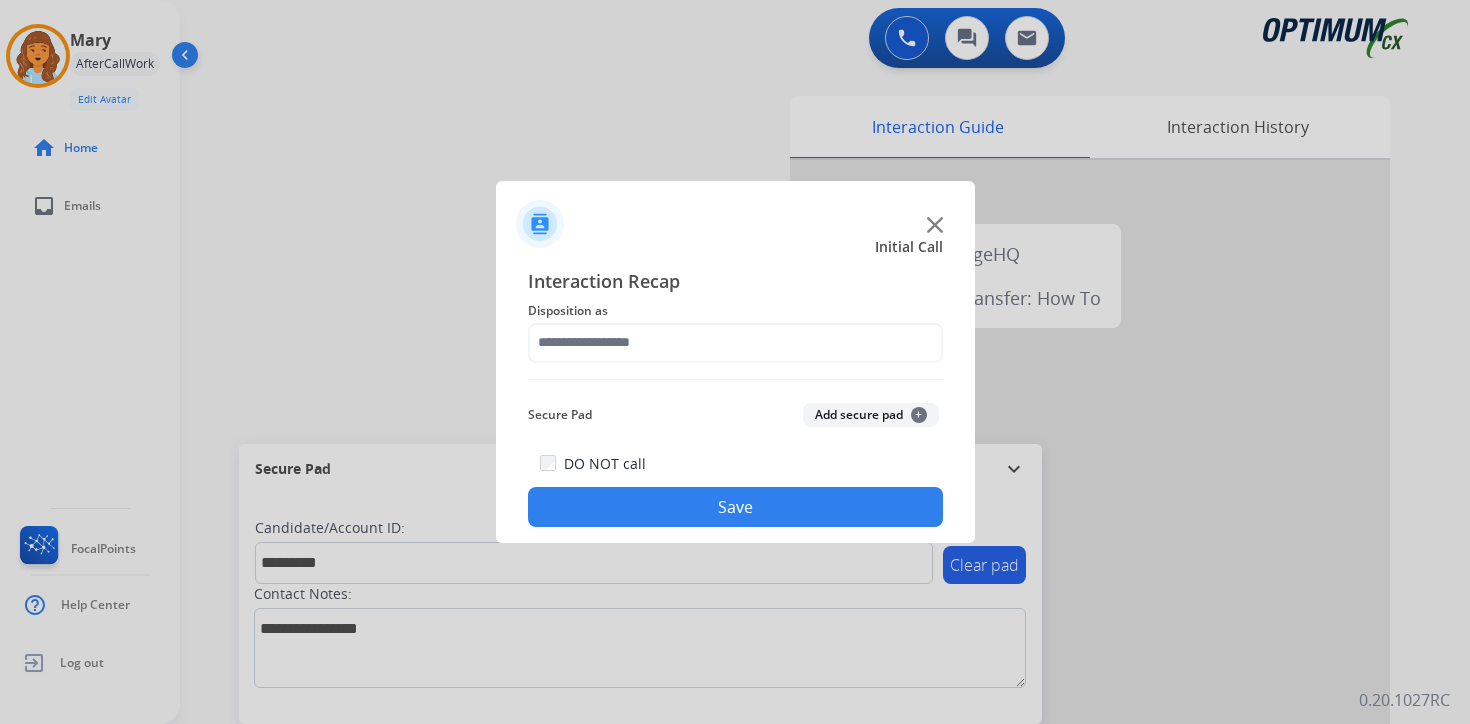 click on "Add secure pad  +" 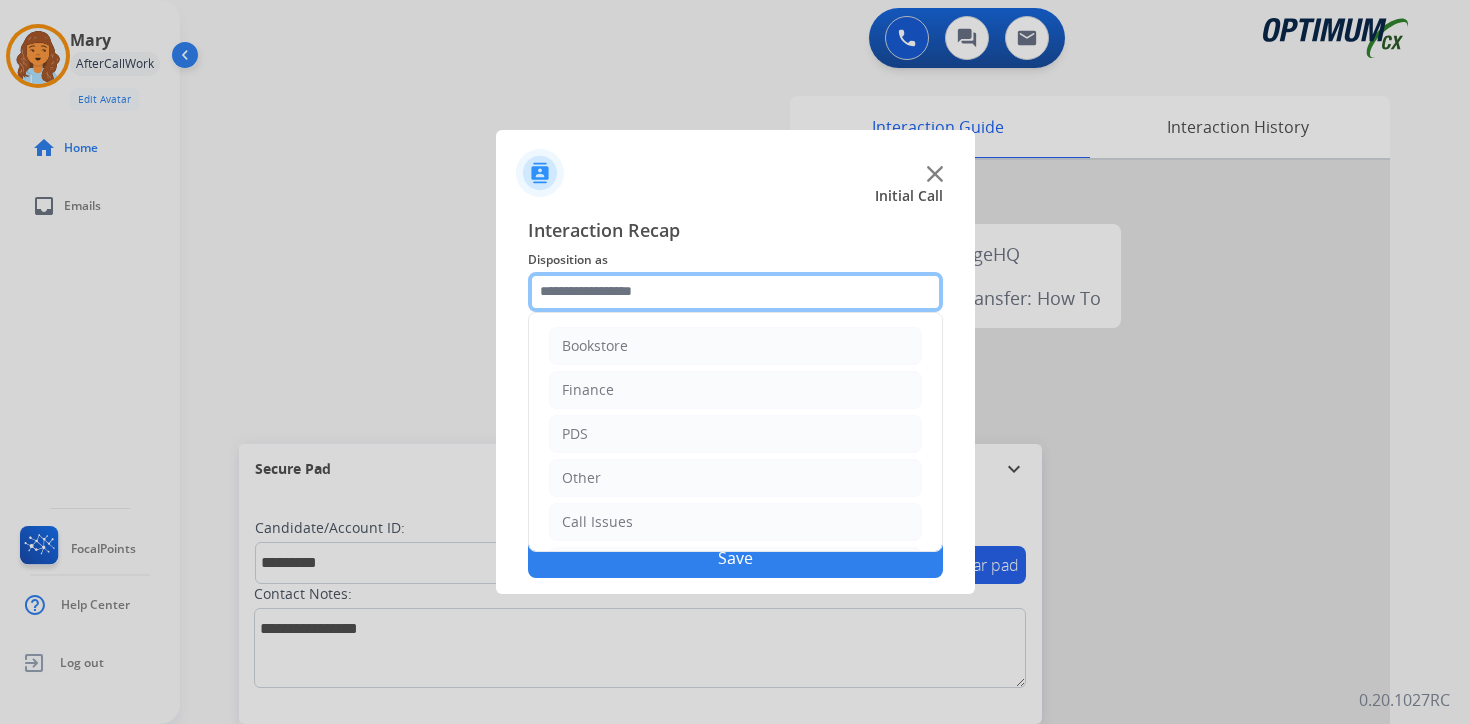 click 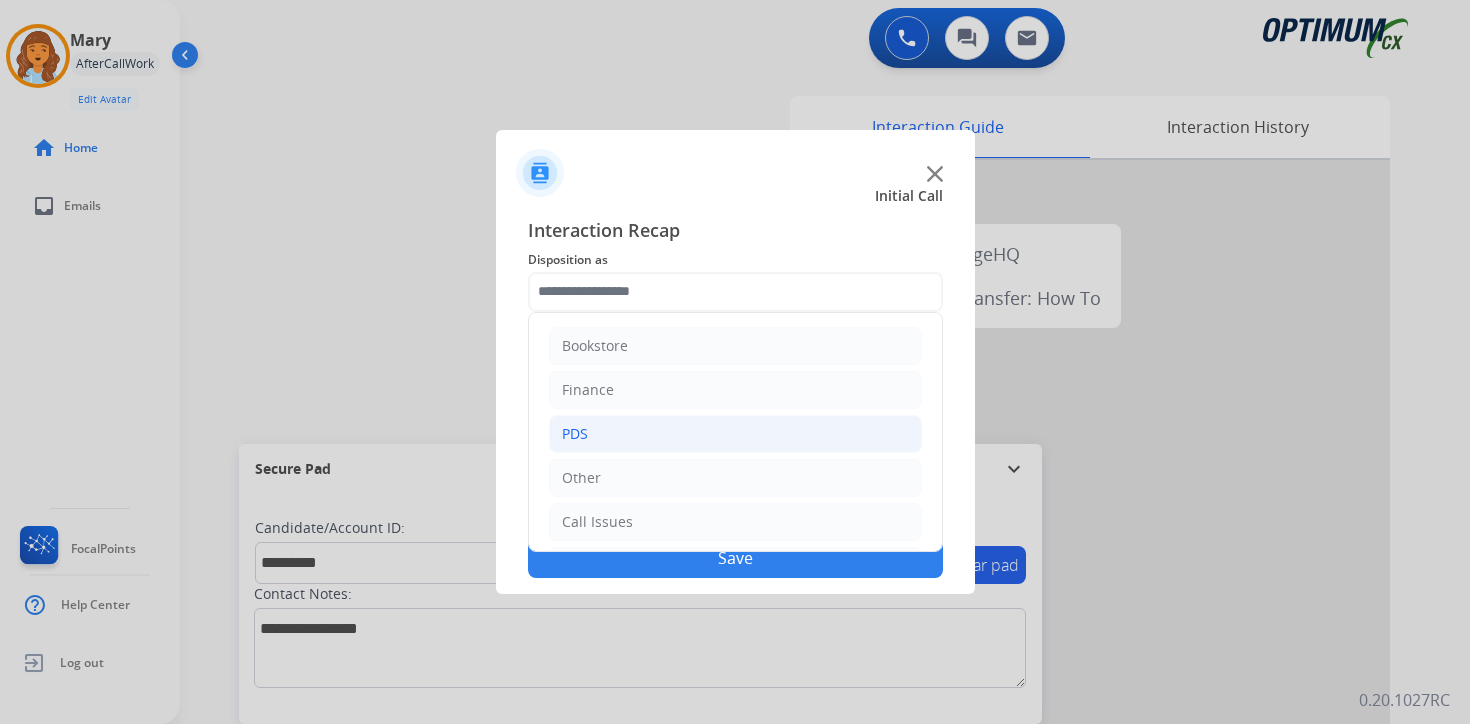 click on "PDS" 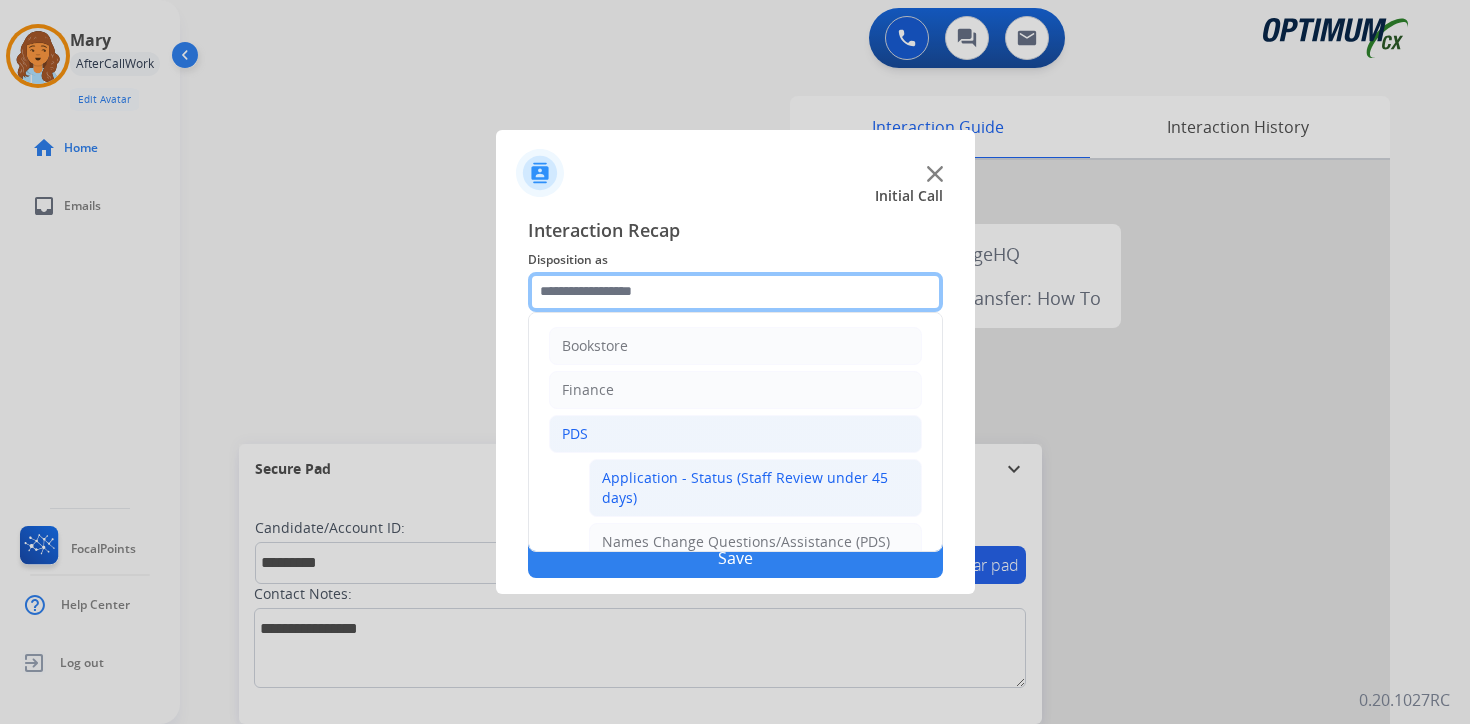 scroll, scrollTop: 333, scrollLeft: 0, axis: vertical 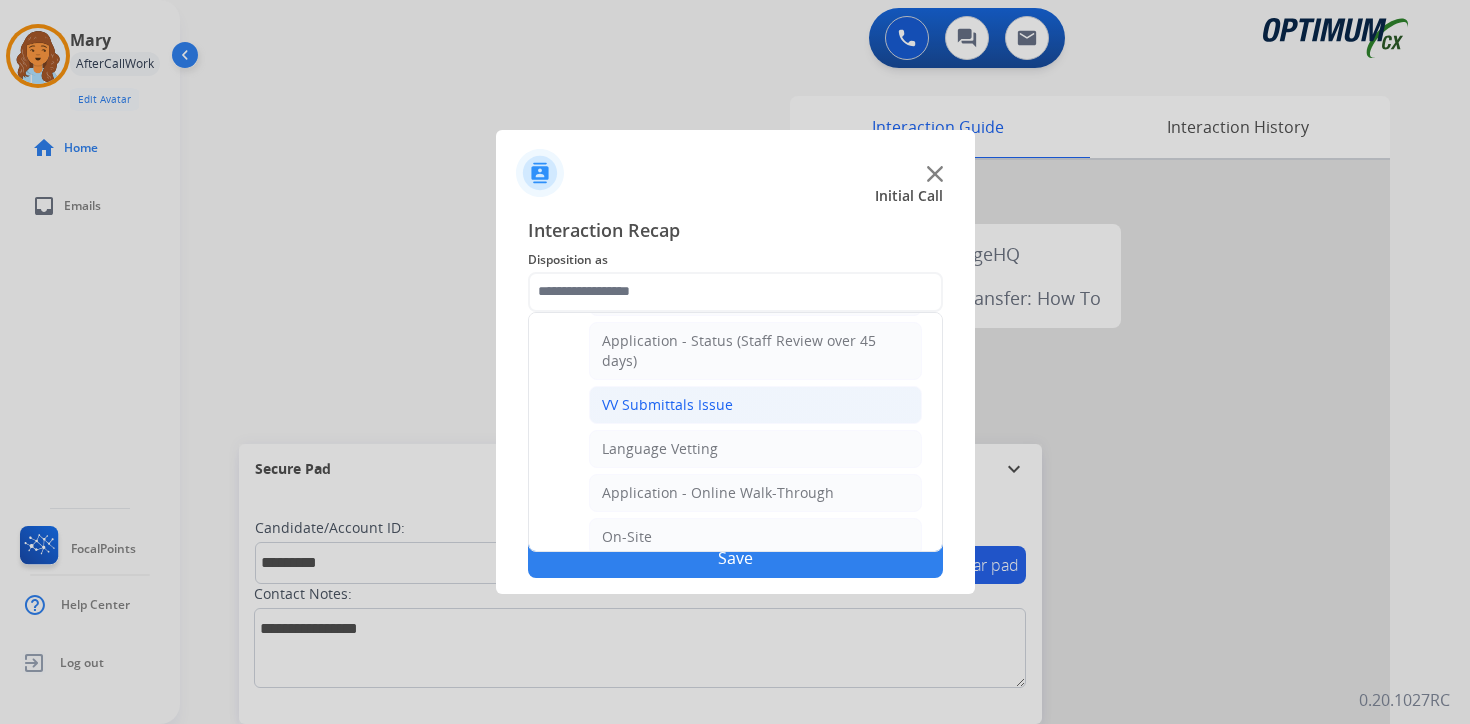 click on "VV Submittals Issue" 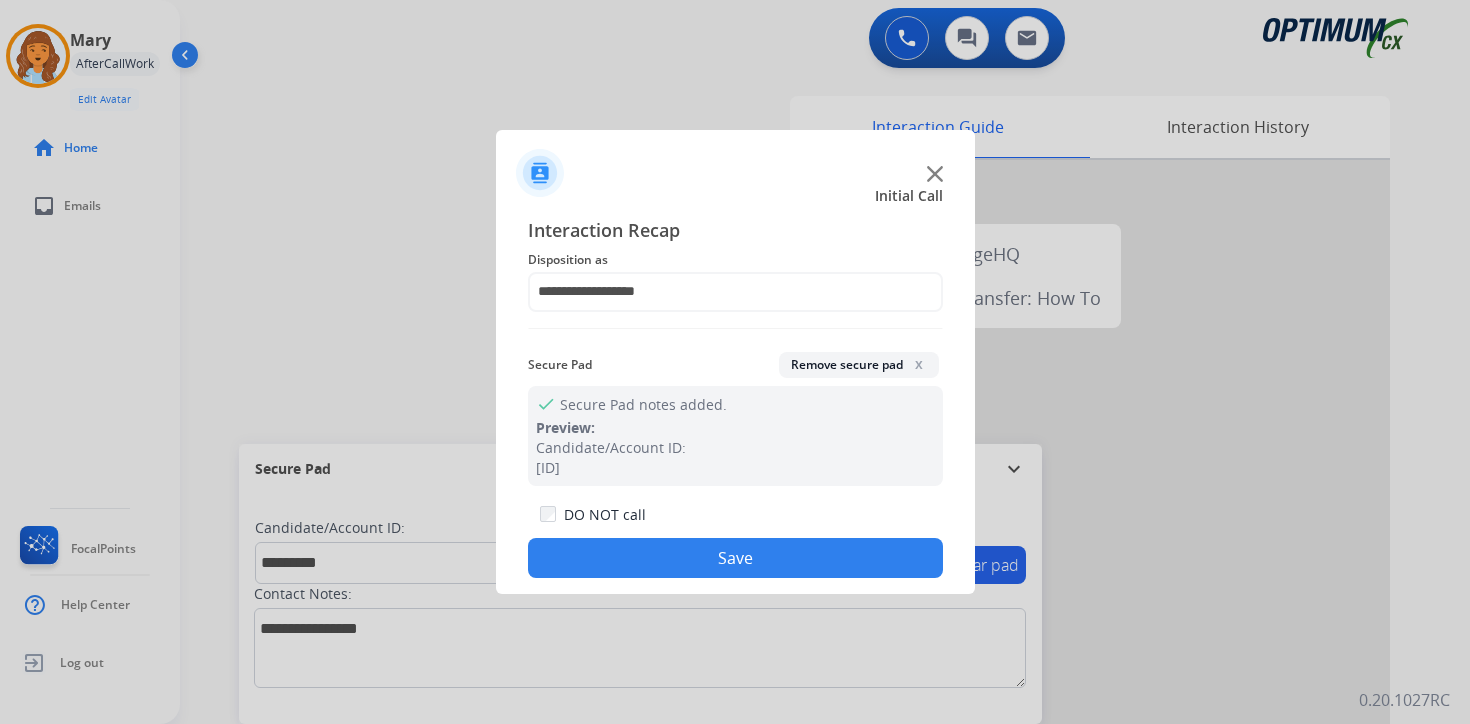 click on "Save" 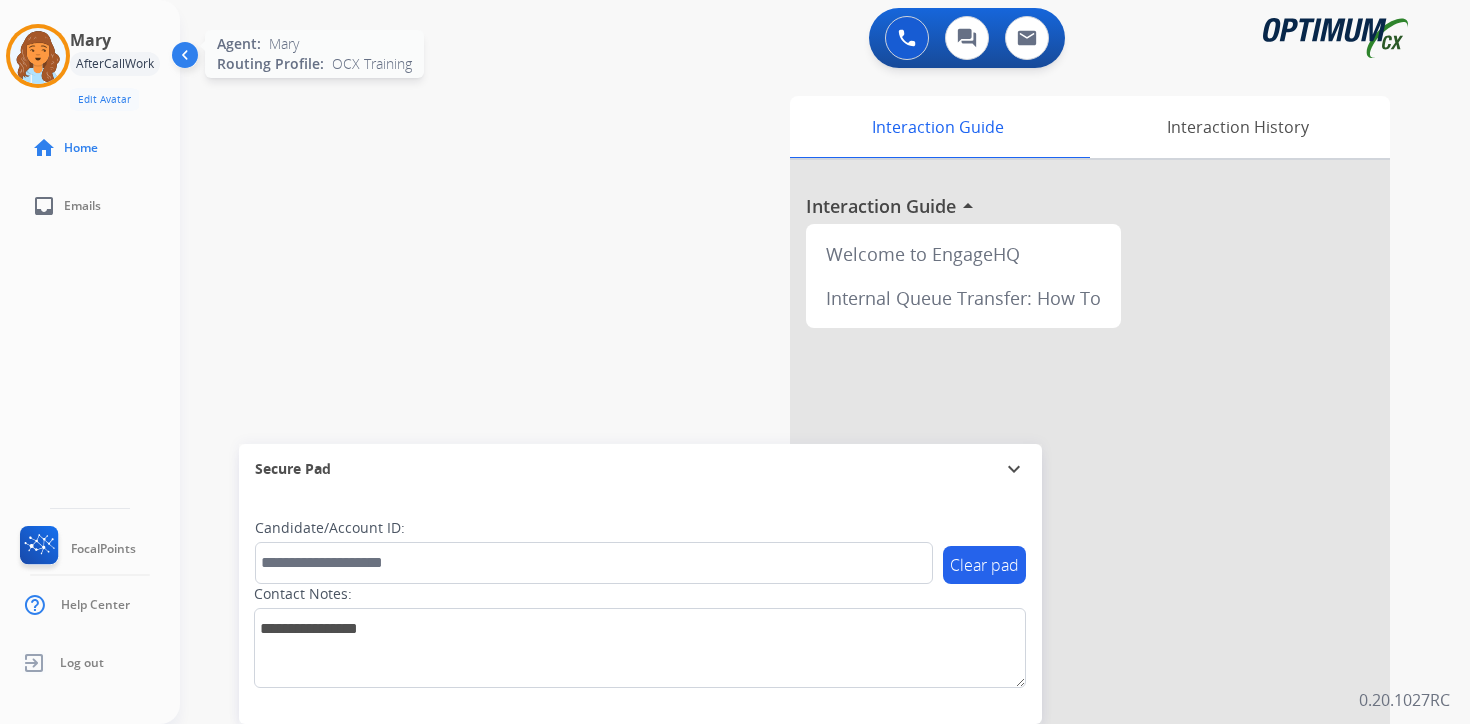 click at bounding box center [38, 56] 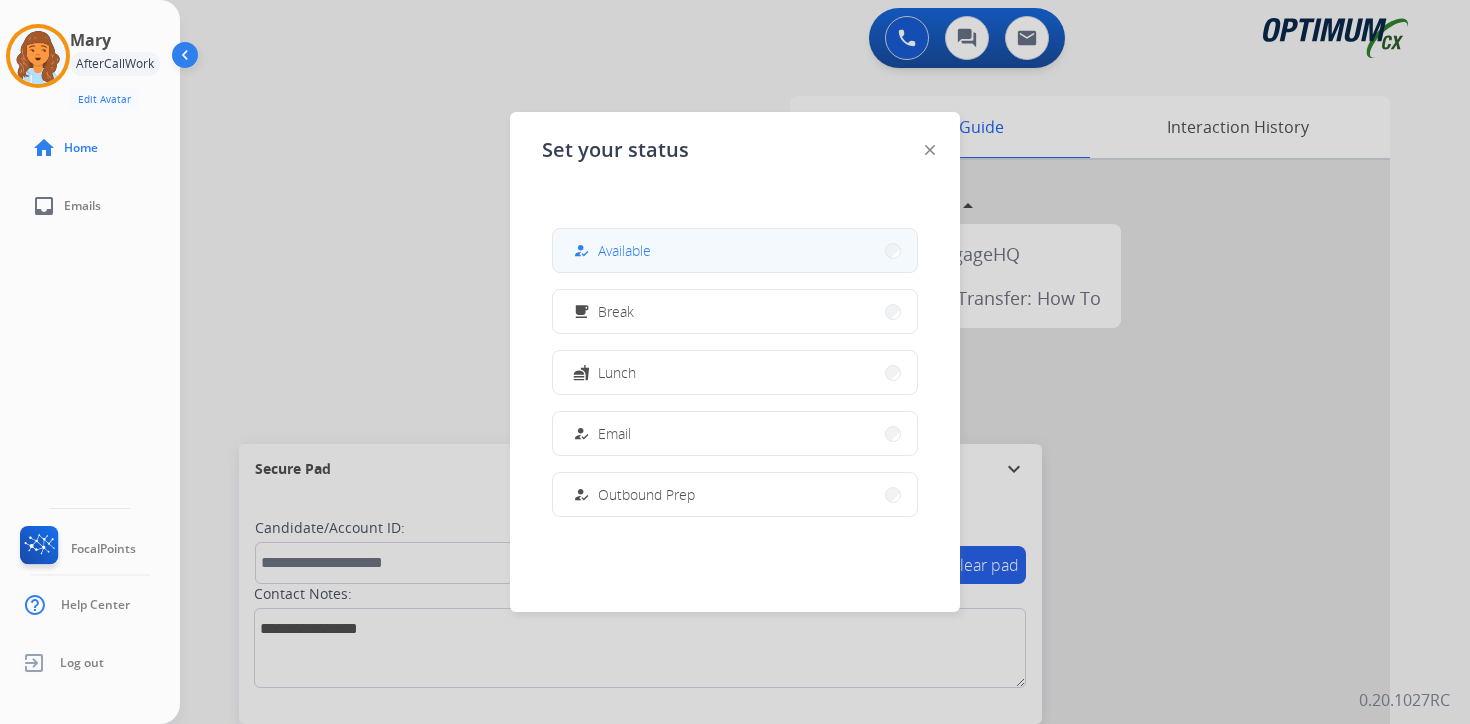 click on "how_to_reg Available" at bounding box center [735, 250] 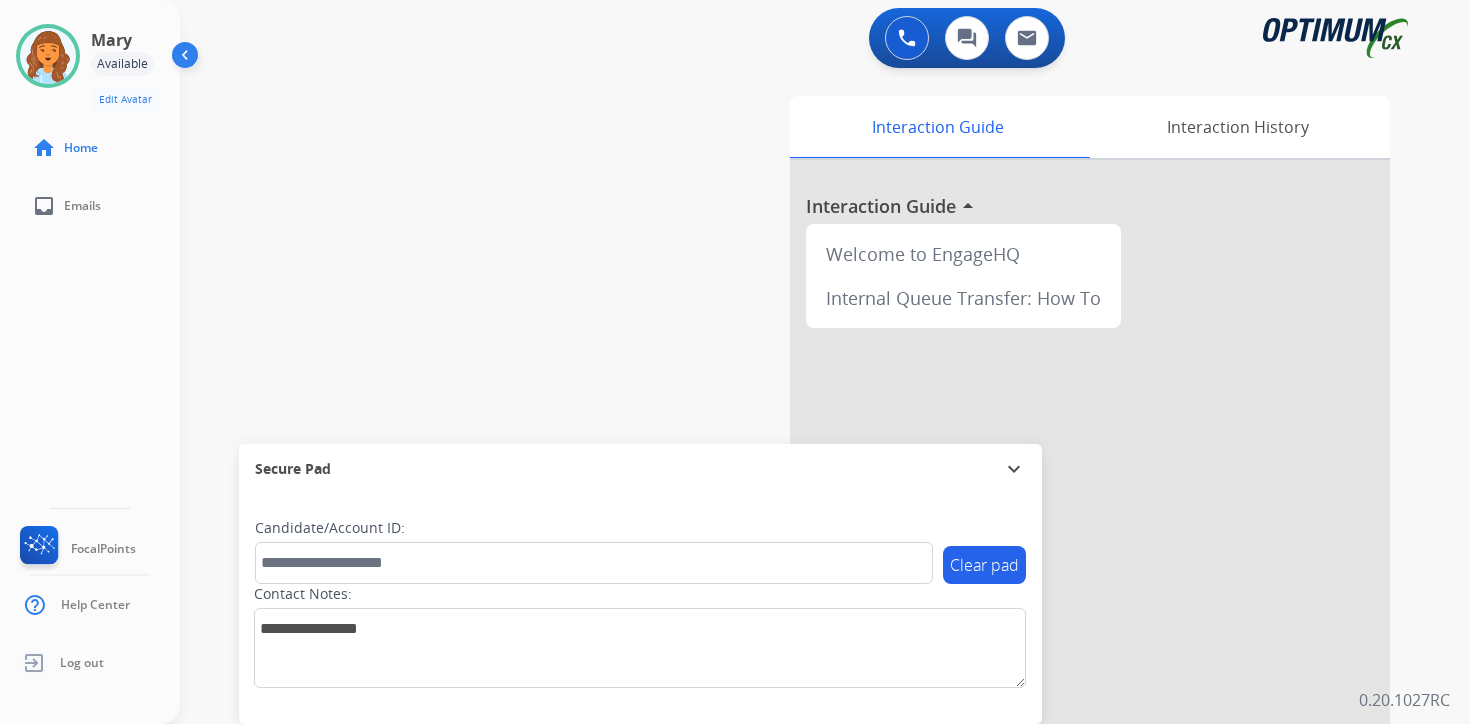 click on "0 Voice Interactions  0  Chat Interactions   0  Email Interactions swap_horiz Break voice bridge close_fullscreen Connect 3-Way Call merge_type Separate 3-Way Call  Interaction Guide   Interaction History  Interaction Guide arrow_drop_up  Welcome to EngageHQ   Internal Queue Transfer: How To  Secure Pad expand_more Clear pad Candidate/Account ID: Contact Notes:                  0.20.1027RC" at bounding box center (825, 362) 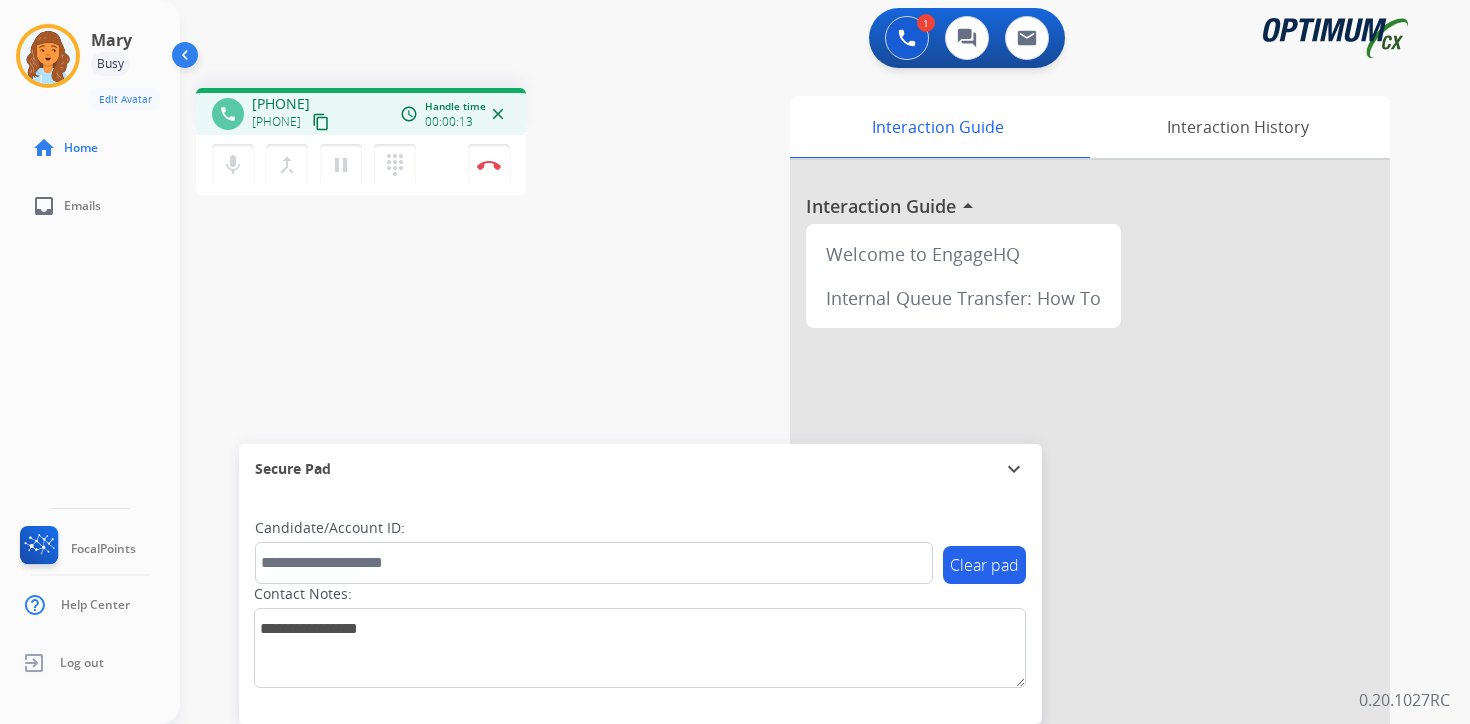 click on "content_copy" at bounding box center (321, 122) 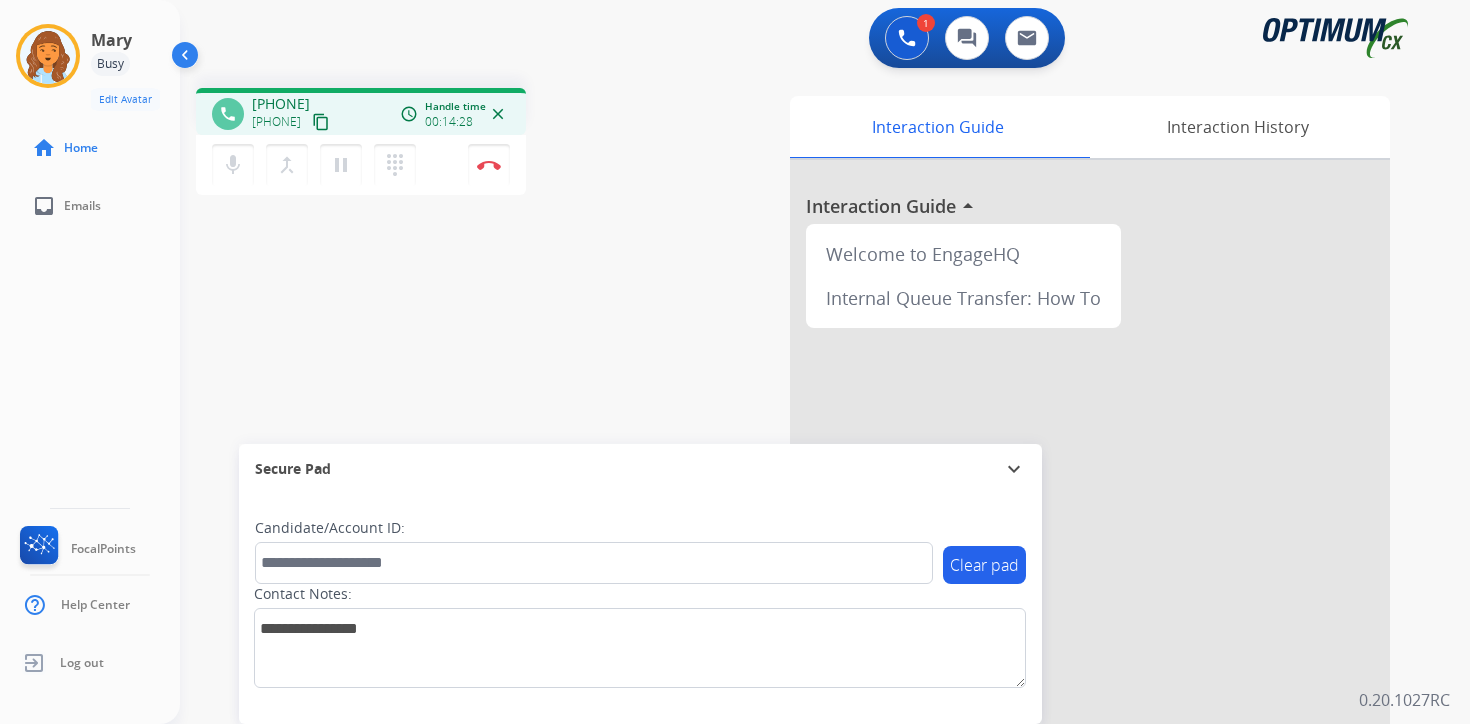 click on "1 Voice Interactions  0  Chat Interactions   0  Email Interactions phone [PHONE] [PHONE] content_copy access_time Call metrics Queue   00:18 Hold   00:00 Talk   14:18 Total   14:35 Handle time 00:14:28 close mic Mute merge_type Bridge pause Hold dialpad Dialpad Disconnect swap_horiz Break voice bridge close_fullscreen Connect 3-Way Call merge_type Separate 3-Way Call  Interaction Guide   Interaction History  Interaction Guide arrow_drop_up  Welcome to EngageHQ   Internal Queue Transfer: How To  Secure Pad expand_more Clear pad Candidate/Account ID: Contact Notes:                  0.20.1027RC" at bounding box center [825, 362] 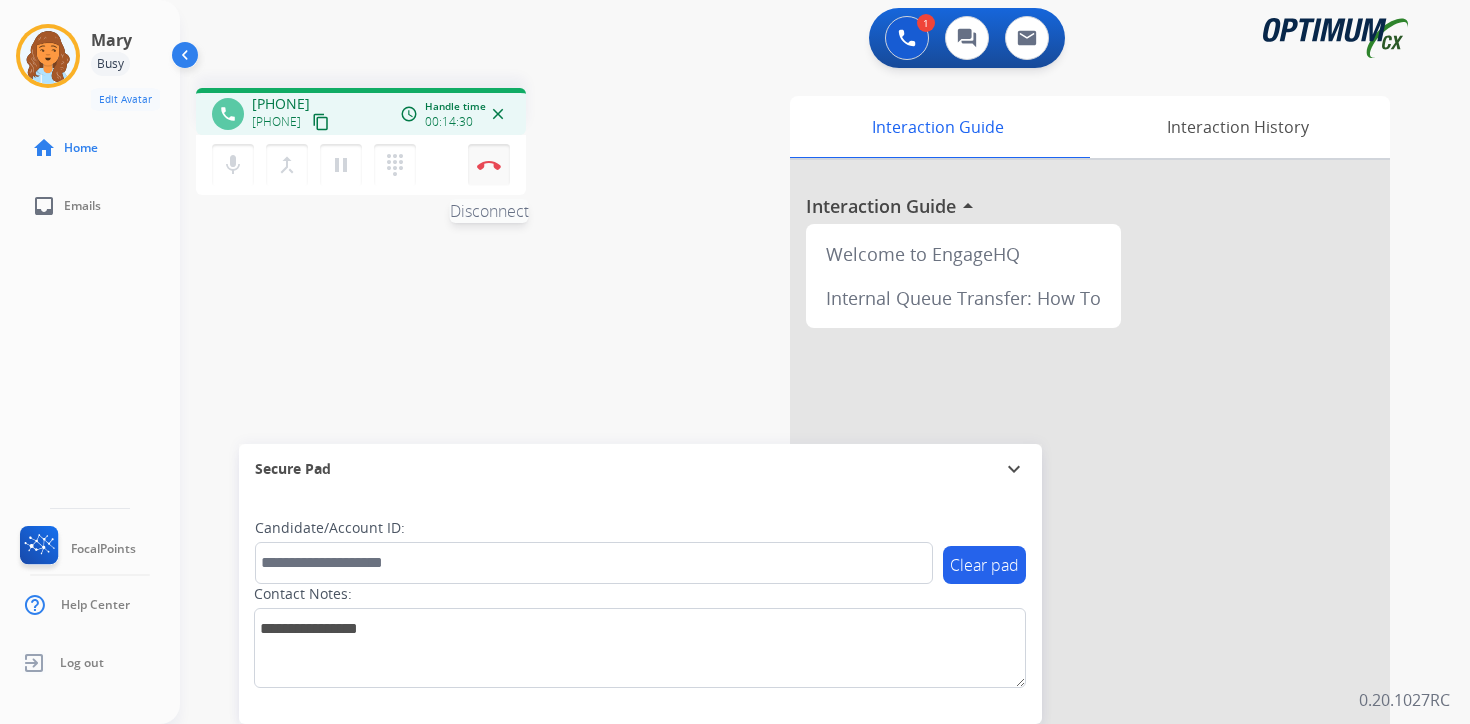 click at bounding box center [489, 165] 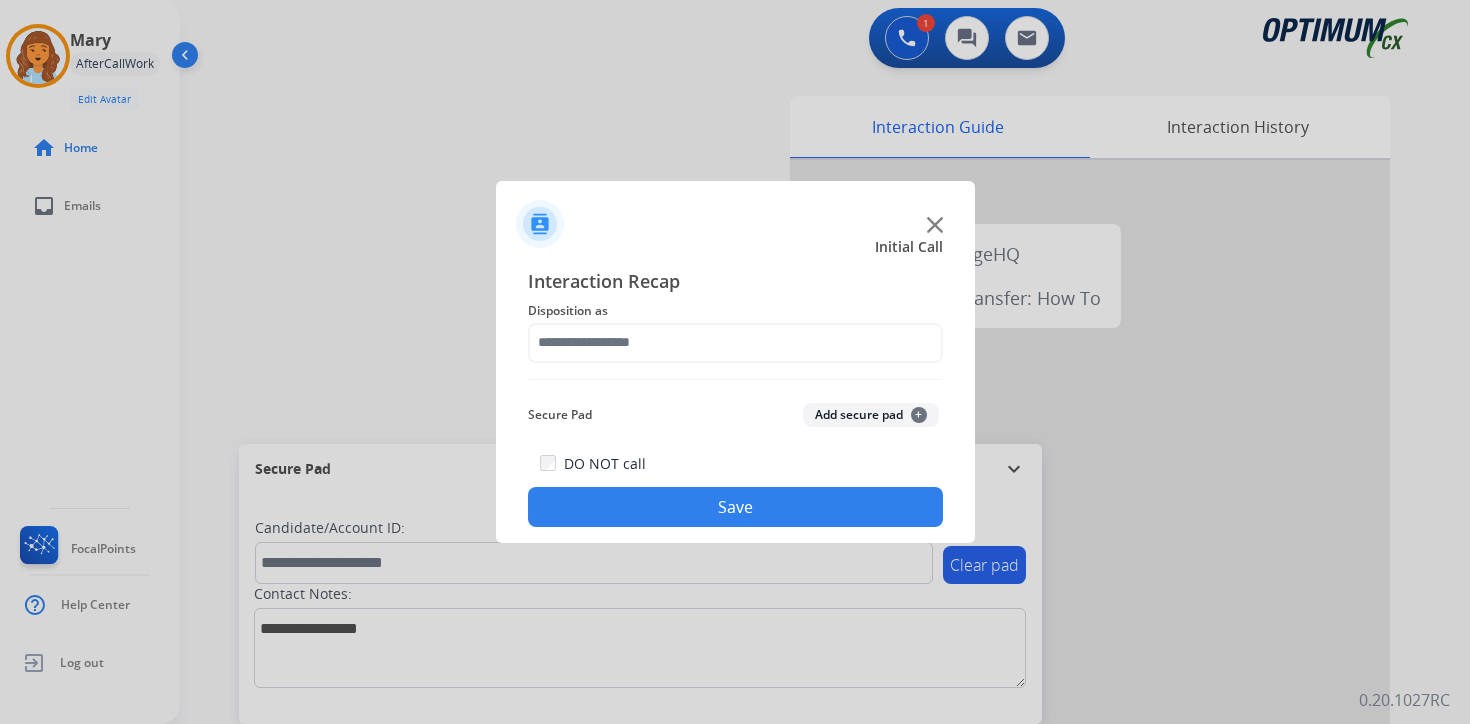 click on "+" 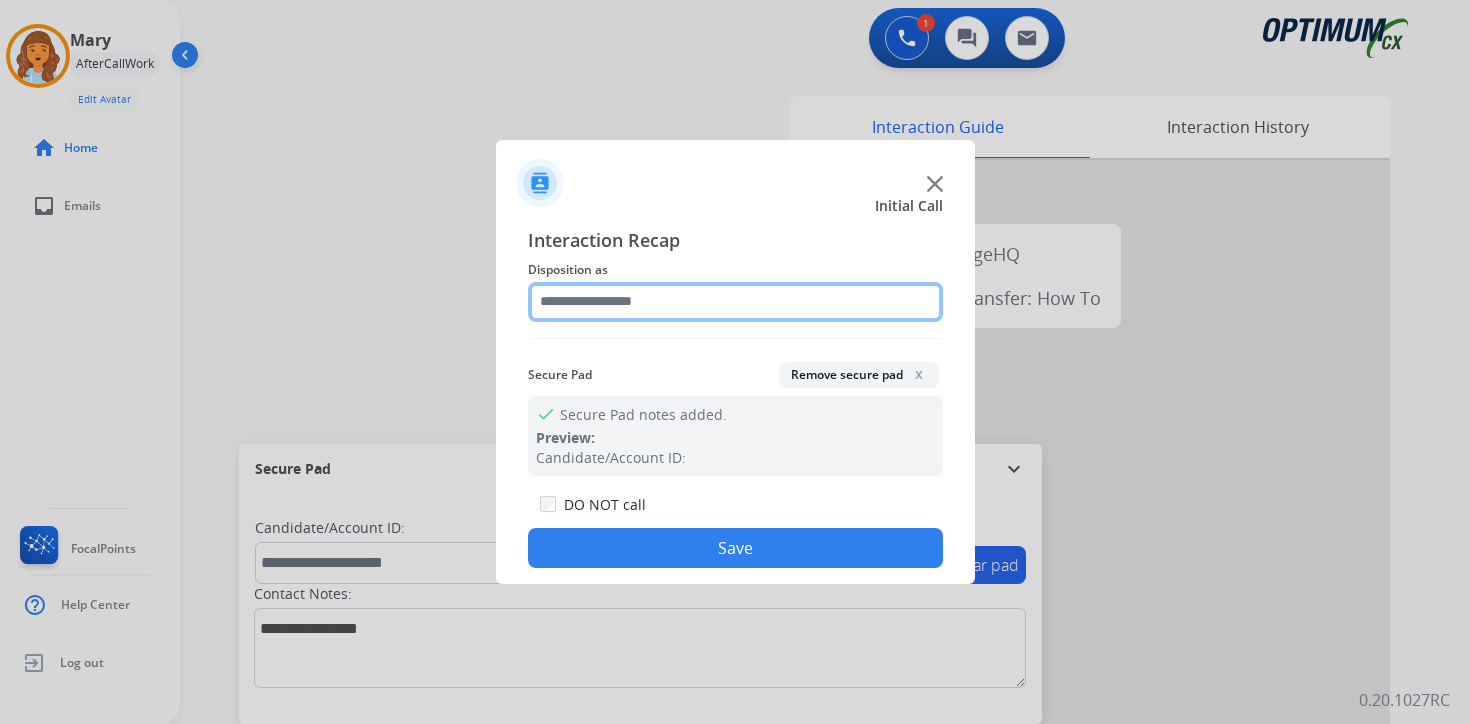 click 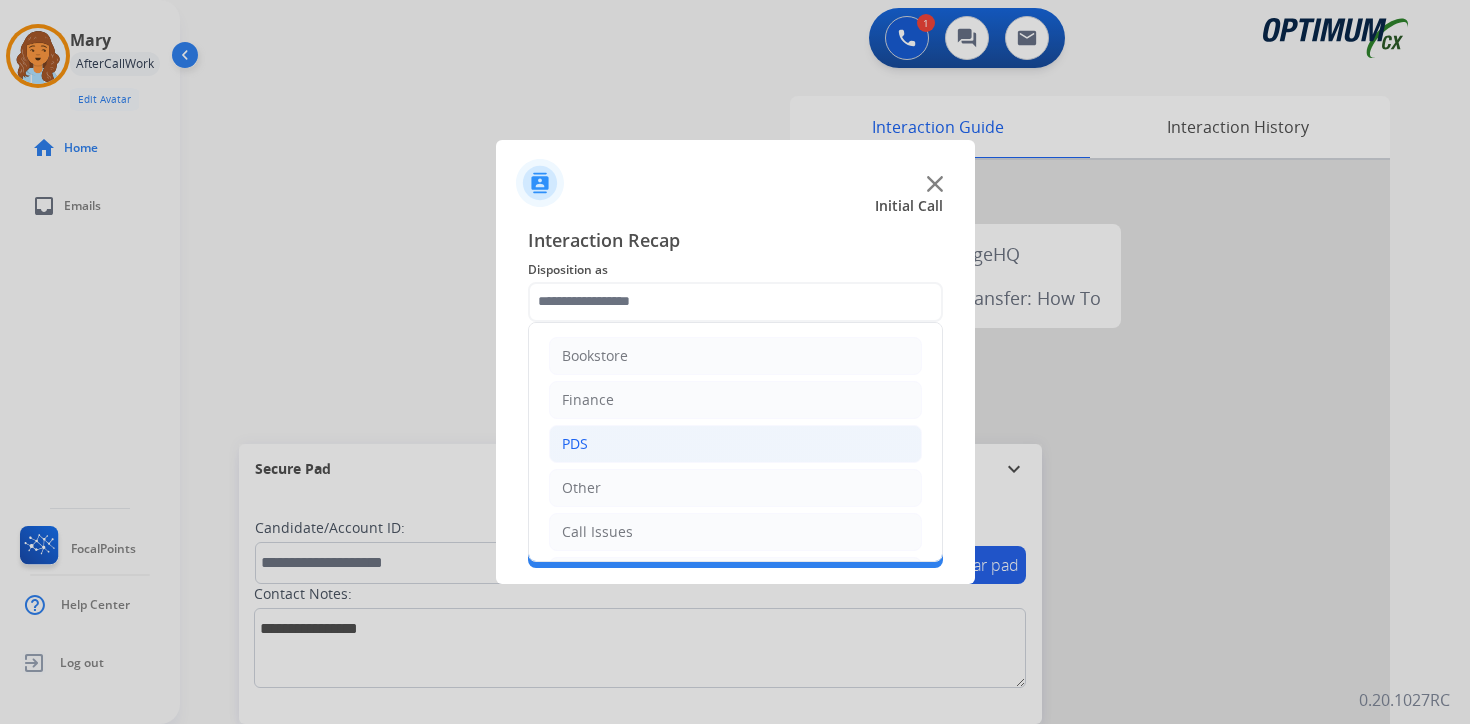click on "PDS" 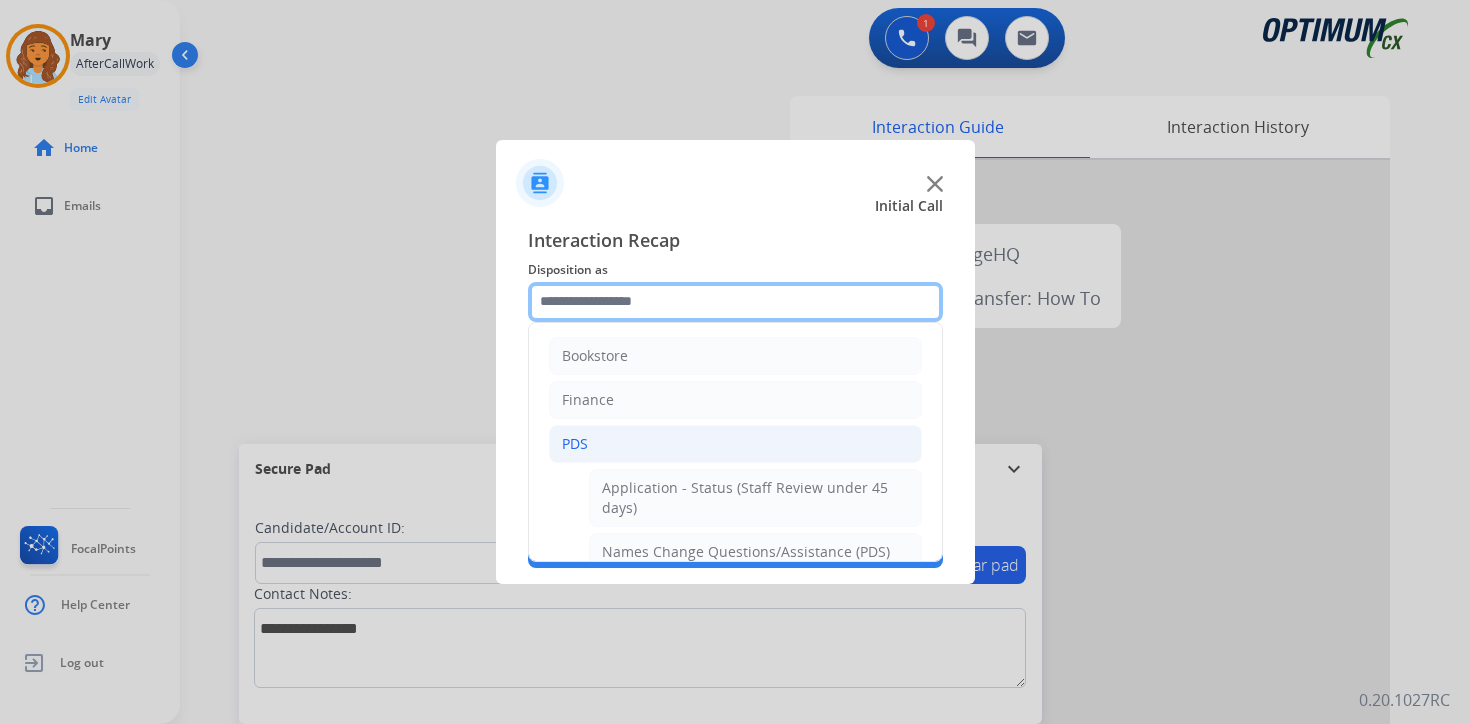 scroll, scrollTop: 333, scrollLeft: 0, axis: vertical 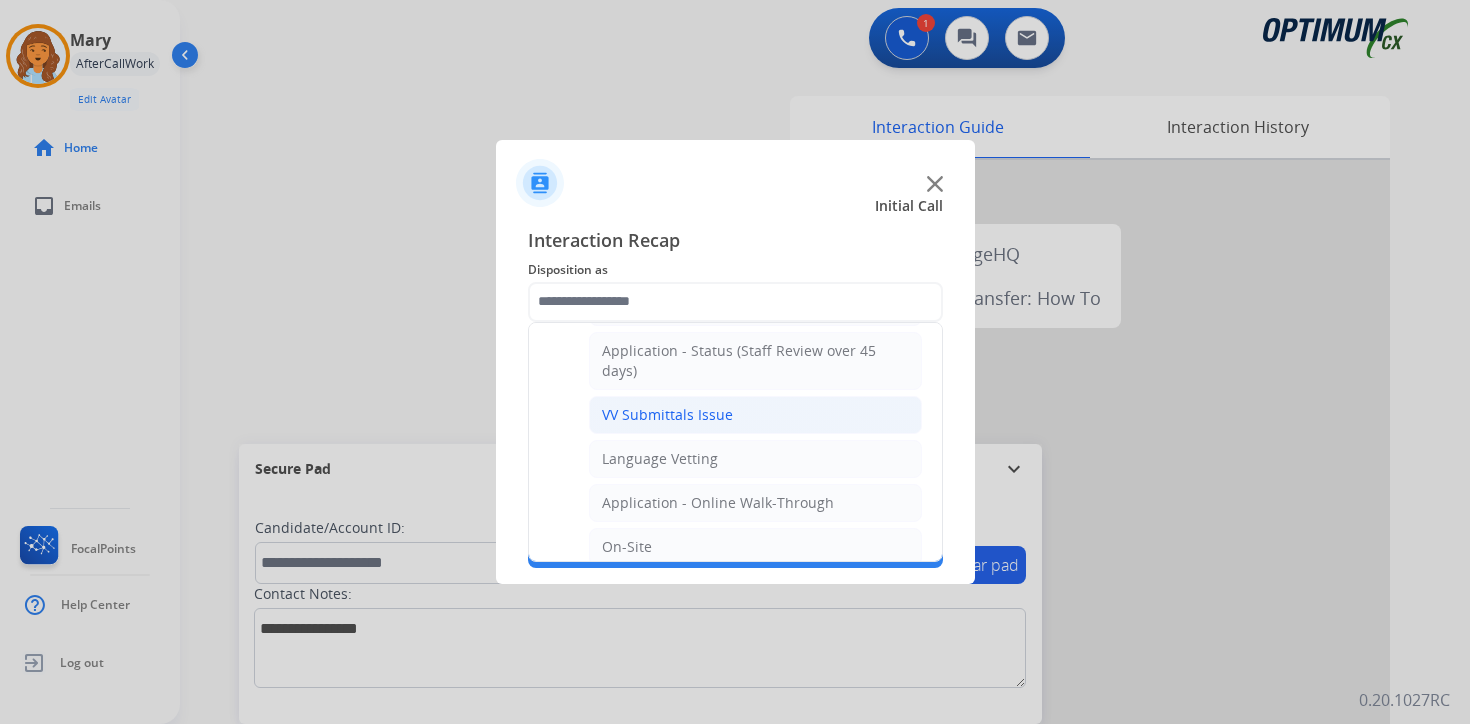 click on "VV Submittals Issue" 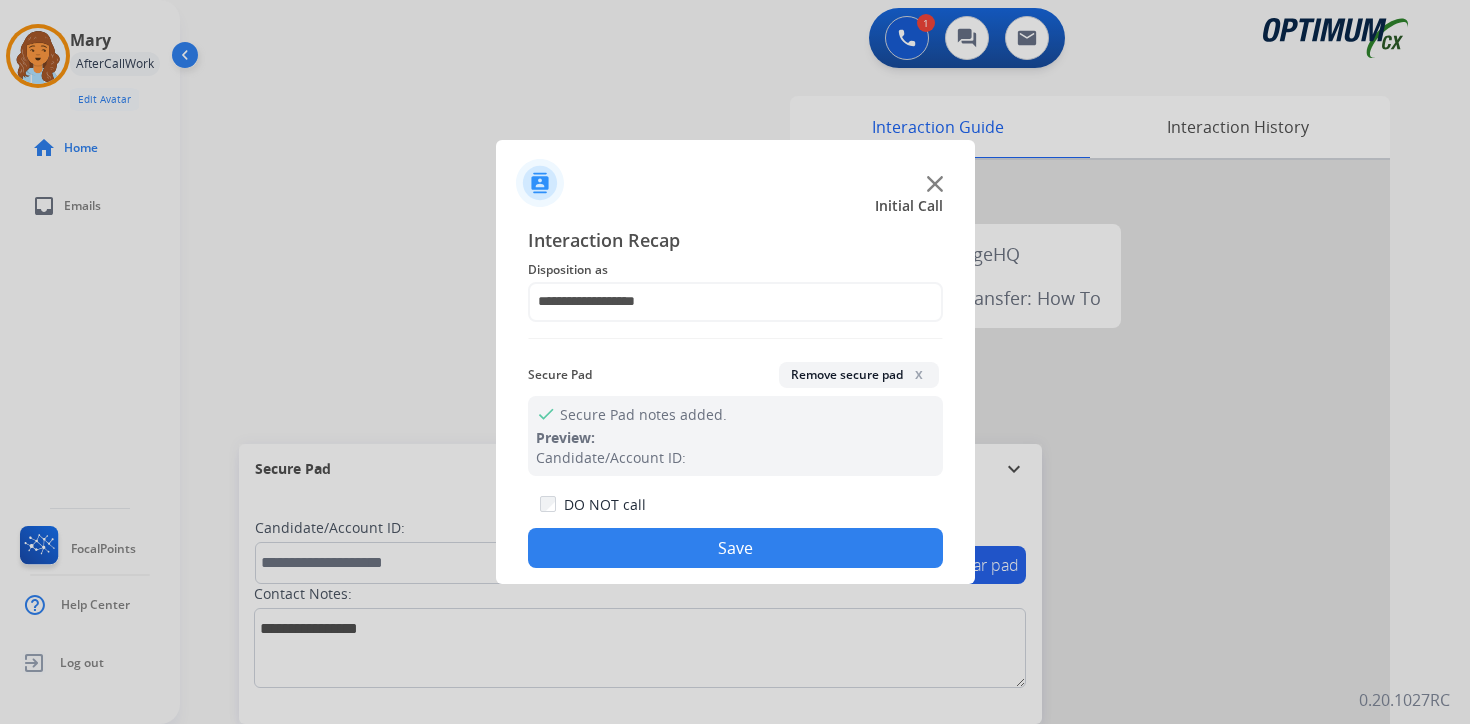 click on "Save" 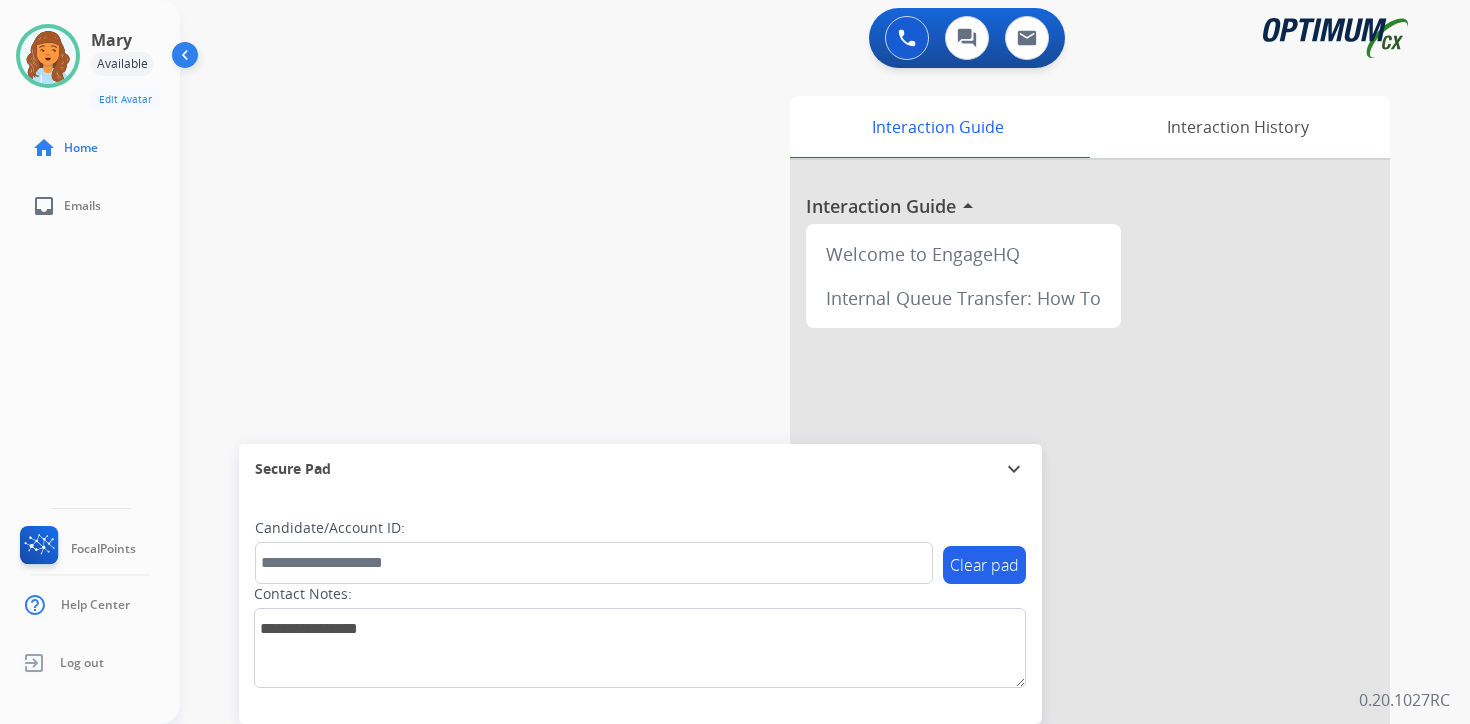 click on "0 Voice Interactions  0  Chat Interactions   0  Email Interactions swap_horiz Break voice bridge close_fullscreen Connect 3-Way Call merge_type Separate 3-Way Call  Interaction Guide   Interaction History  Interaction Guide arrow_drop_up  Welcome to EngageHQ   Internal Queue Transfer: How To  Secure Pad expand_more Clear pad Candidate/Account ID: Contact Notes:                  0.20.1027RC" at bounding box center [825, 362] 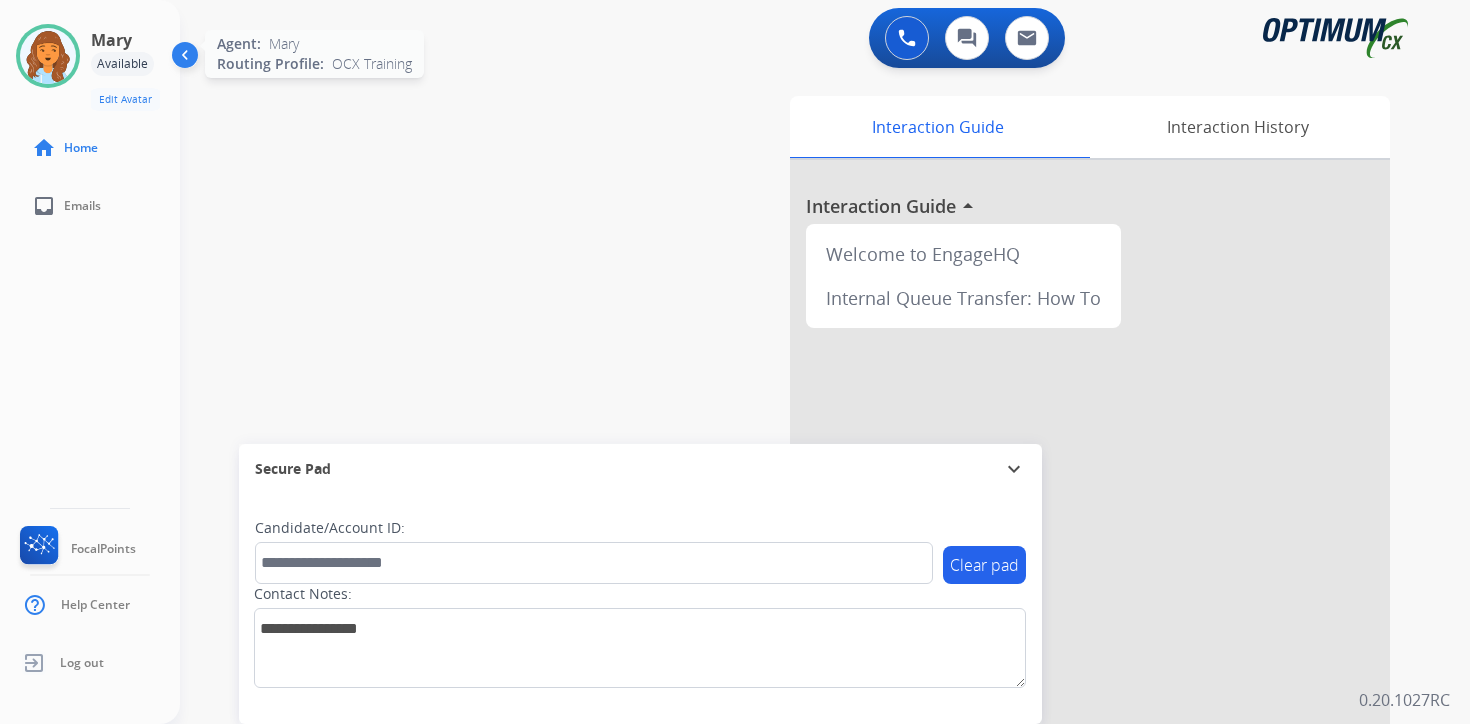 click at bounding box center [48, 56] 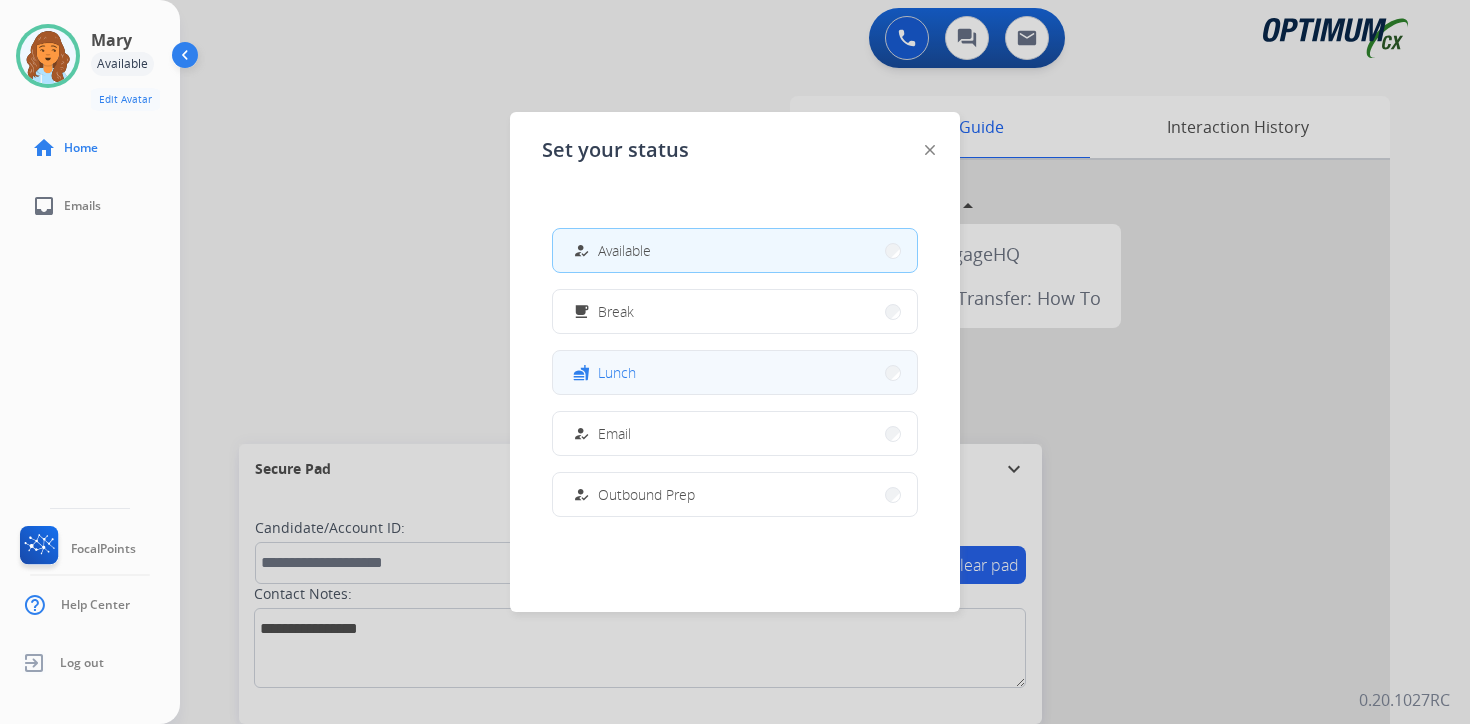 click on "Lunch" at bounding box center (617, 372) 